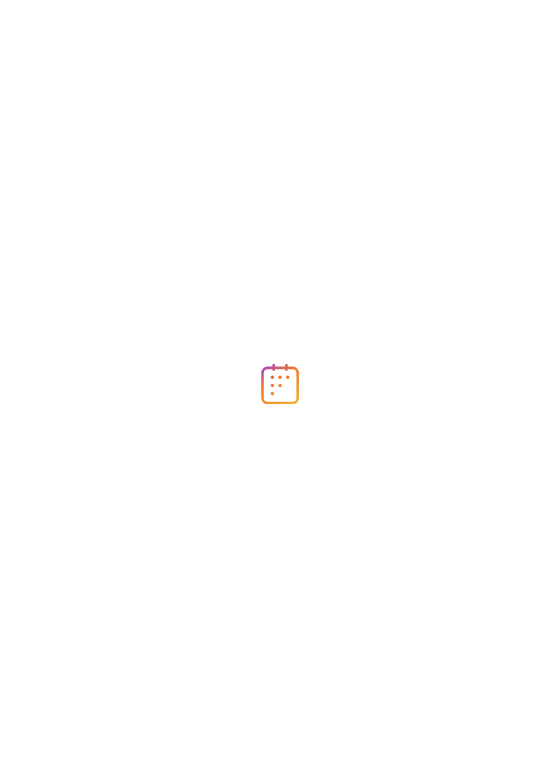scroll, scrollTop: 0, scrollLeft: 0, axis: both 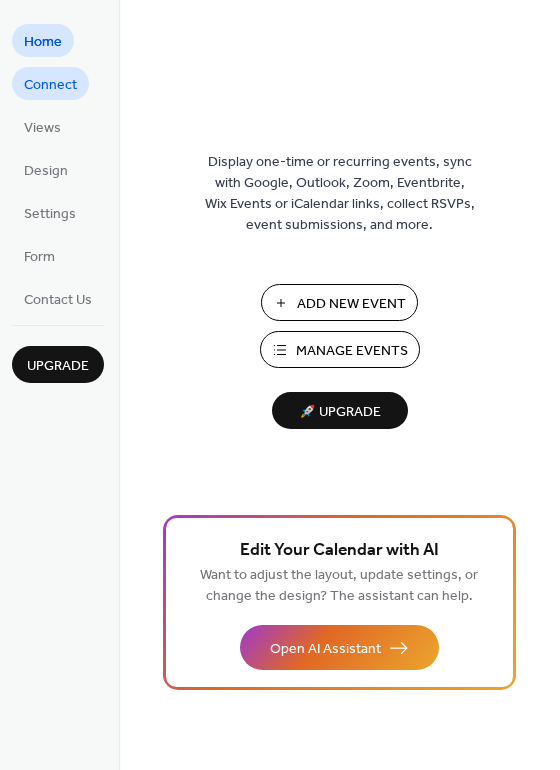 click on "Connect" at bounding box center (50, 85) 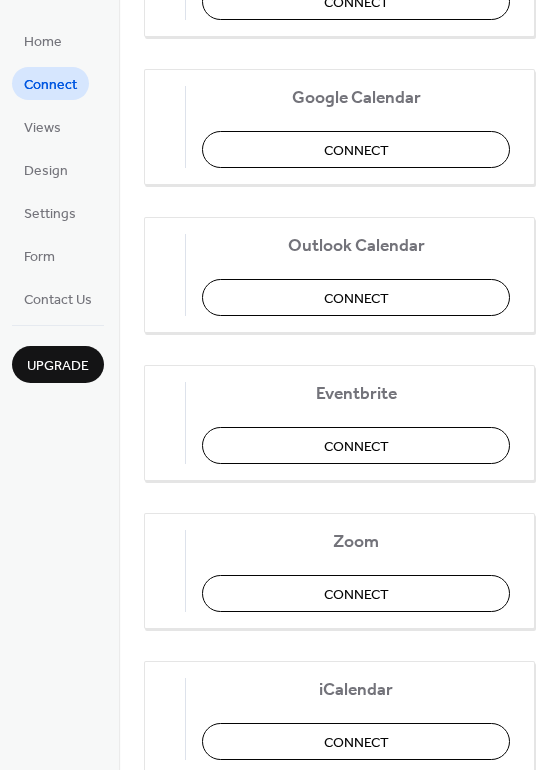 scroll, scrollTop: 326, scrollLeft: 0, axis: vertical 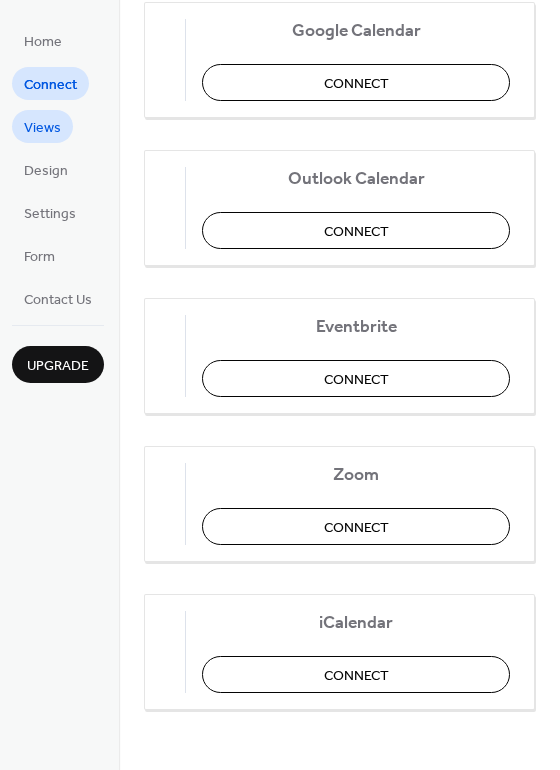 click on "Views" at bounding box center (42, 128) 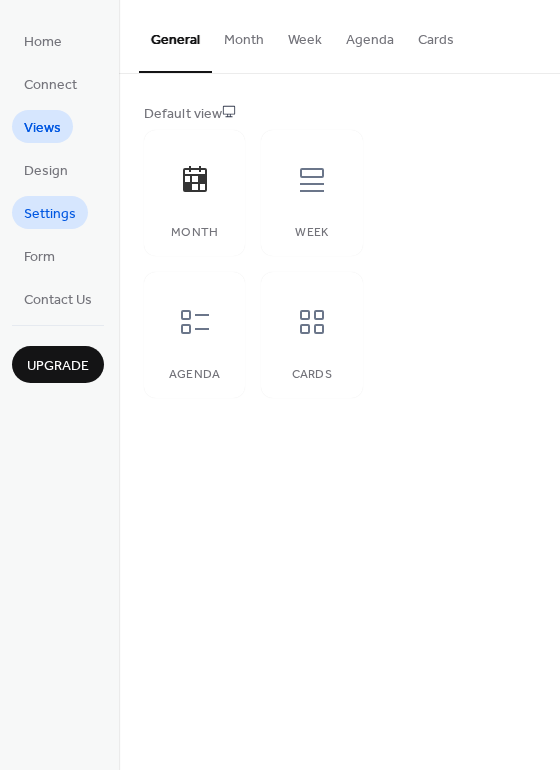 click on "Settings" at bounding box center [50, 214] 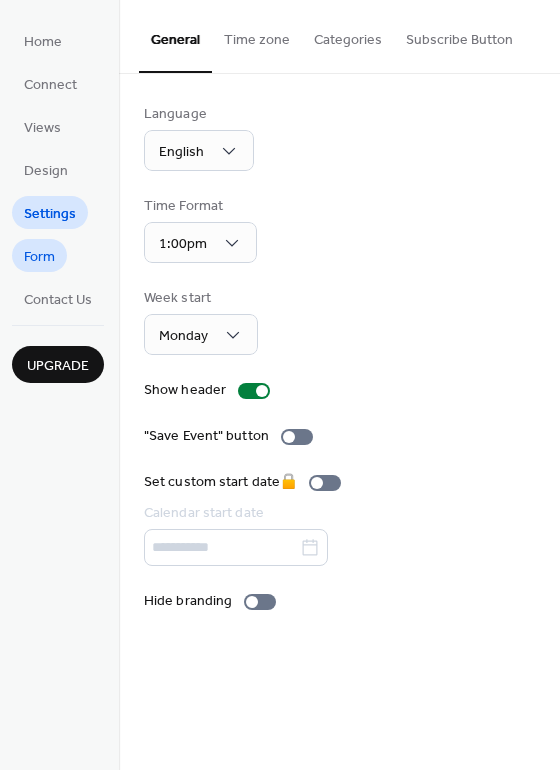 click on "Form" at bounding box center [39, 255] 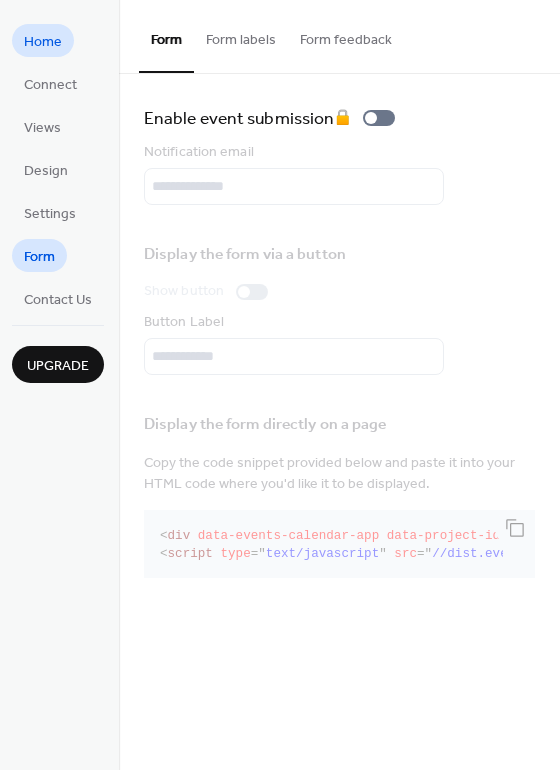 click on "Home" at bounding box center [43, 40] 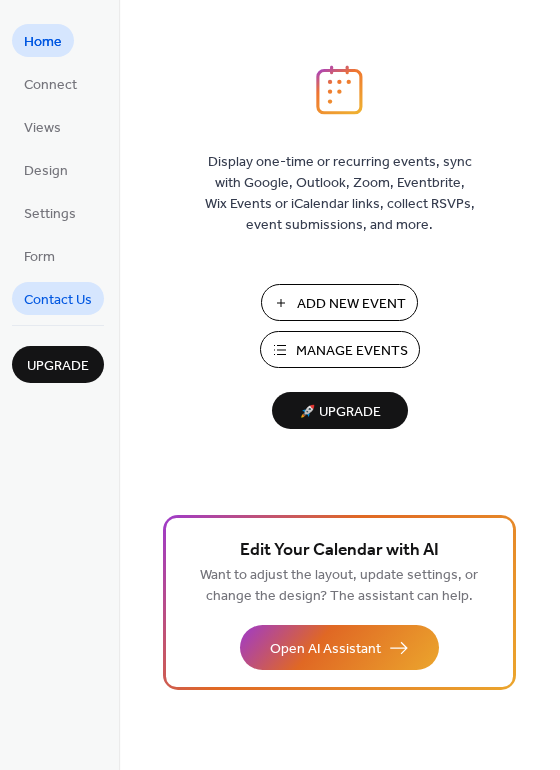click on "Contact Us" at bounding box center [58, 300] 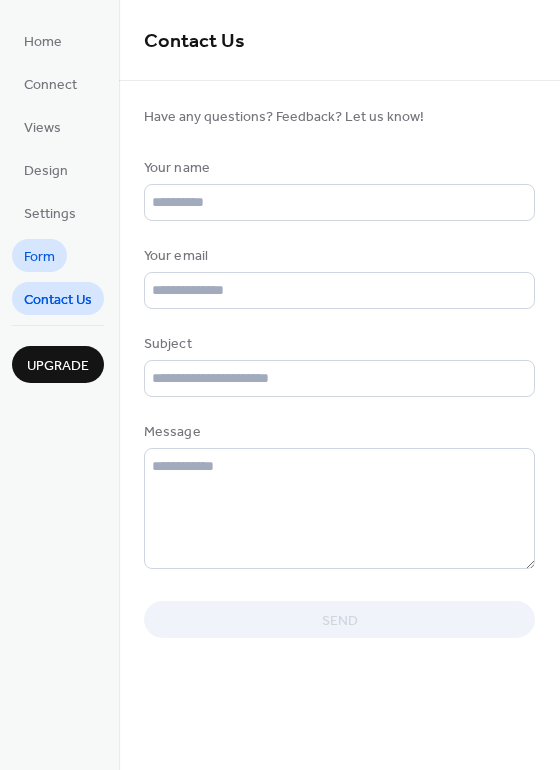click on "Form" at bounding box center (39, 257) 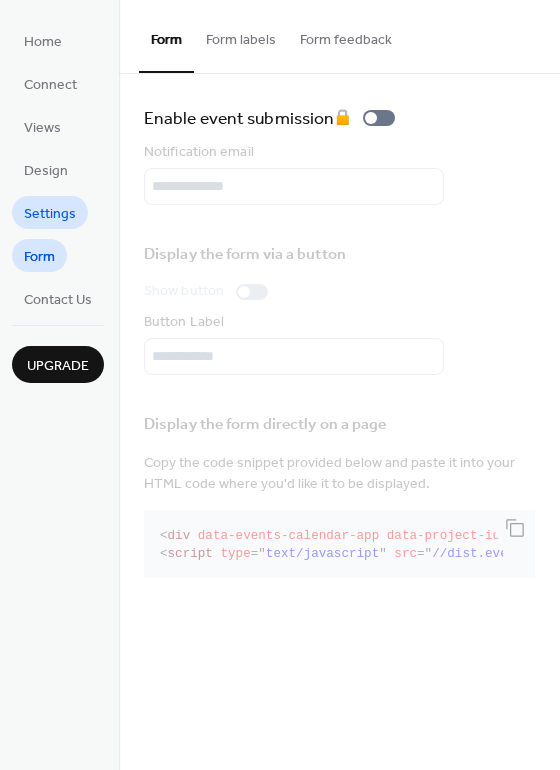 click on "Settings" at bounding box center (50, 214) 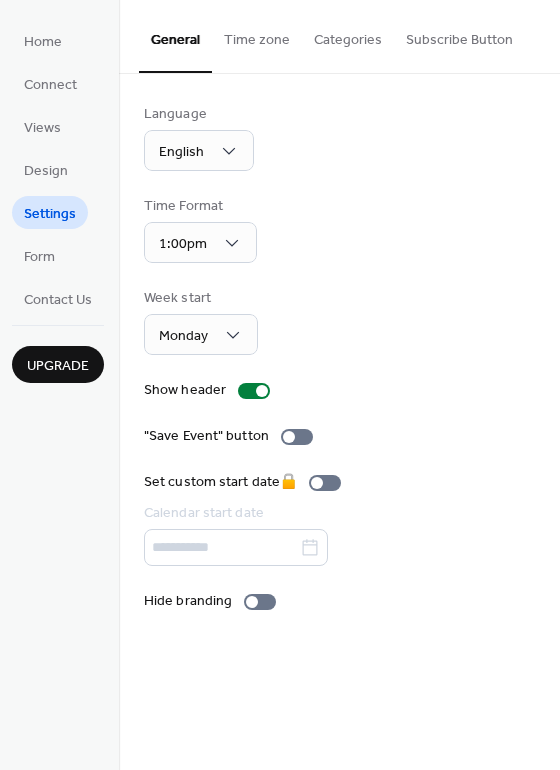 click on "Subscribe Button" at bounding box center (459, 35) 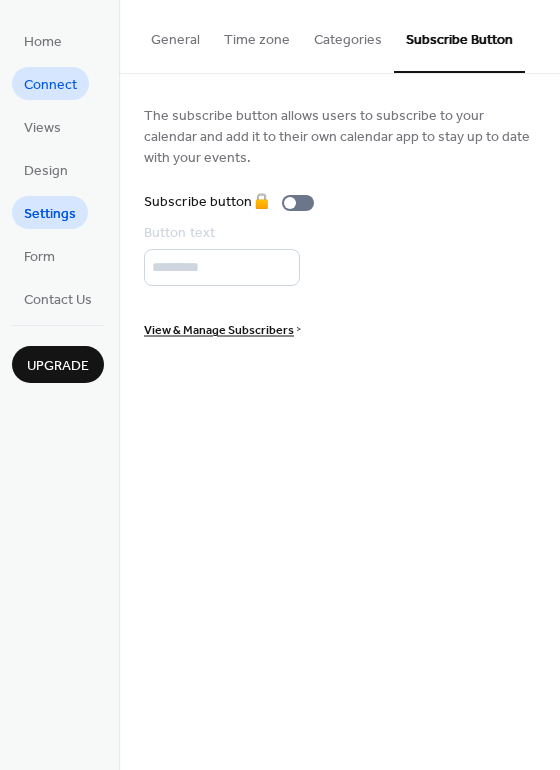 click on "Connect" at bounding box center (50, 85) 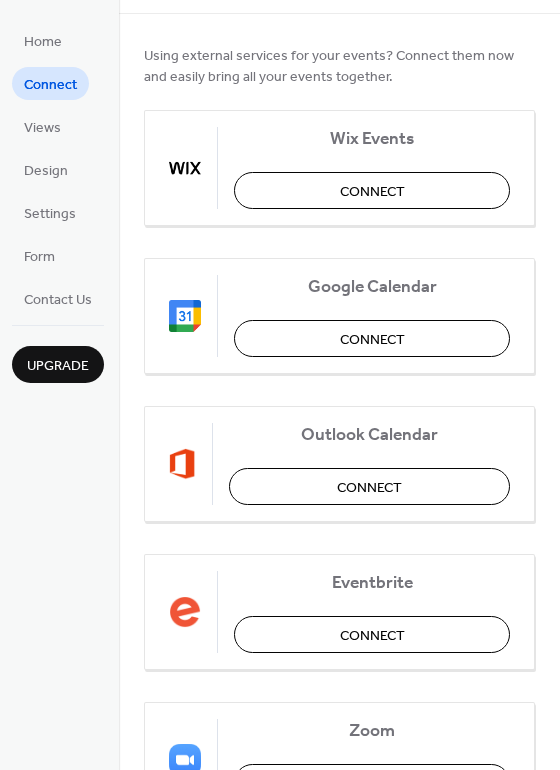 scroll, scrollTop: 0, scrollLeft: 0, axis: both 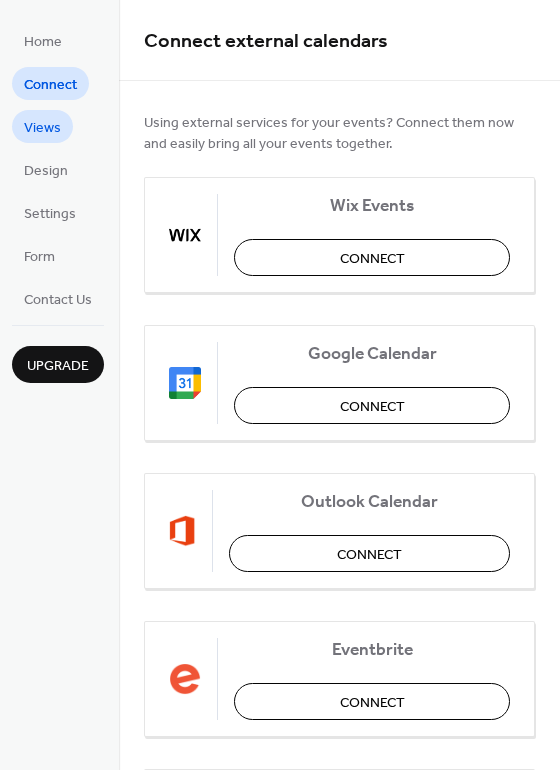 click on "Views" at bounding box center (42, 128) 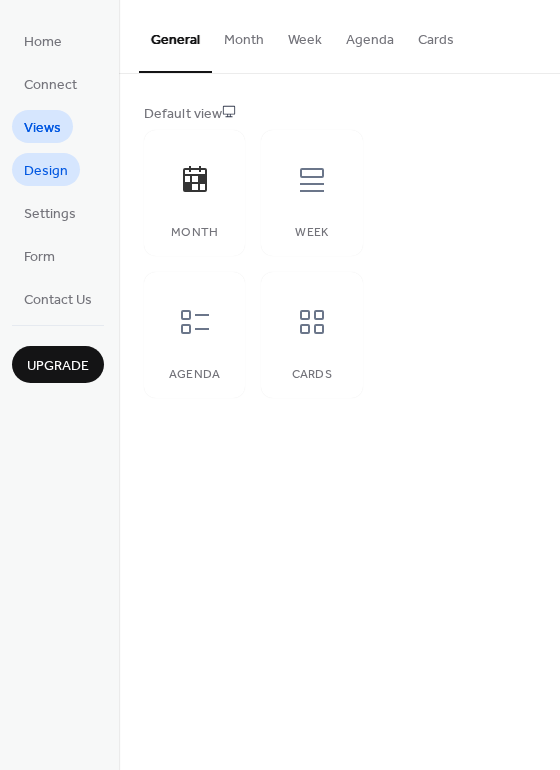 click on "Design" at bounding box center [46, 171] 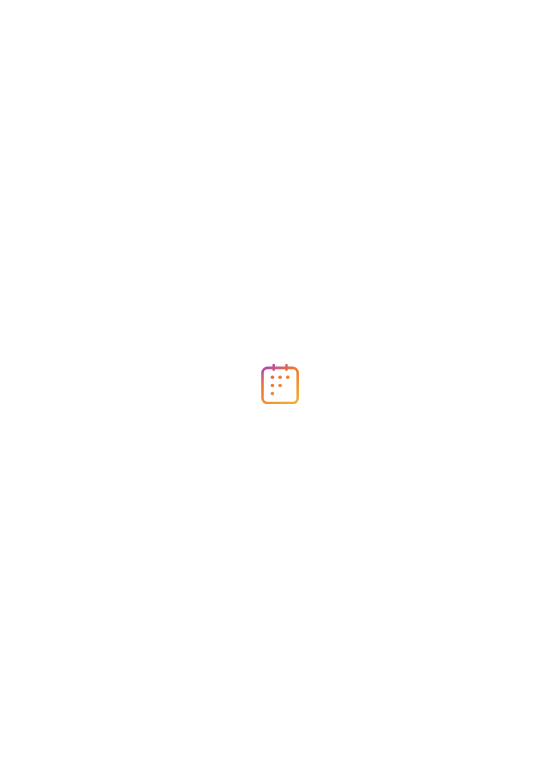 scroll, scrollTop: 0, scrollLeft: 0, axis: both 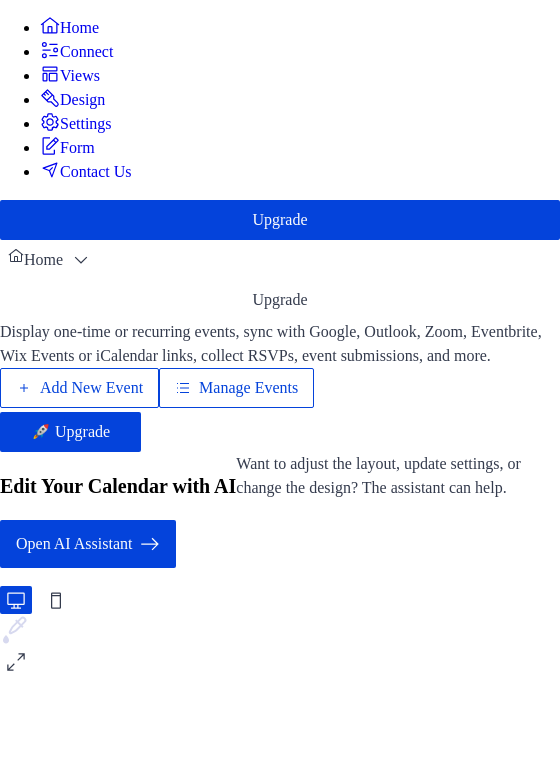 click on "Manage Events" at bounding box center (248, 388) 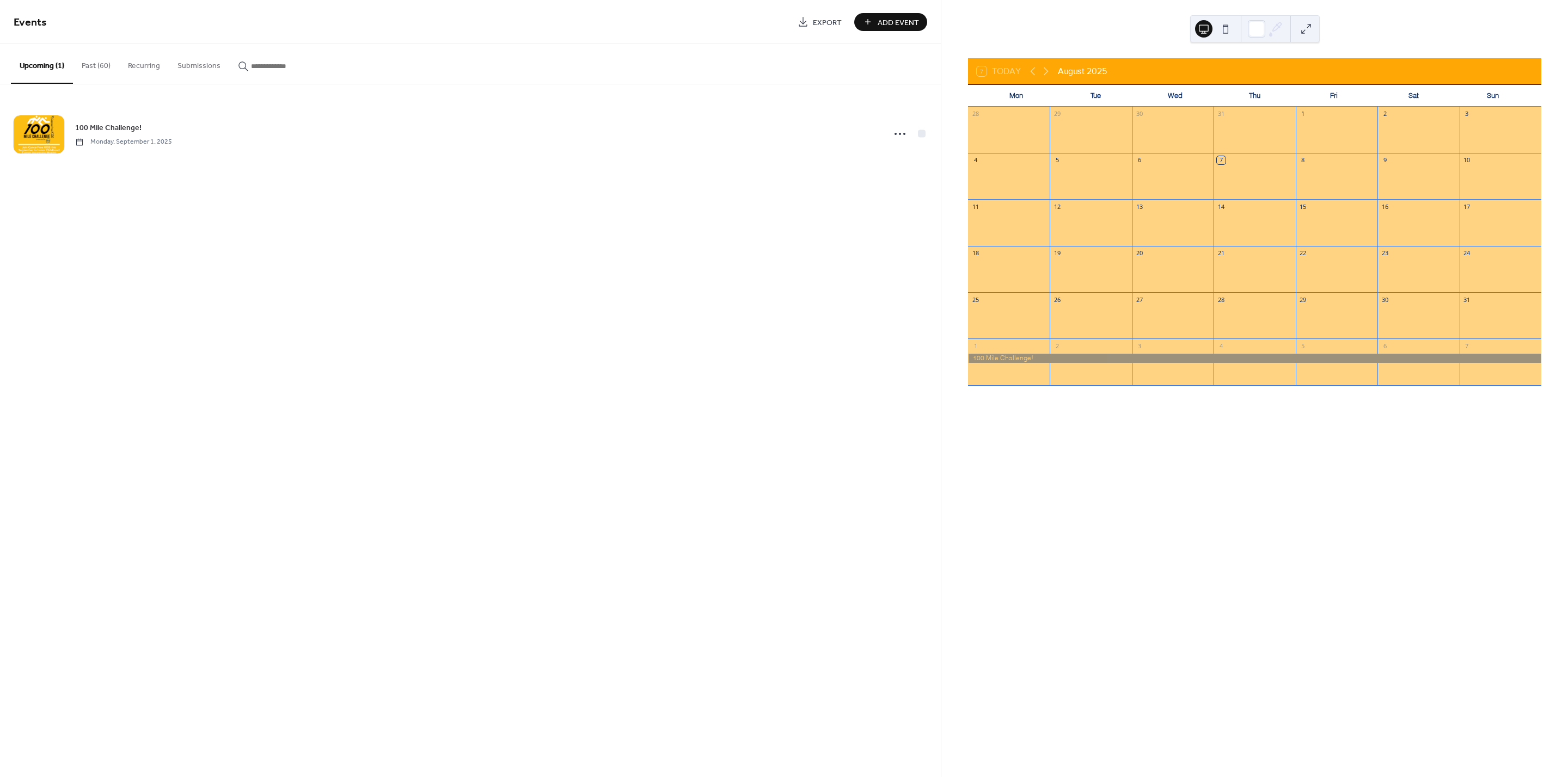 scroll, scrollTop: 0, scrollLeft: 0, axis: both 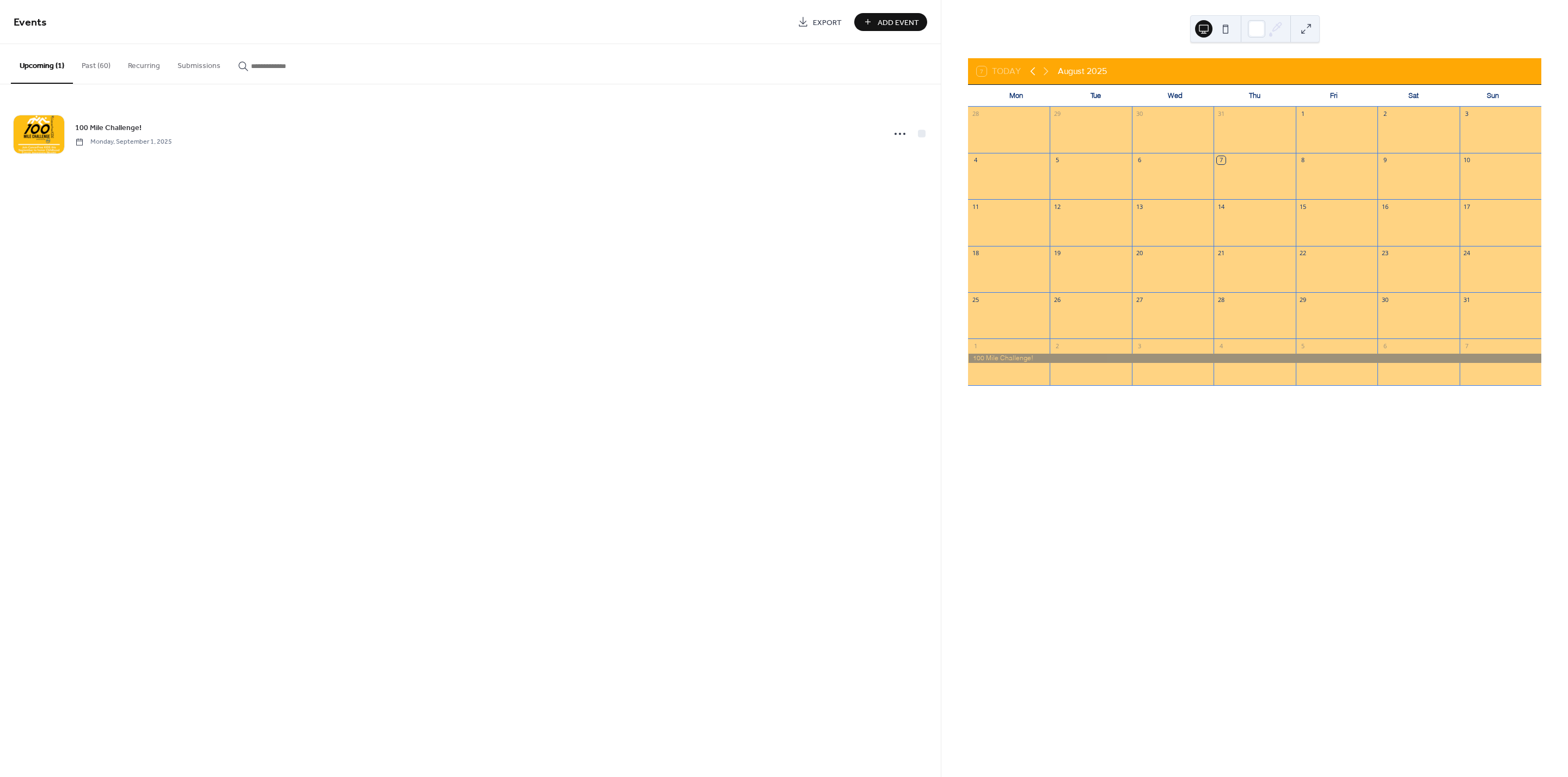 click 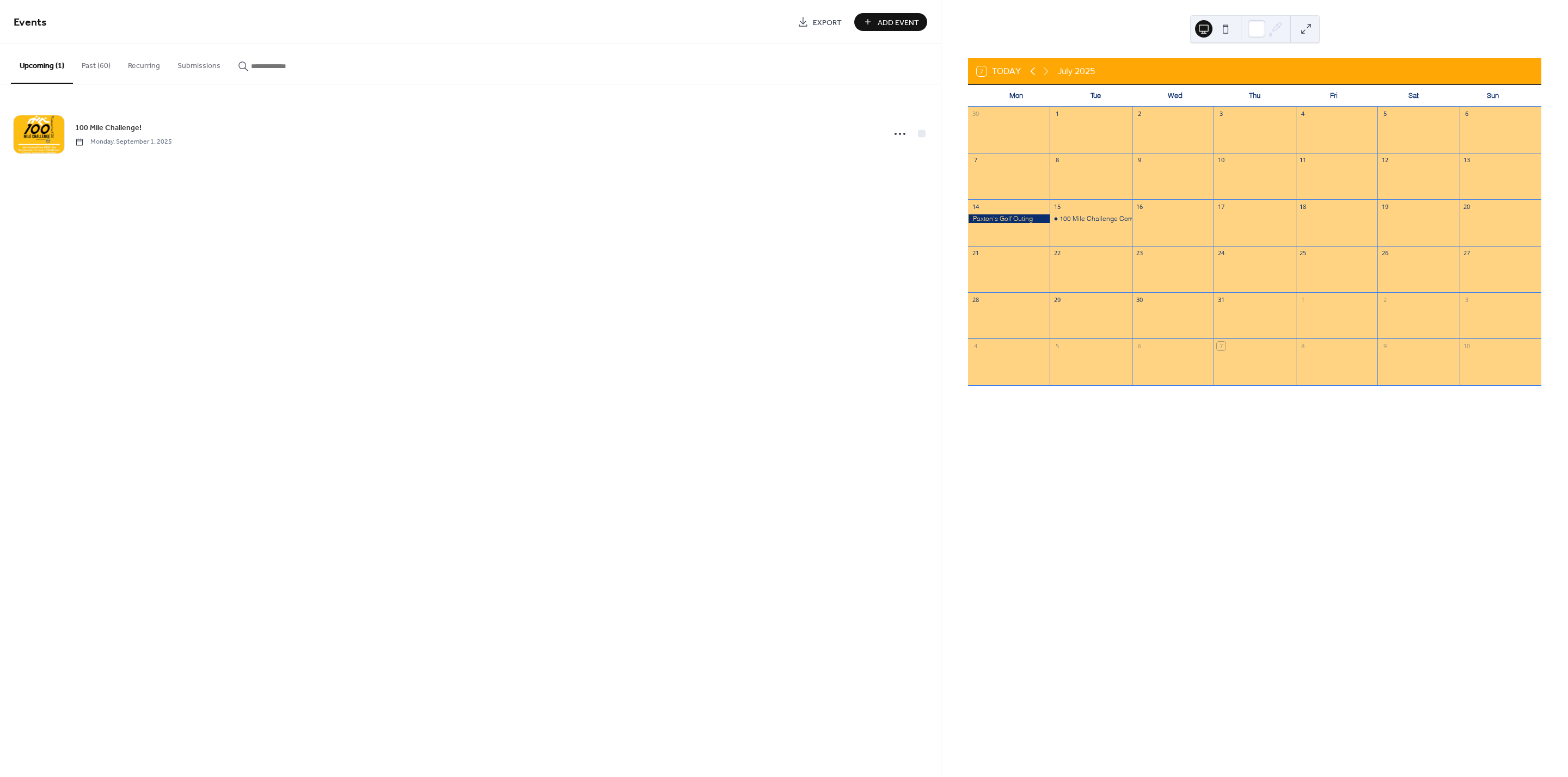 click 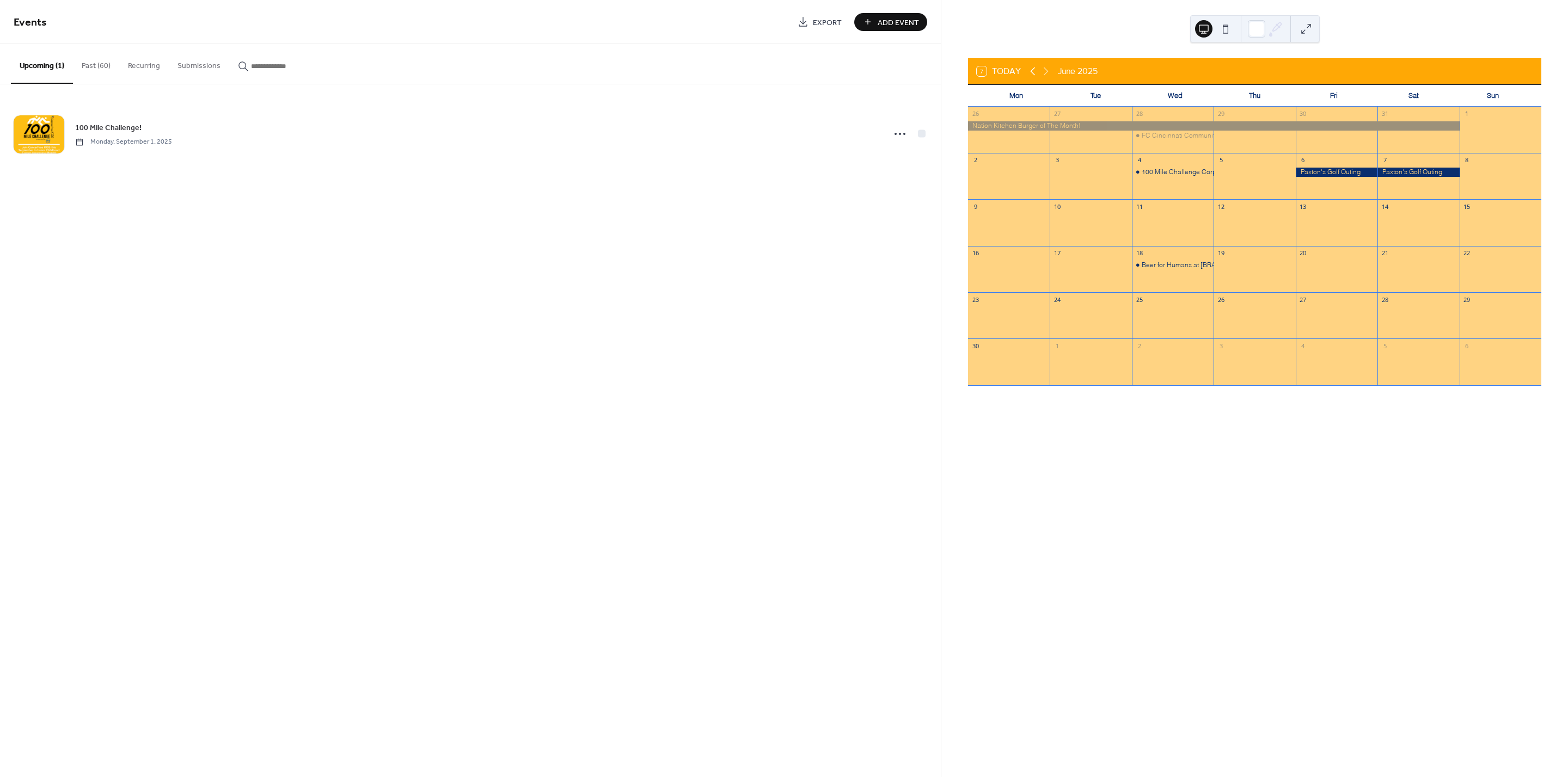click 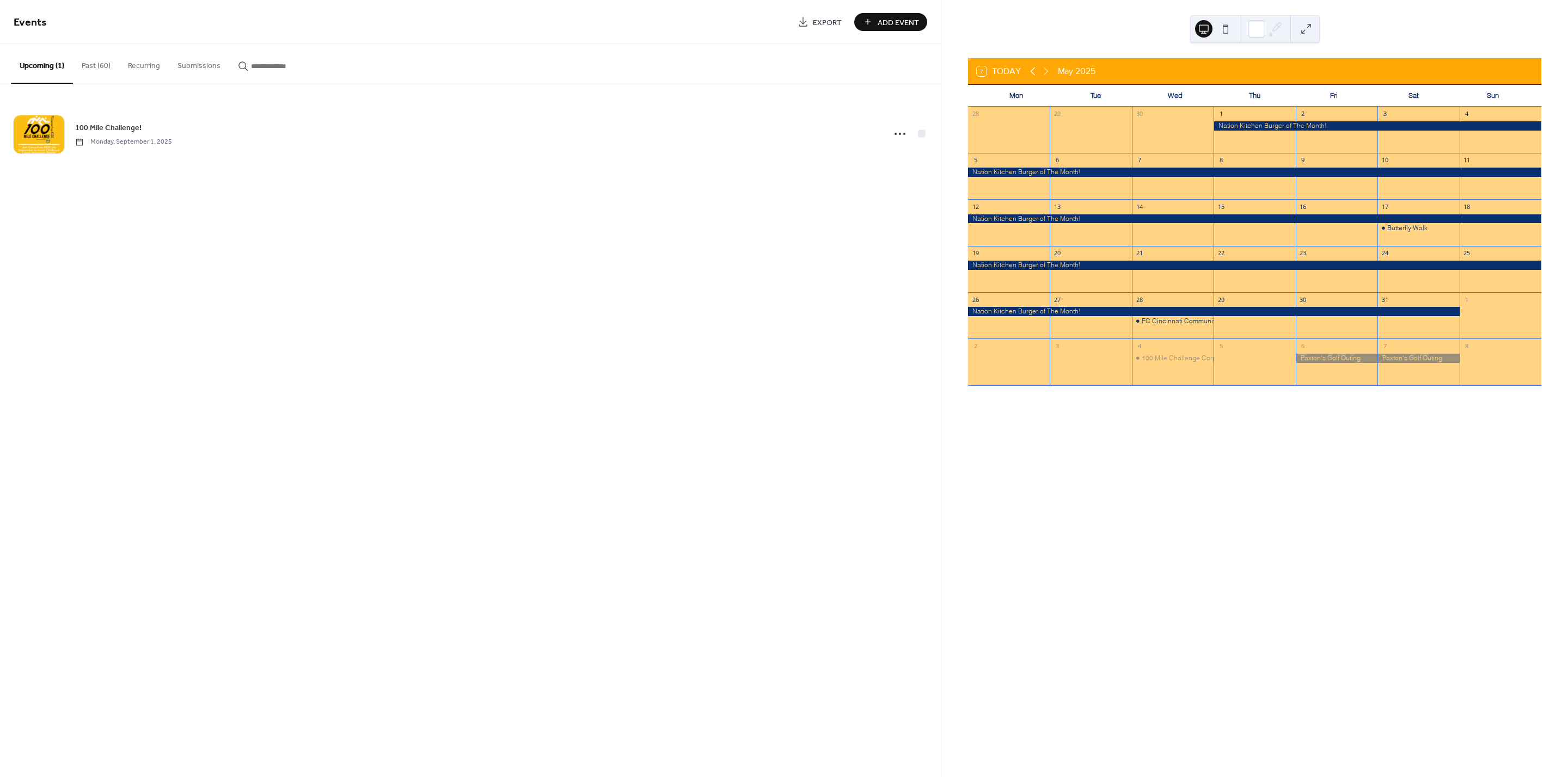 click 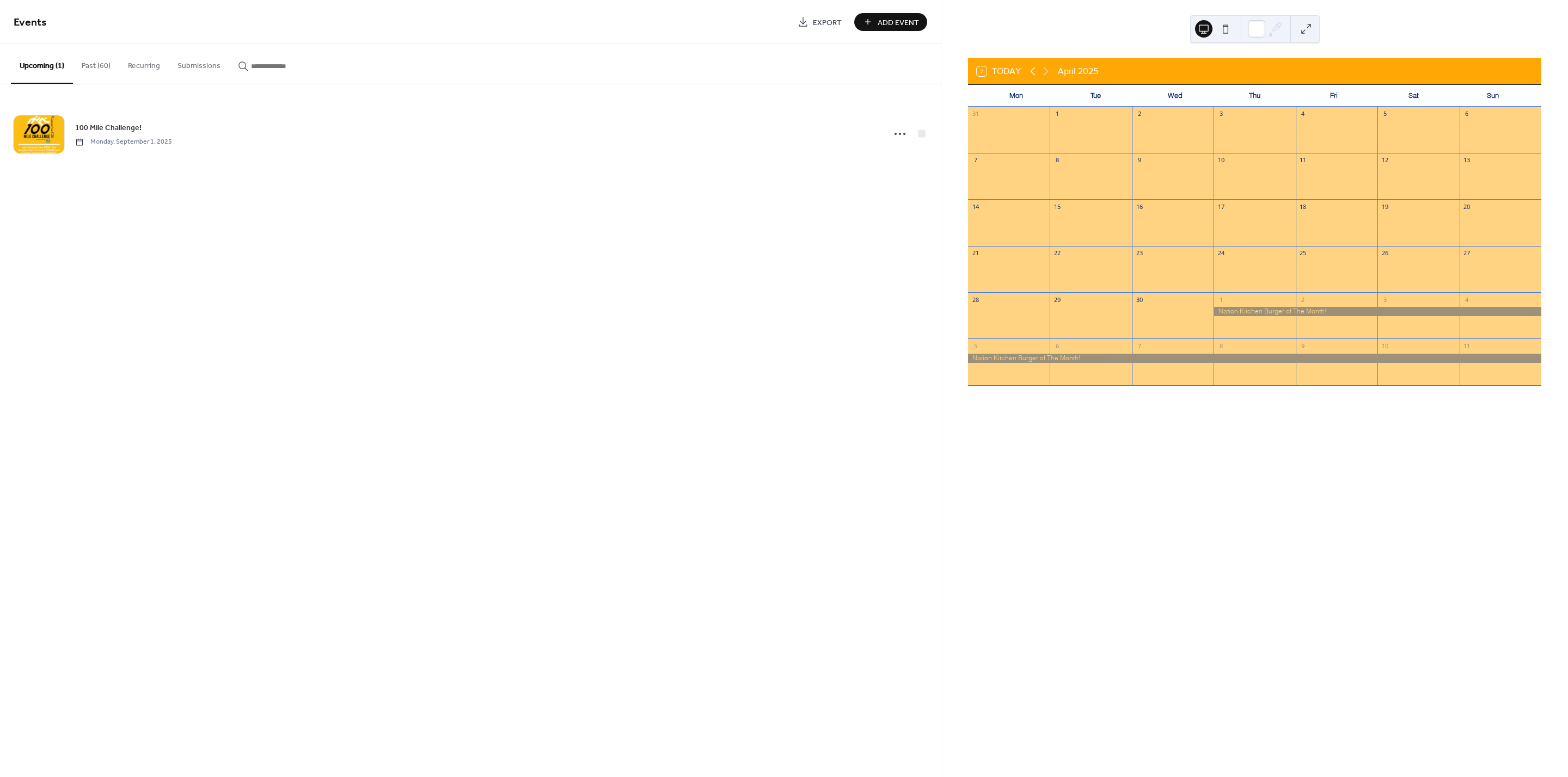 click 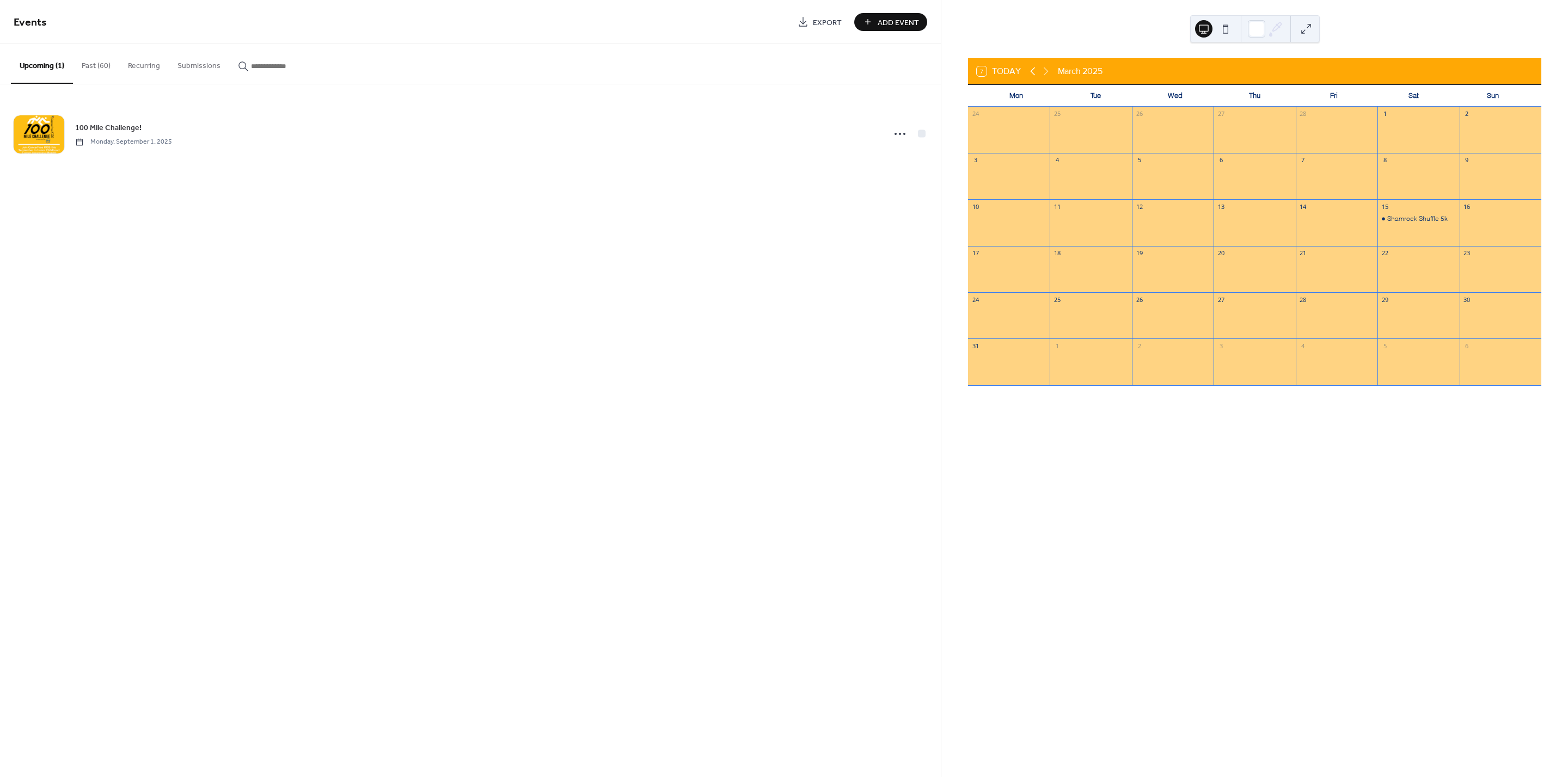 click 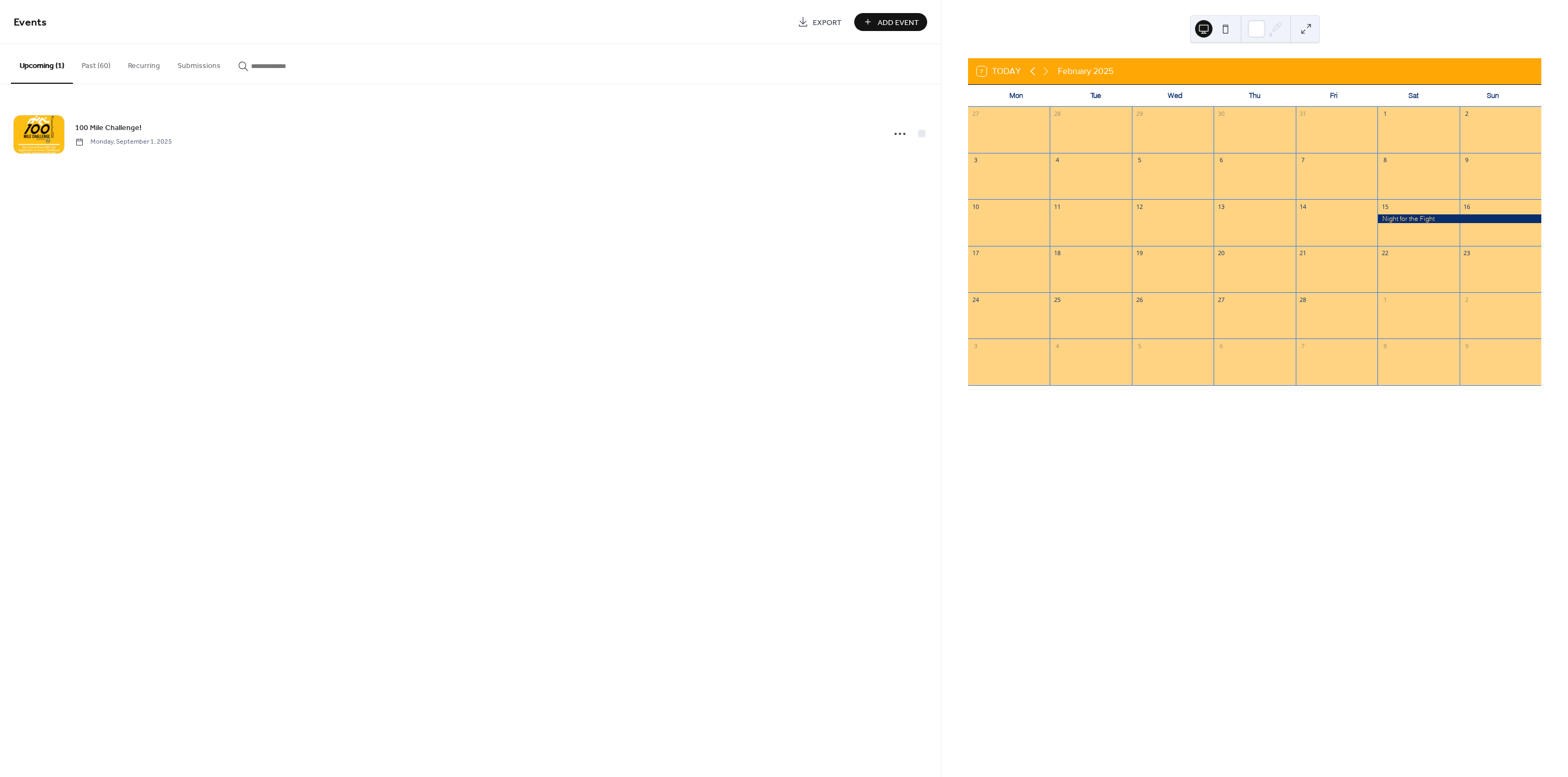 click 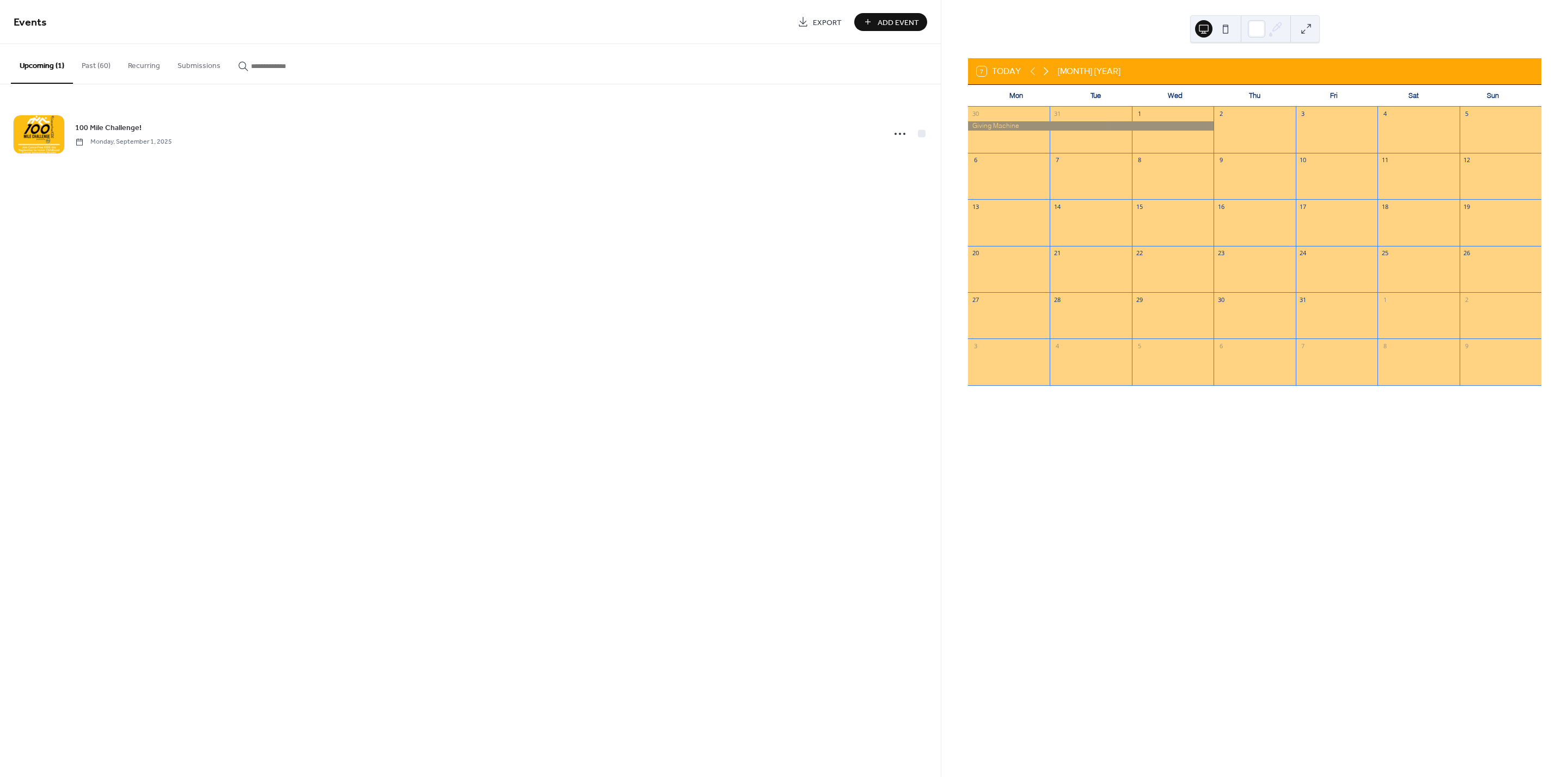 click 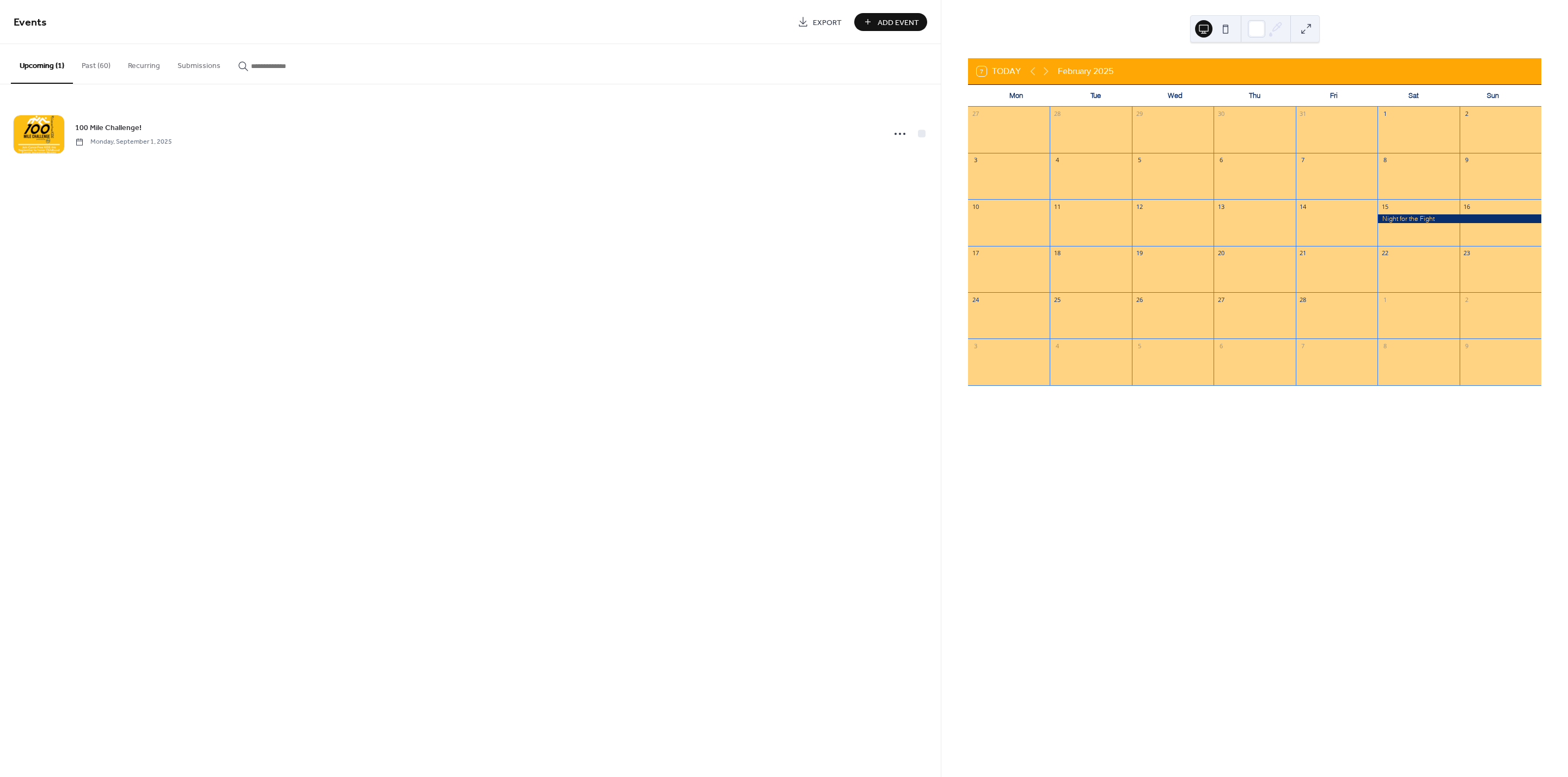 click at bounding box center (1459, 219) 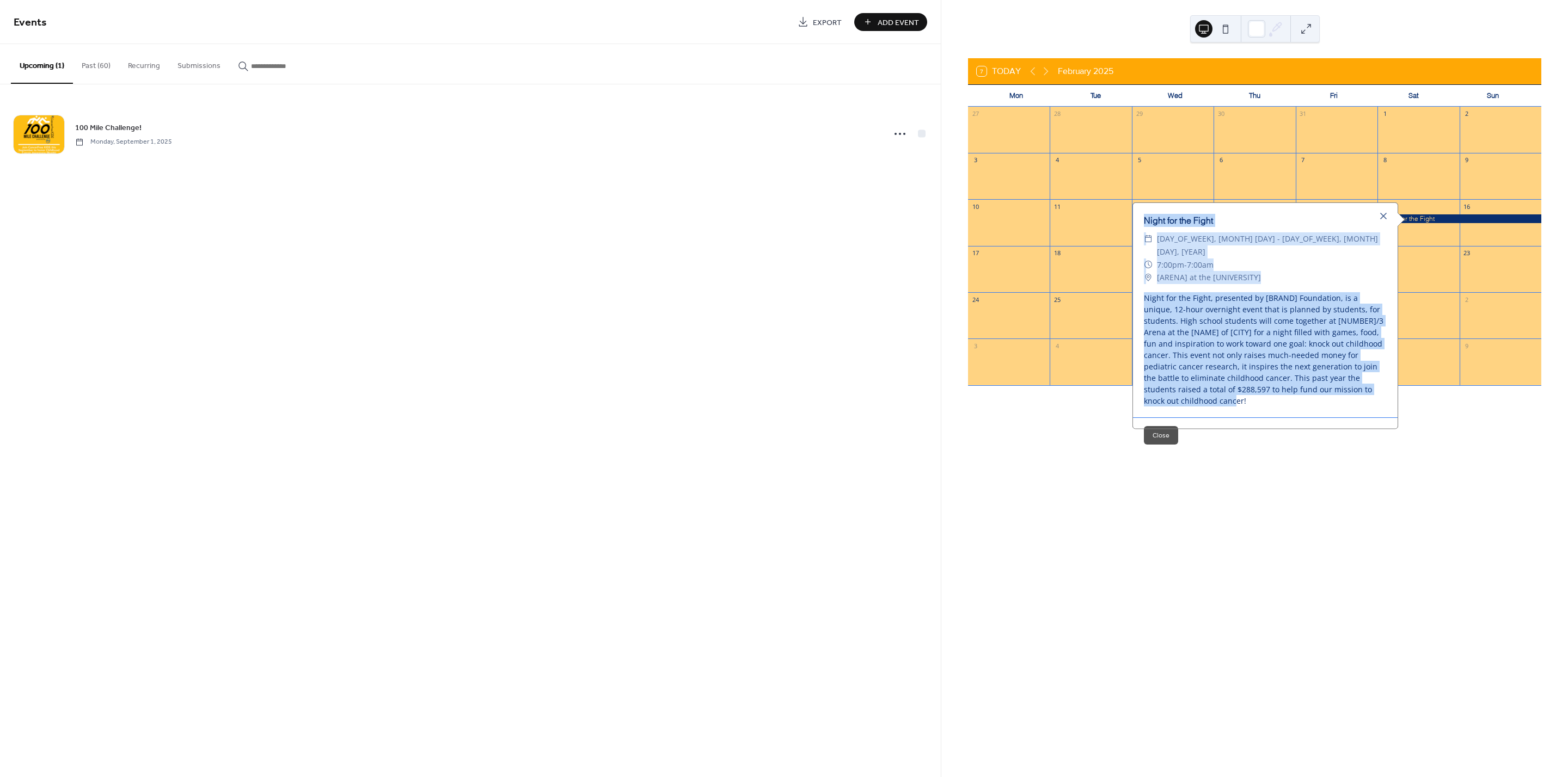 drag, startPoint x: 1316, startPoint y: 374, endPoint x: 1136, endPoint y: 225, distance: 233.66857 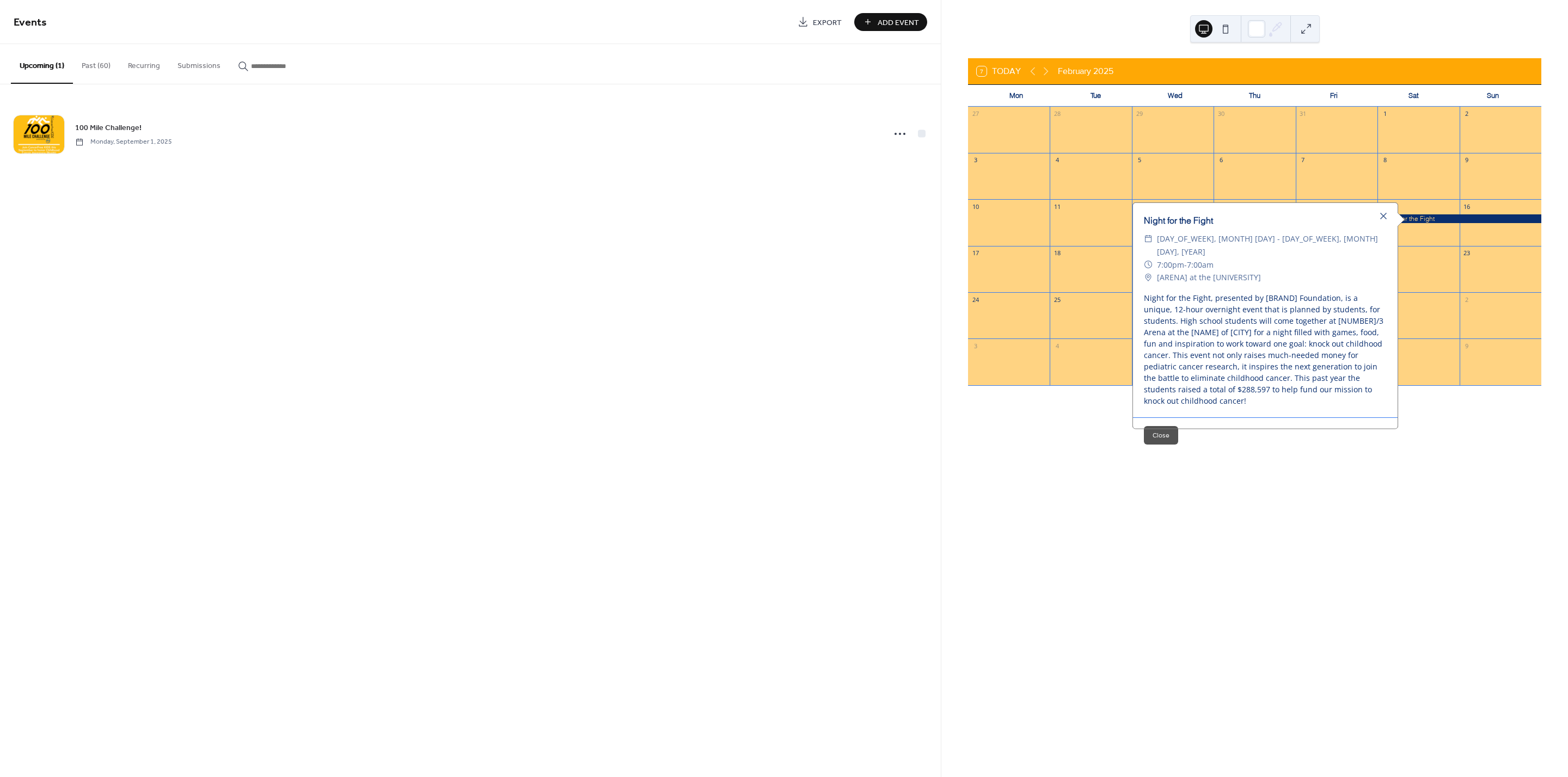 click on "[NUMBER] Today [MONTH] [YEAR] Mon Tue Wed Thu Fri Sat Sun 27 28 29 30 31 1 2 3 4 5 6 7 8 9 10 11 12 13 14 15 16 17 18 19 20 21 22 23 24 25 26 27 28 1 2 3 4 5 6 7 8 9 Night for the Fight ​ Sat, [MONTH] 15 - Sun, [MONTH] 16, [YEAR] ​ 7:00pm - 7:00am ​ [NUMBER]/3 Arena at the [NAME] of [CITY] Night for the Fight, presented by [BRAND] Foundation, is a unique, 12-hour overnight event that is planned by students, for students. High school students will come together at [NUMBER]/3 Arena at the [NAME] of [CITY] for a night filled with games, food, fun and inspiration to work toward one goal: knock out childhood cancer. This event not only raises much-needed money for pediatric cancer research, it inspires the next generation to join the battle to eliminate childhood cancer. This past year the students raised a total of $288,597 to help fund our mission to knock out childhood cancer! Close" at bounding box center [1254, 388] 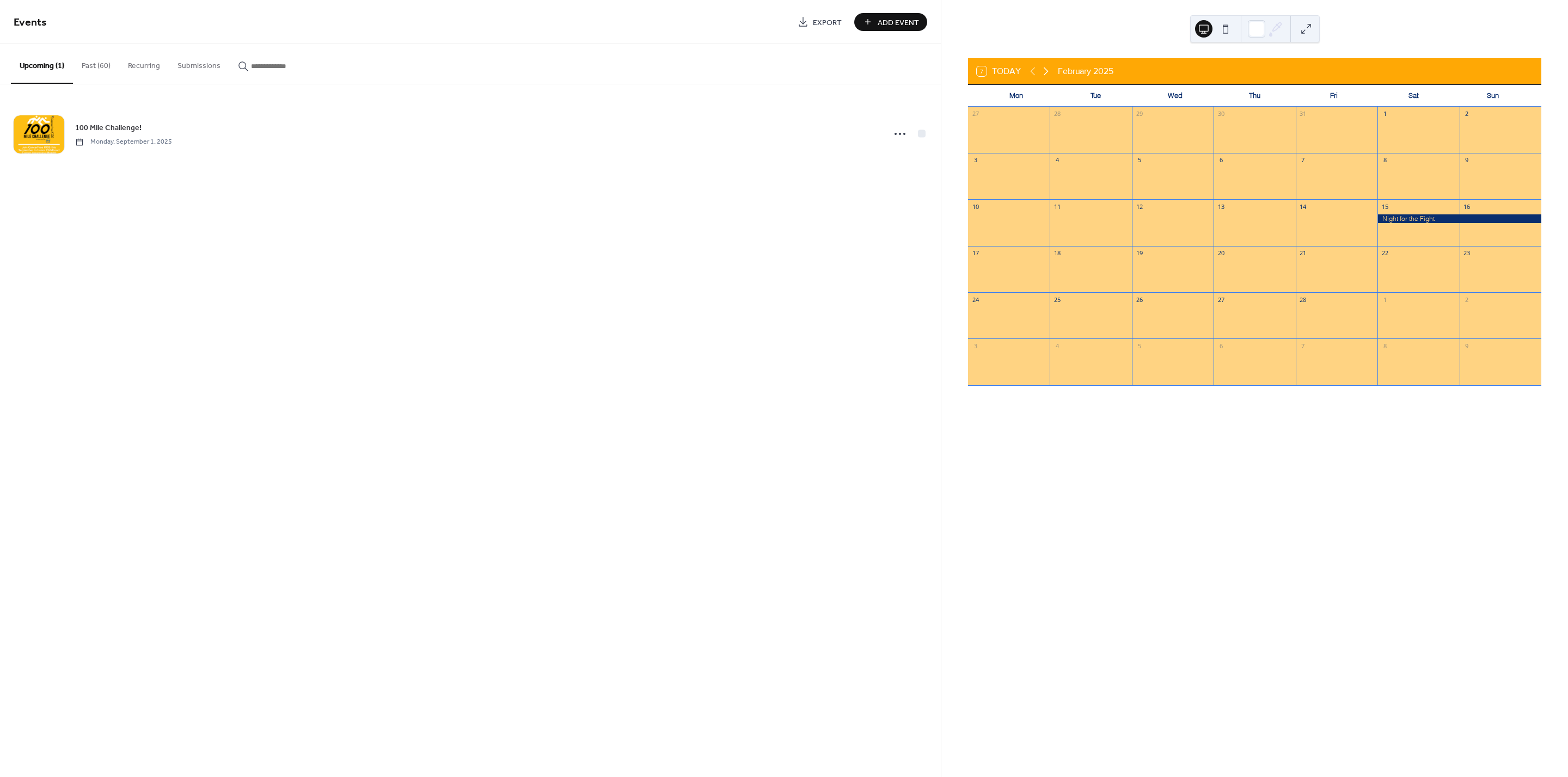 click 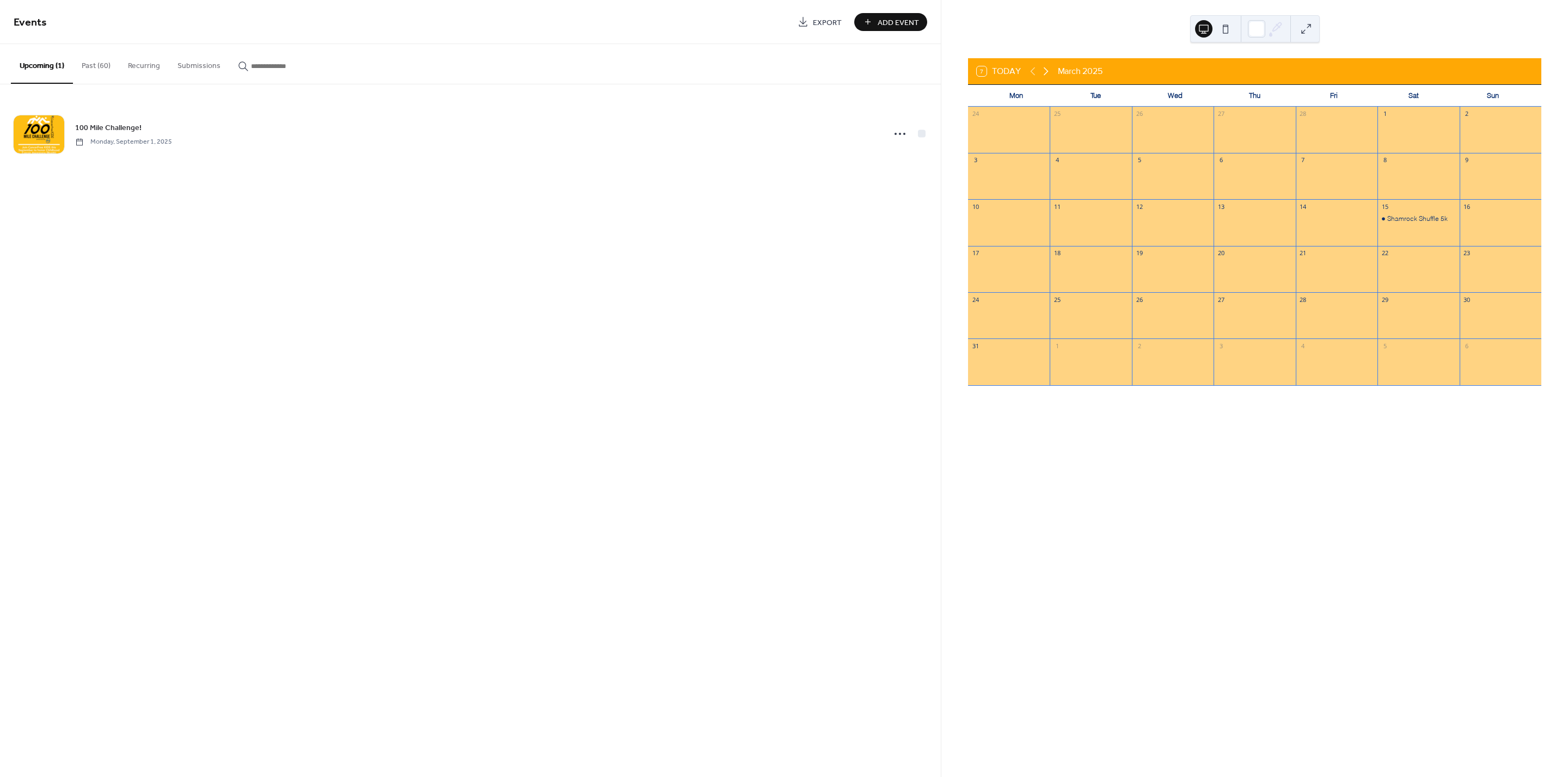 click 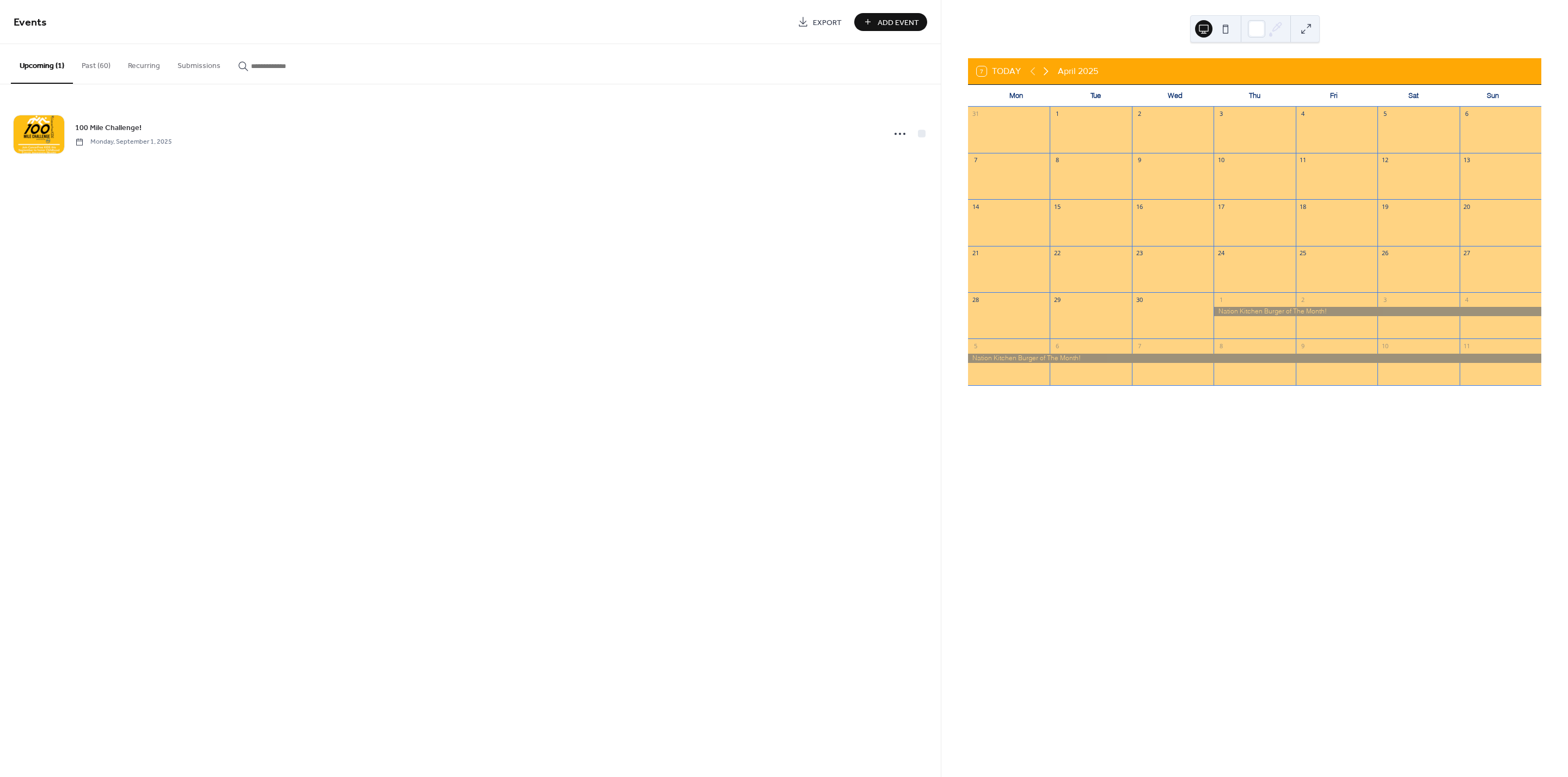 click 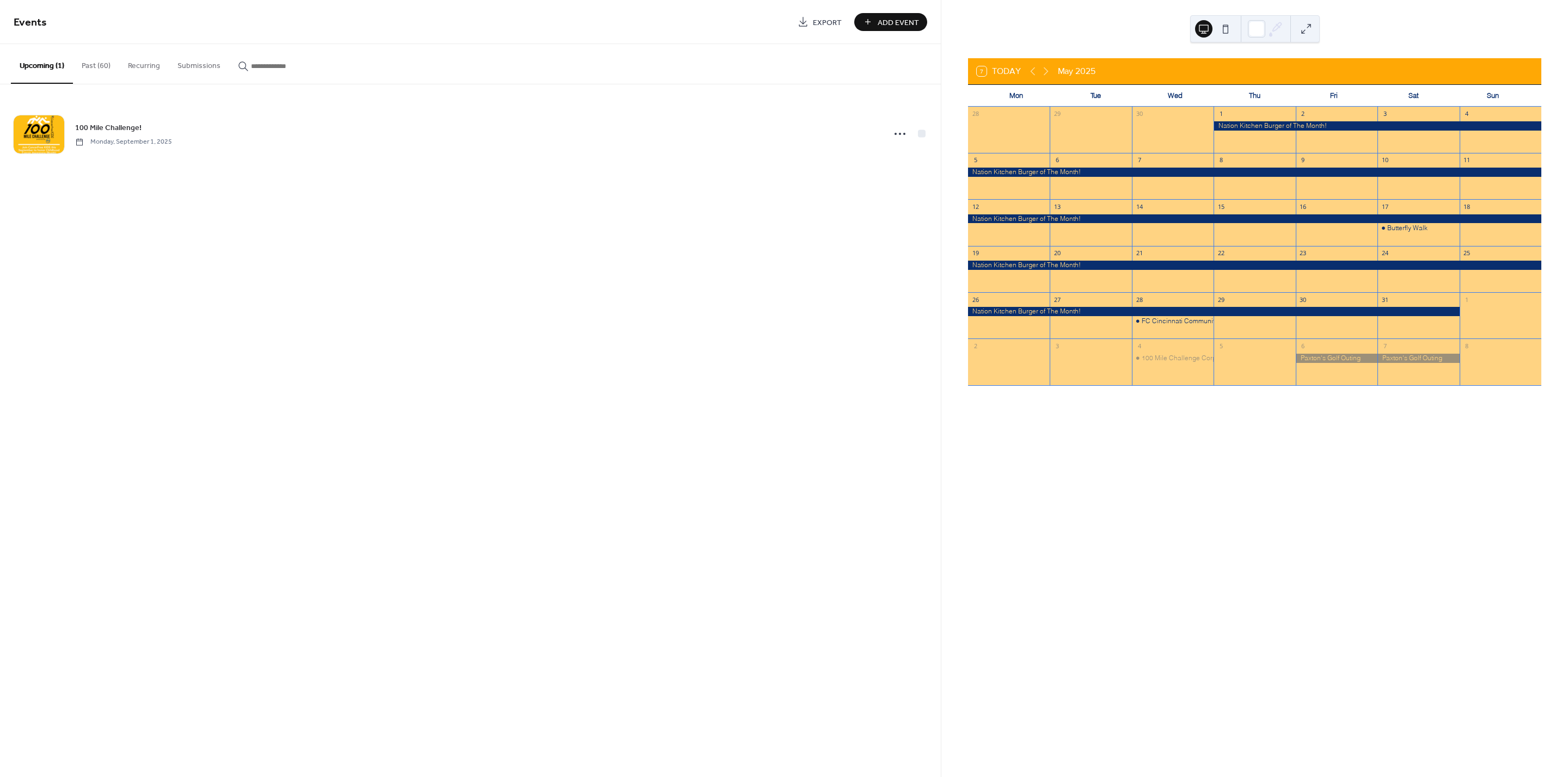 click at bounding box center [1337, 358] 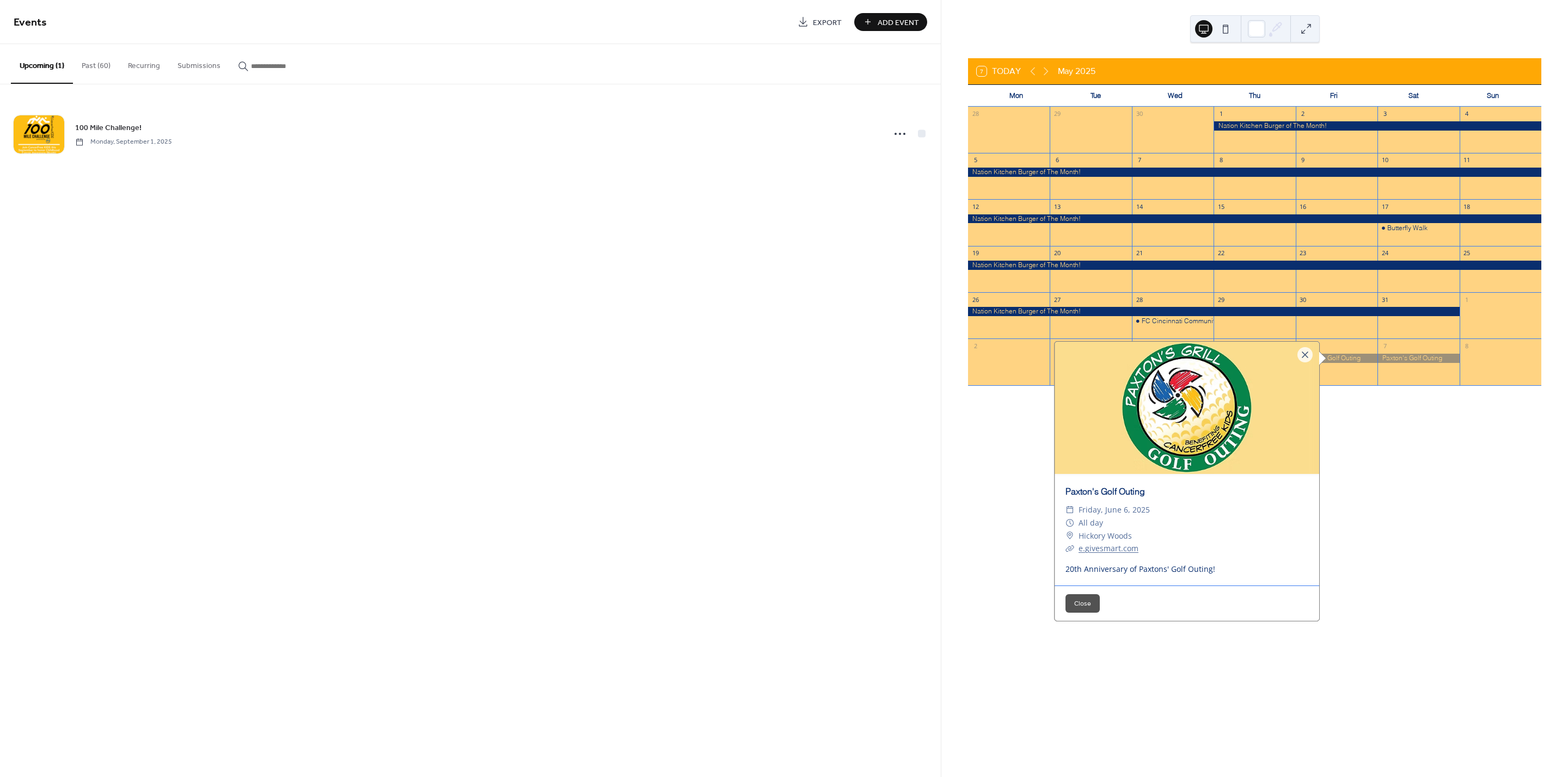 click on "20th Anniversary of Paxtons' Golf Outing!" at bounding box center [1187, 569] 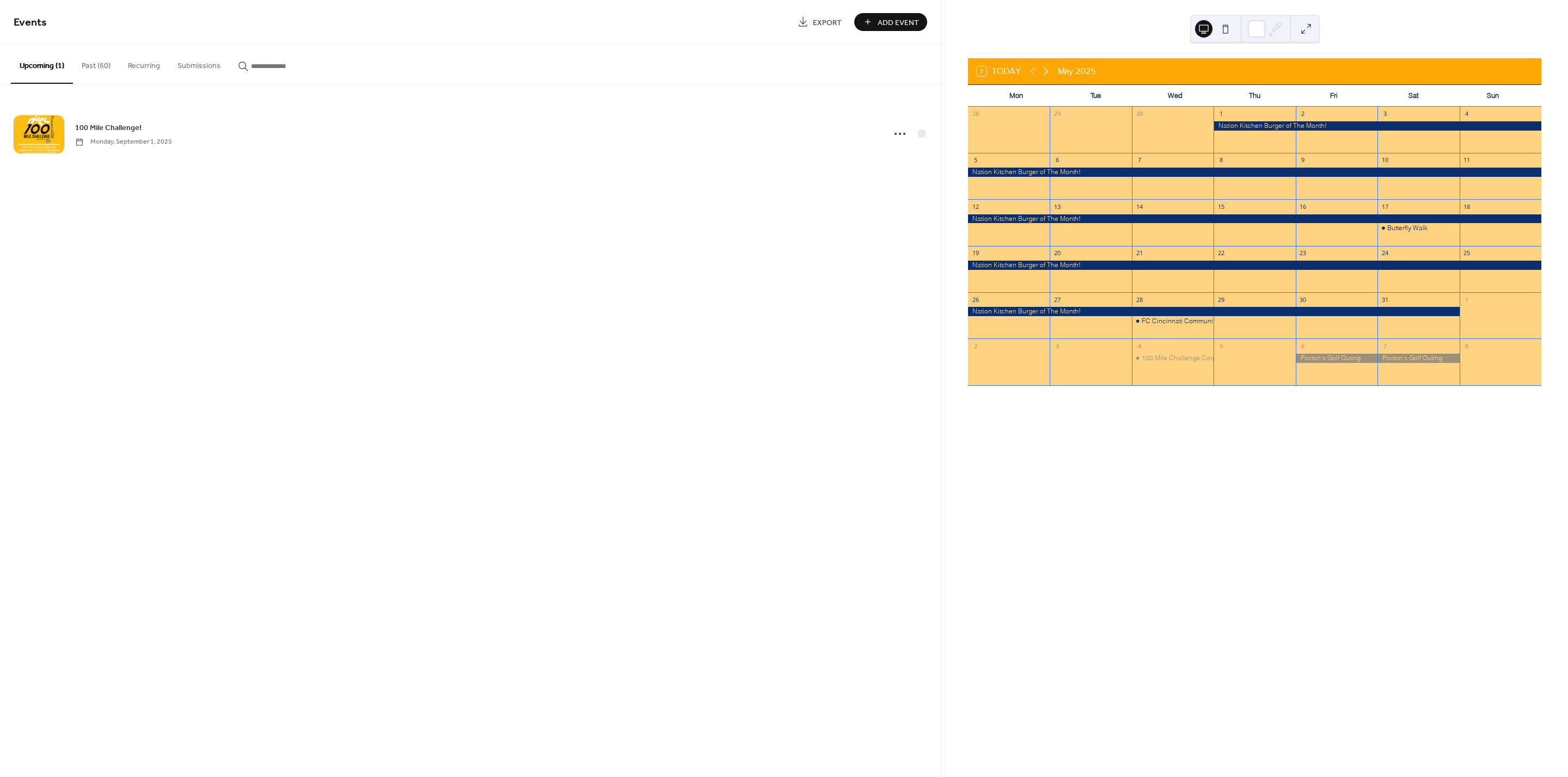 click 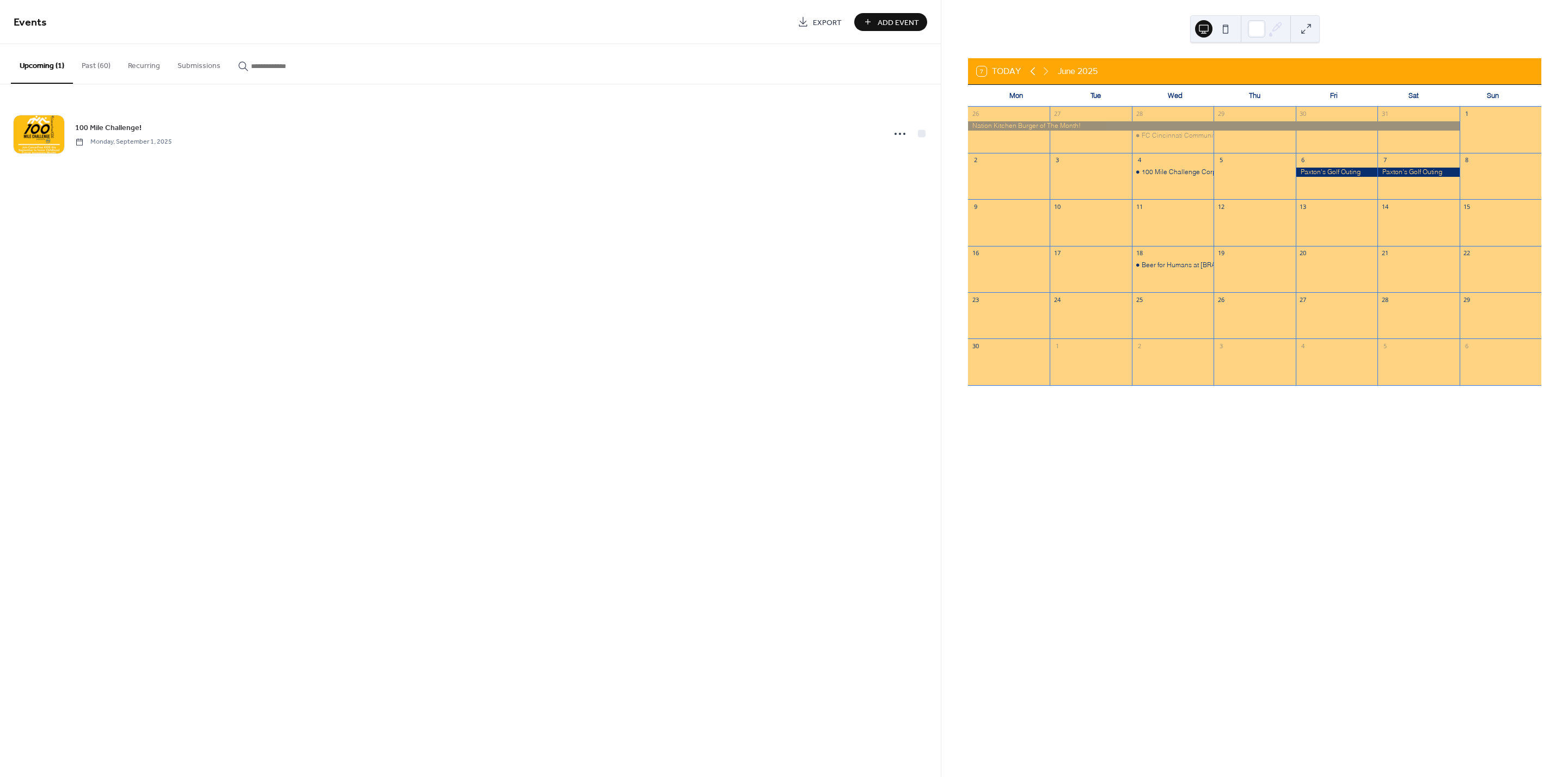 click 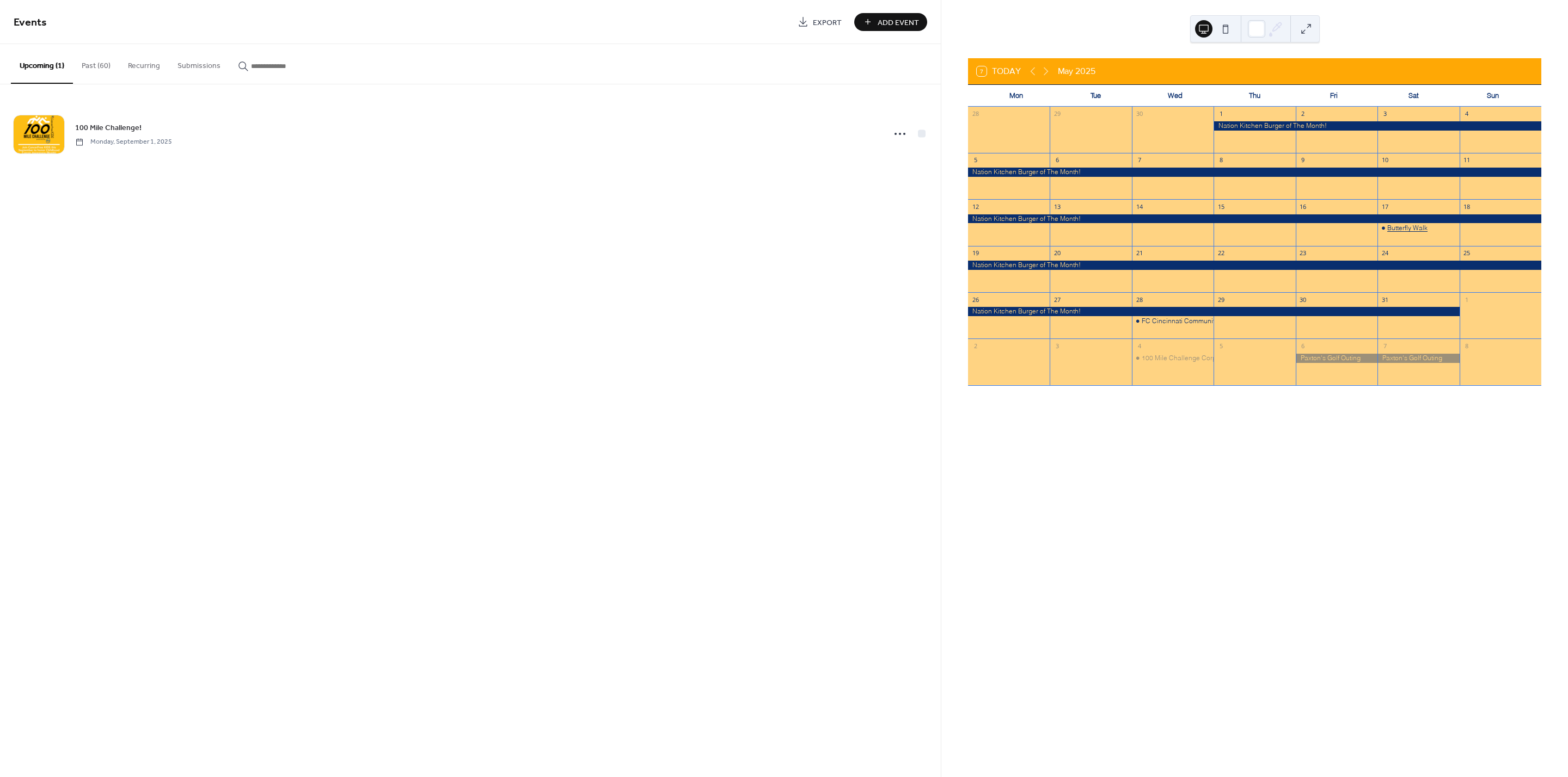 click on "Butterfly Walk" at bounding box center [1407, 228] 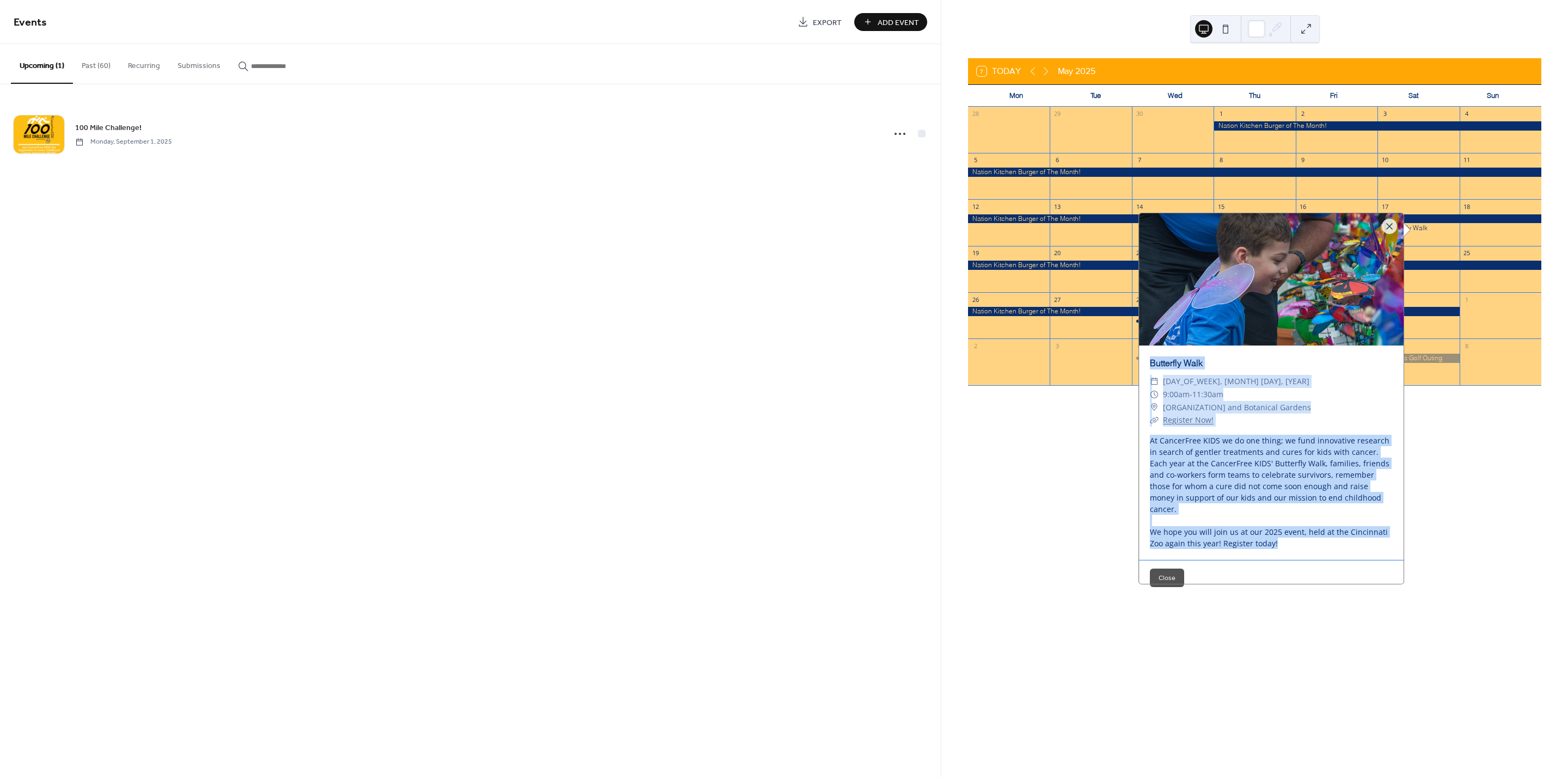 drag, startPoint x: 1284, startPoint y: 539, endPoint x: 1135, endPoint y: 363, distance: 230.60139 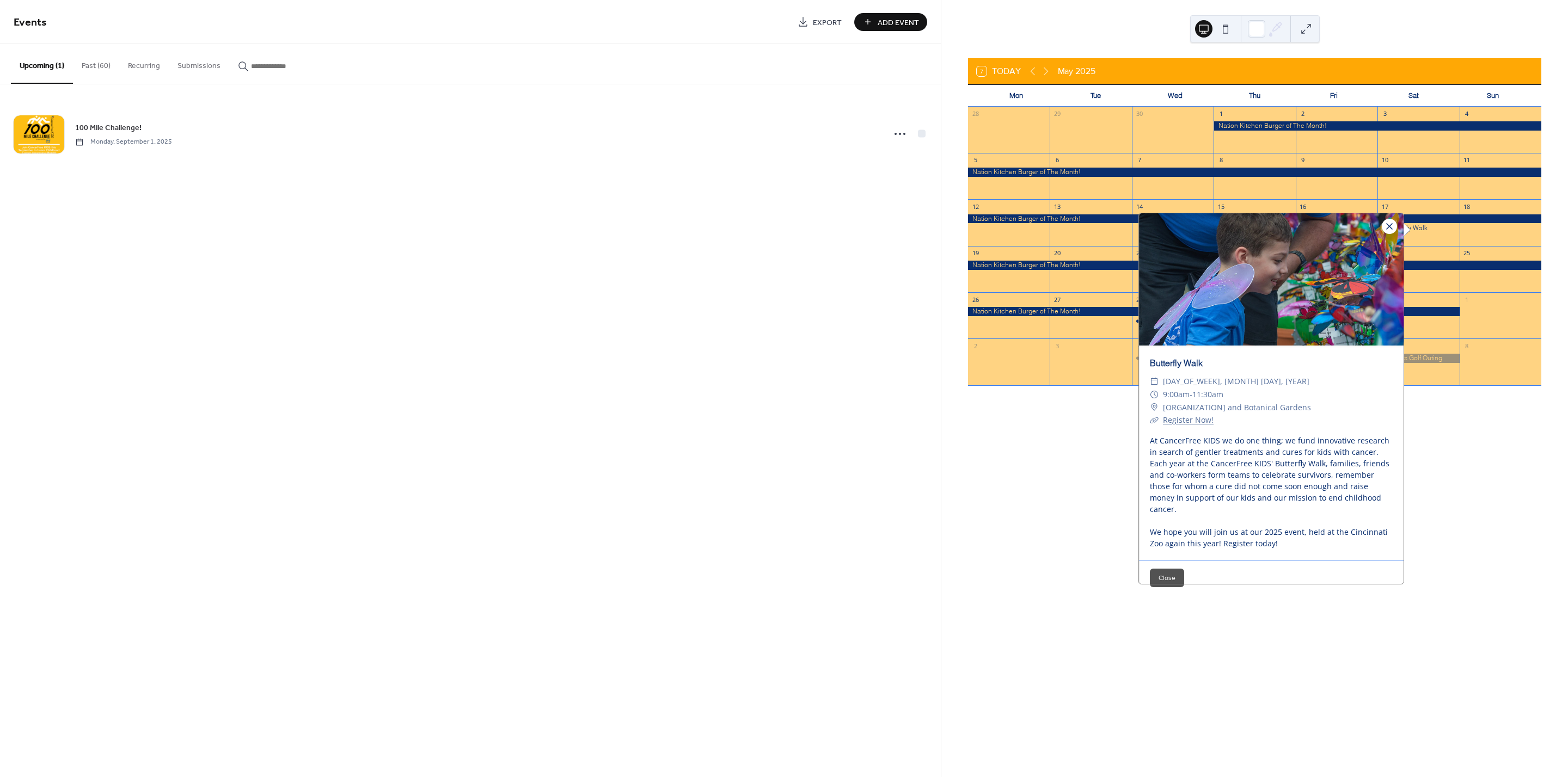 click at bounding box center [1389, 226] 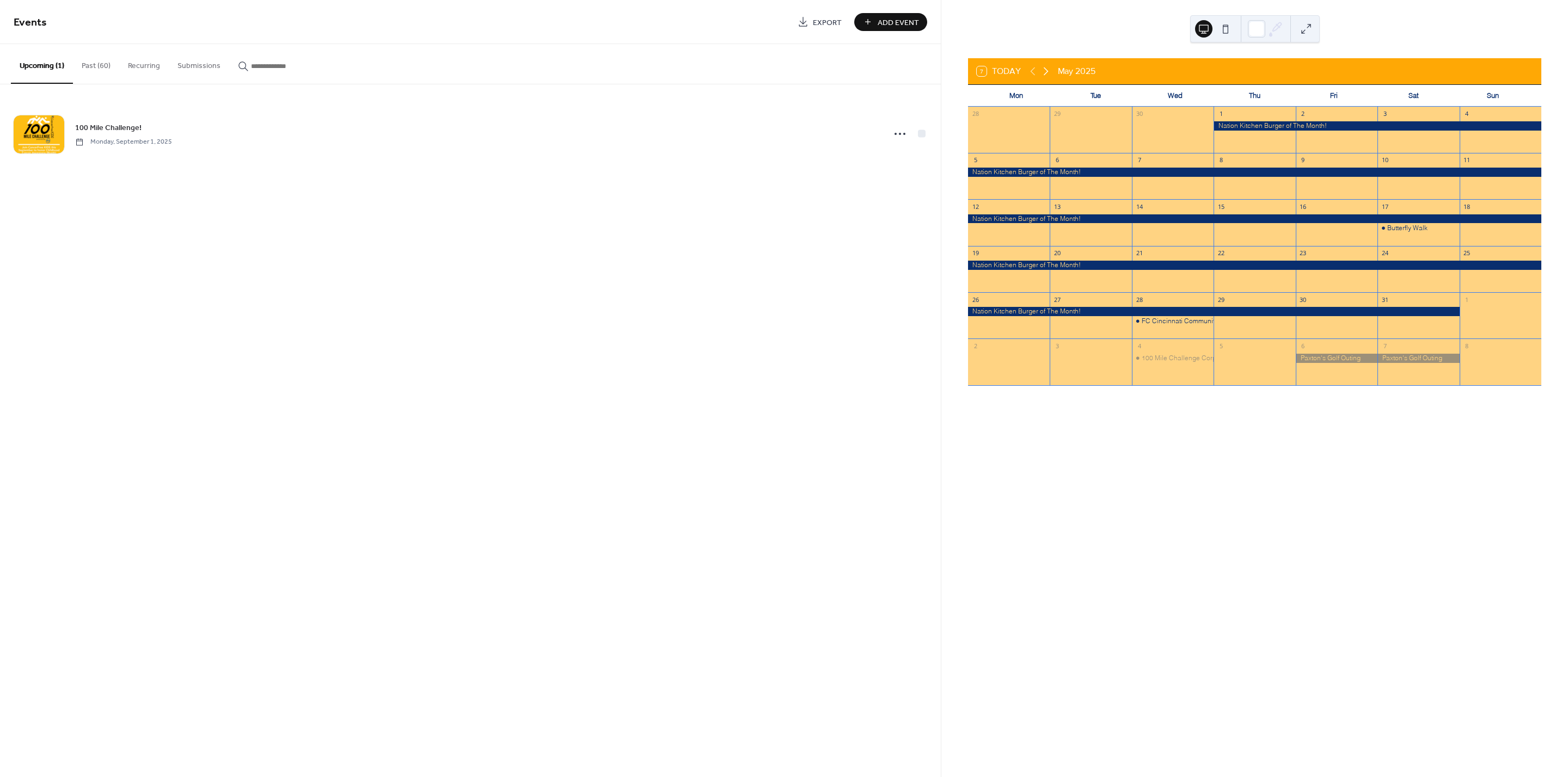 click 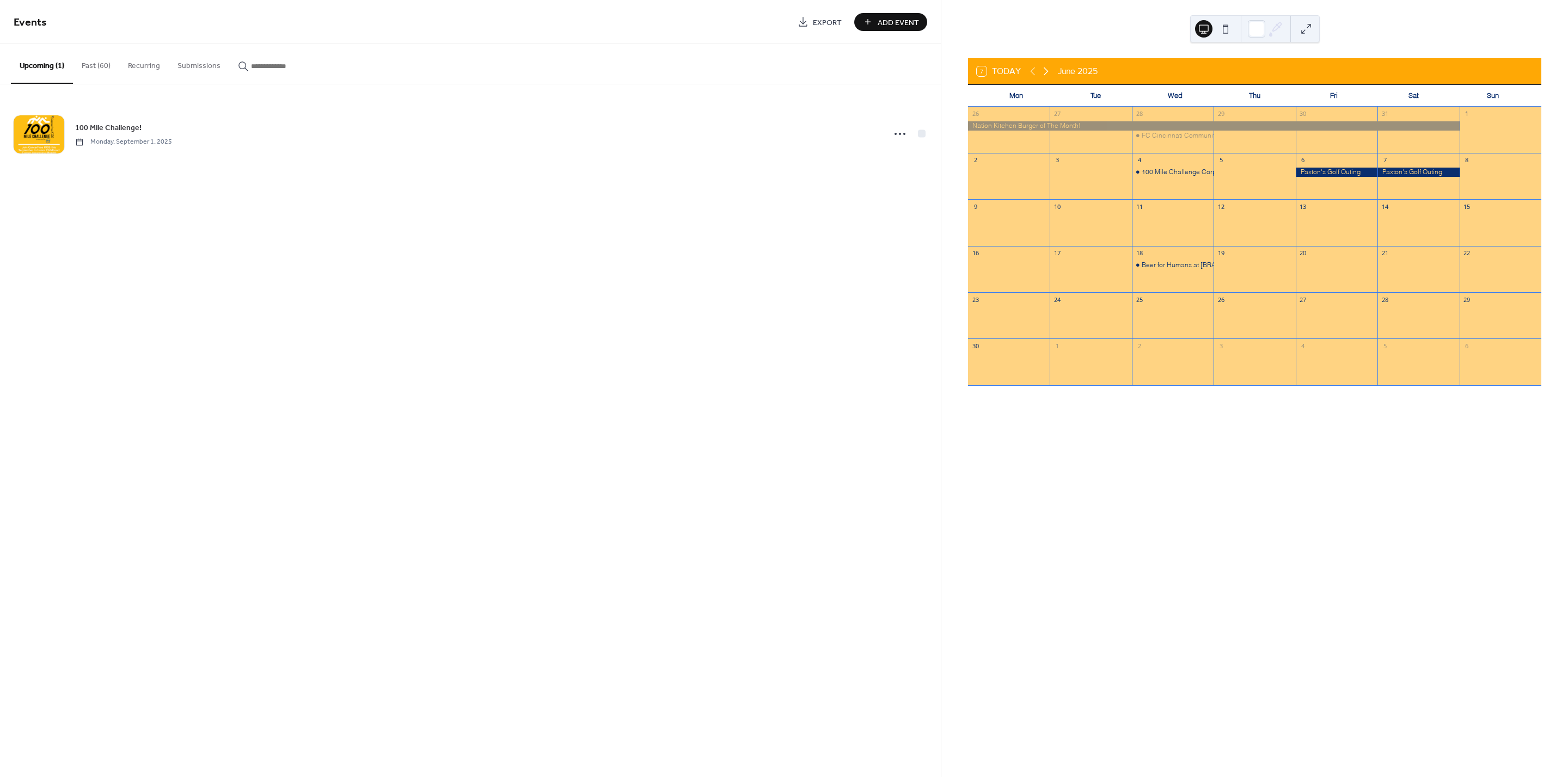 click 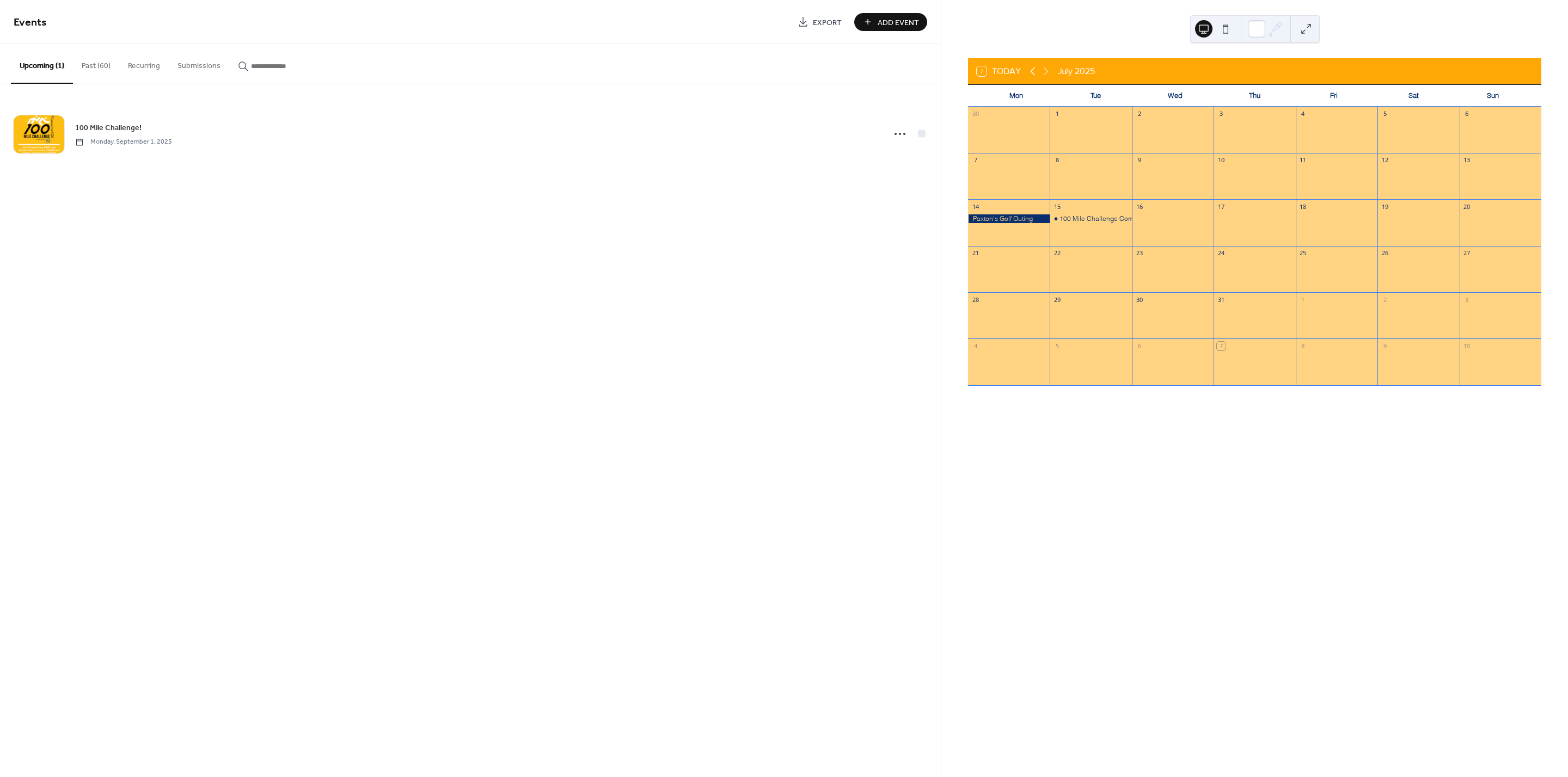 click 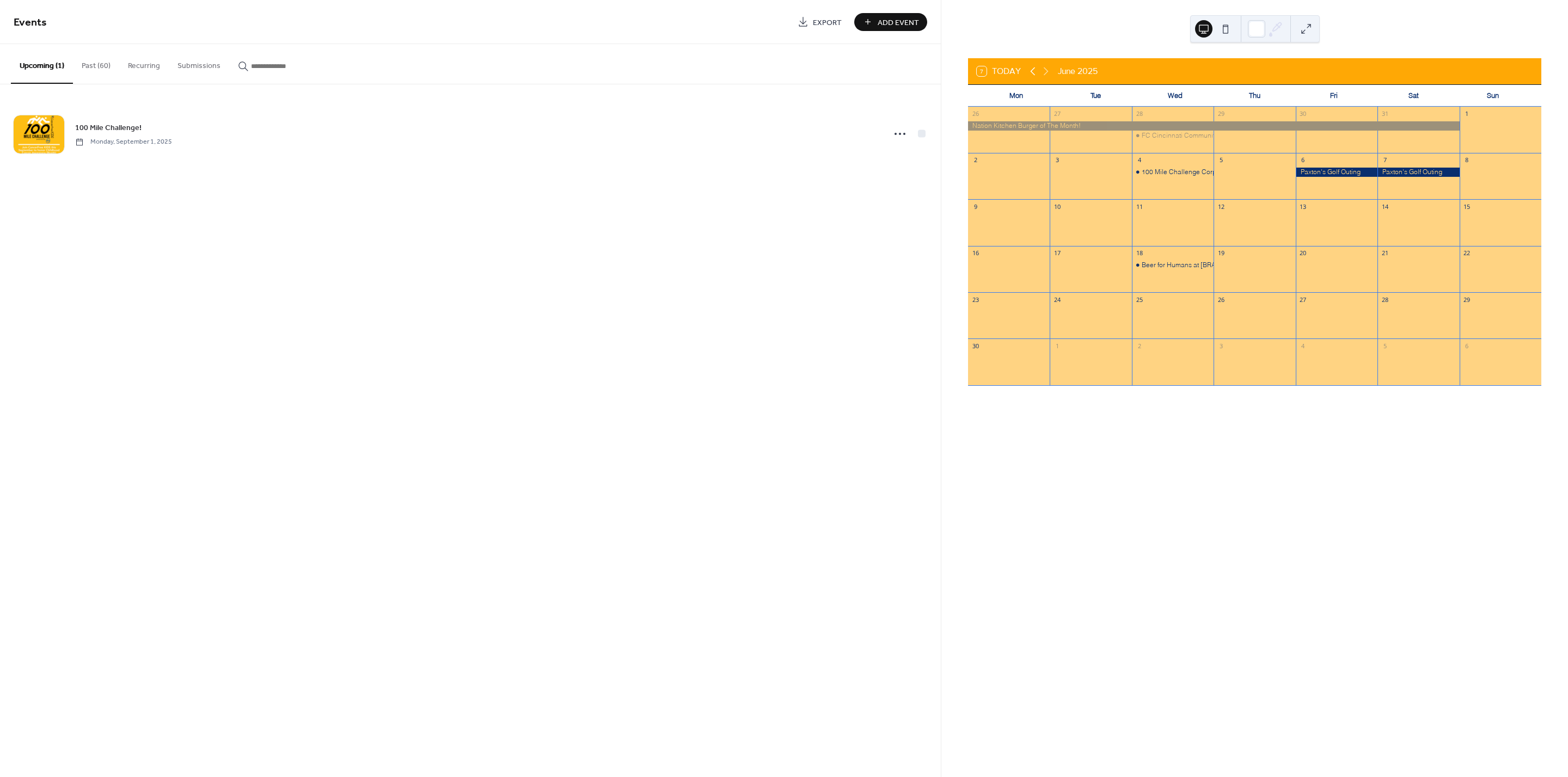 click 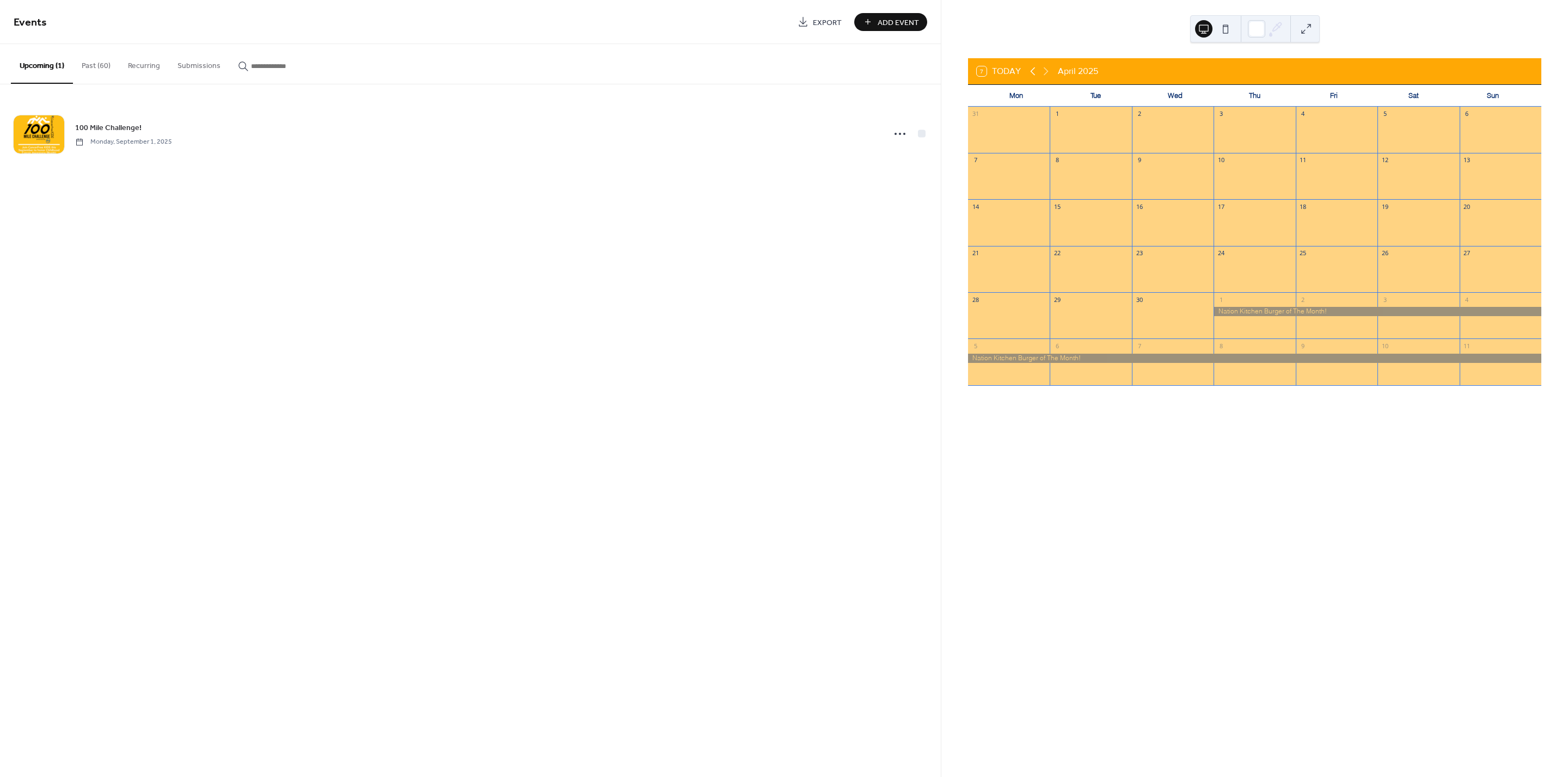 click 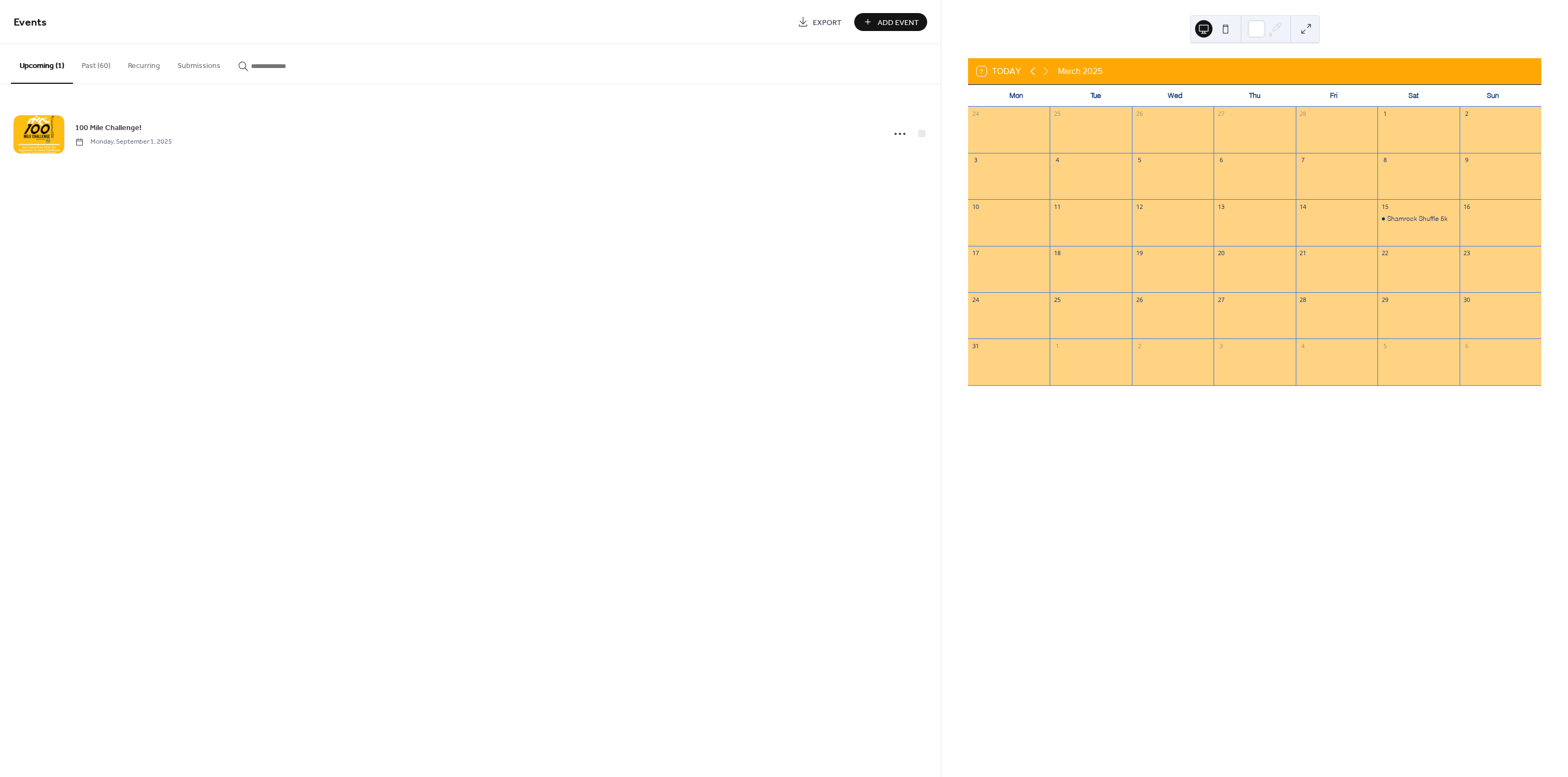click 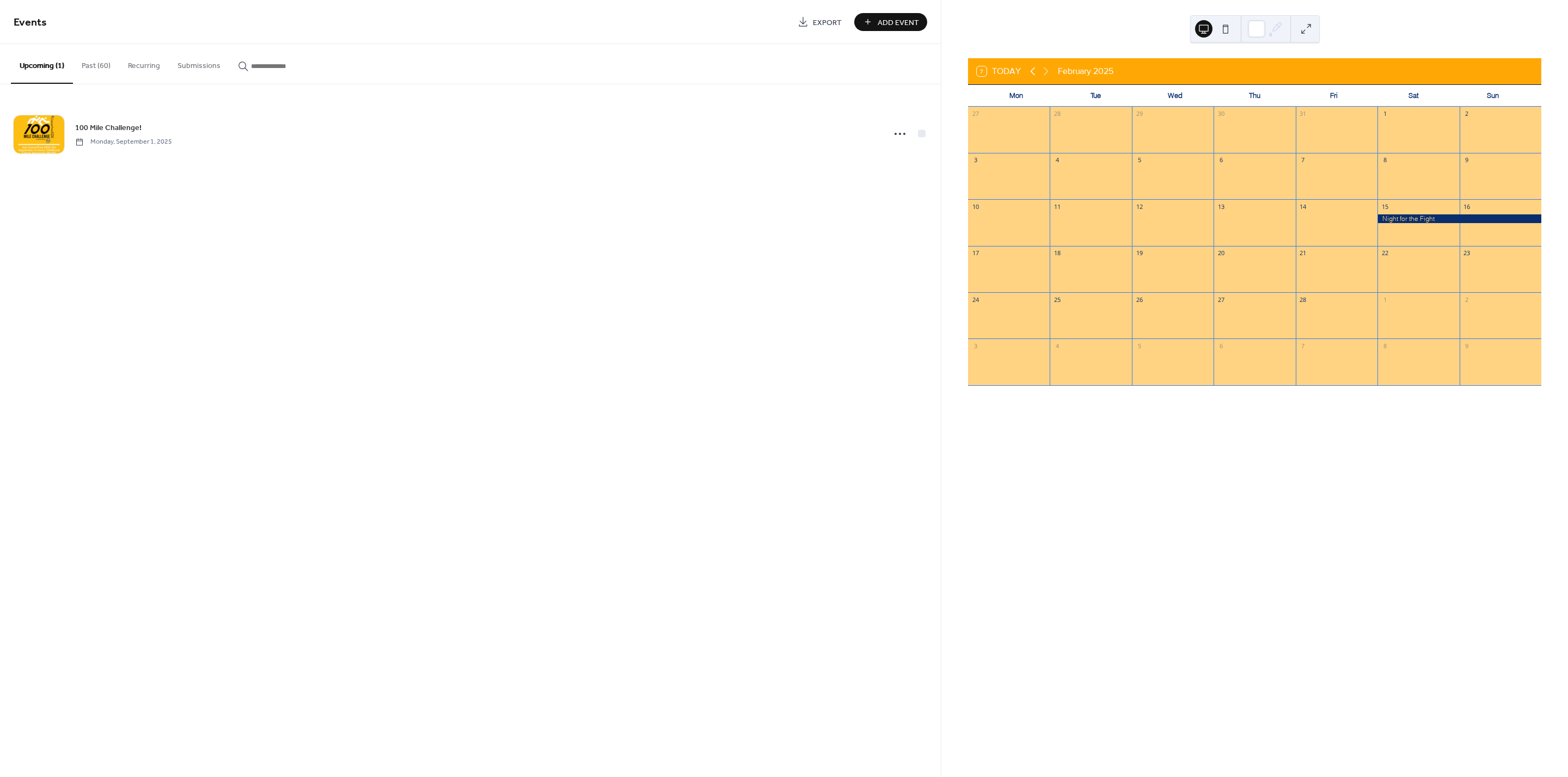 click 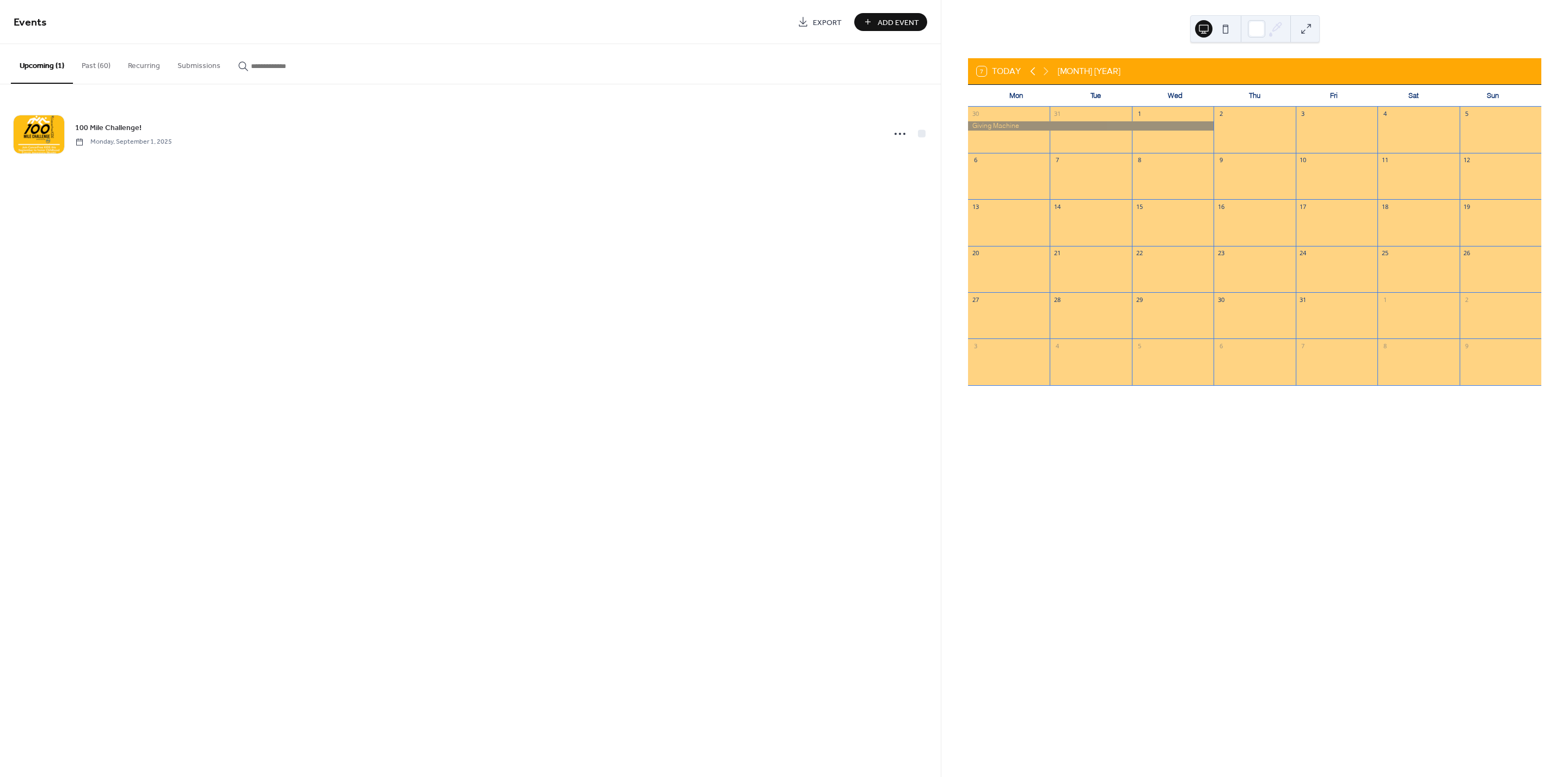 click 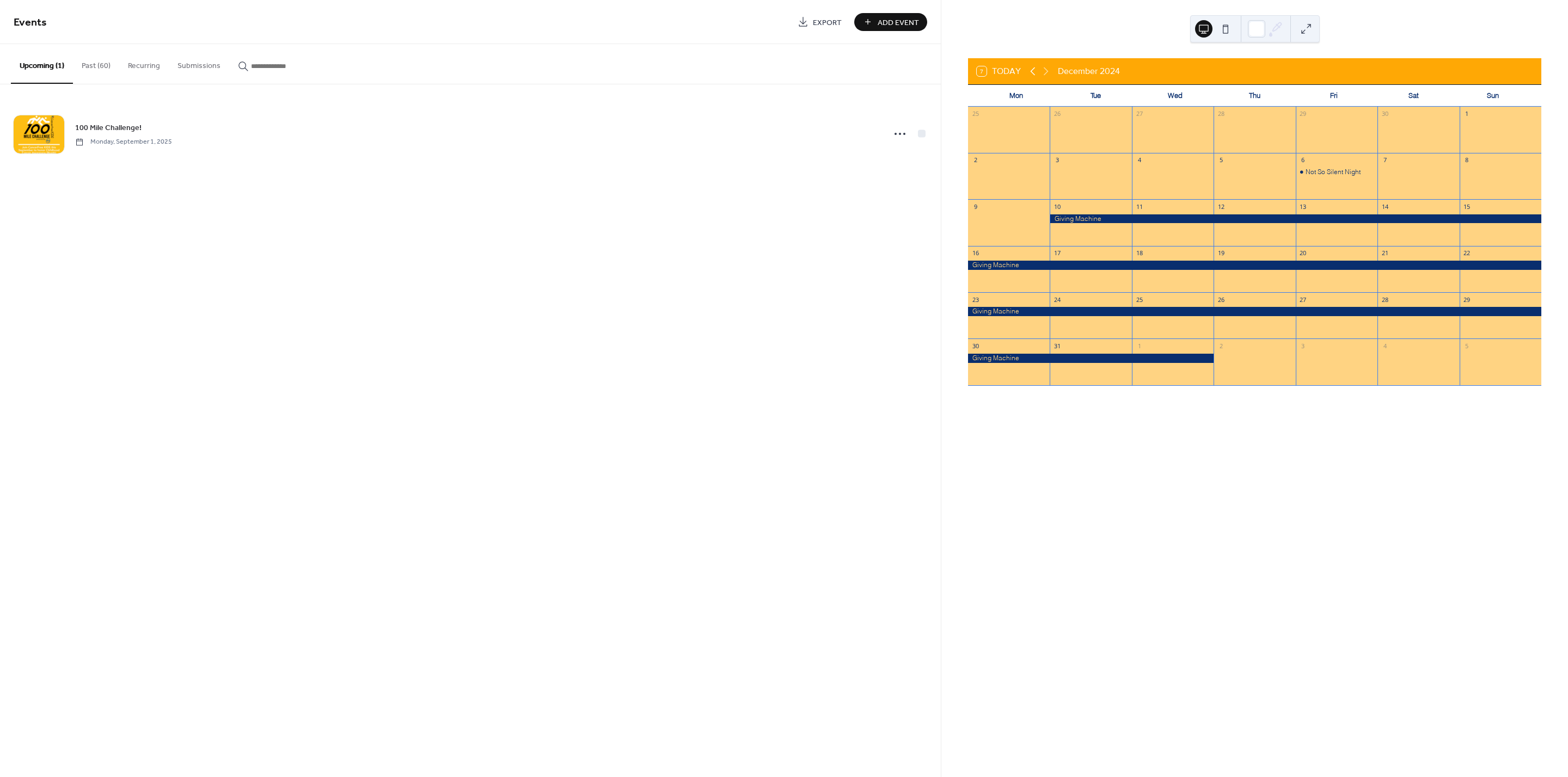 click 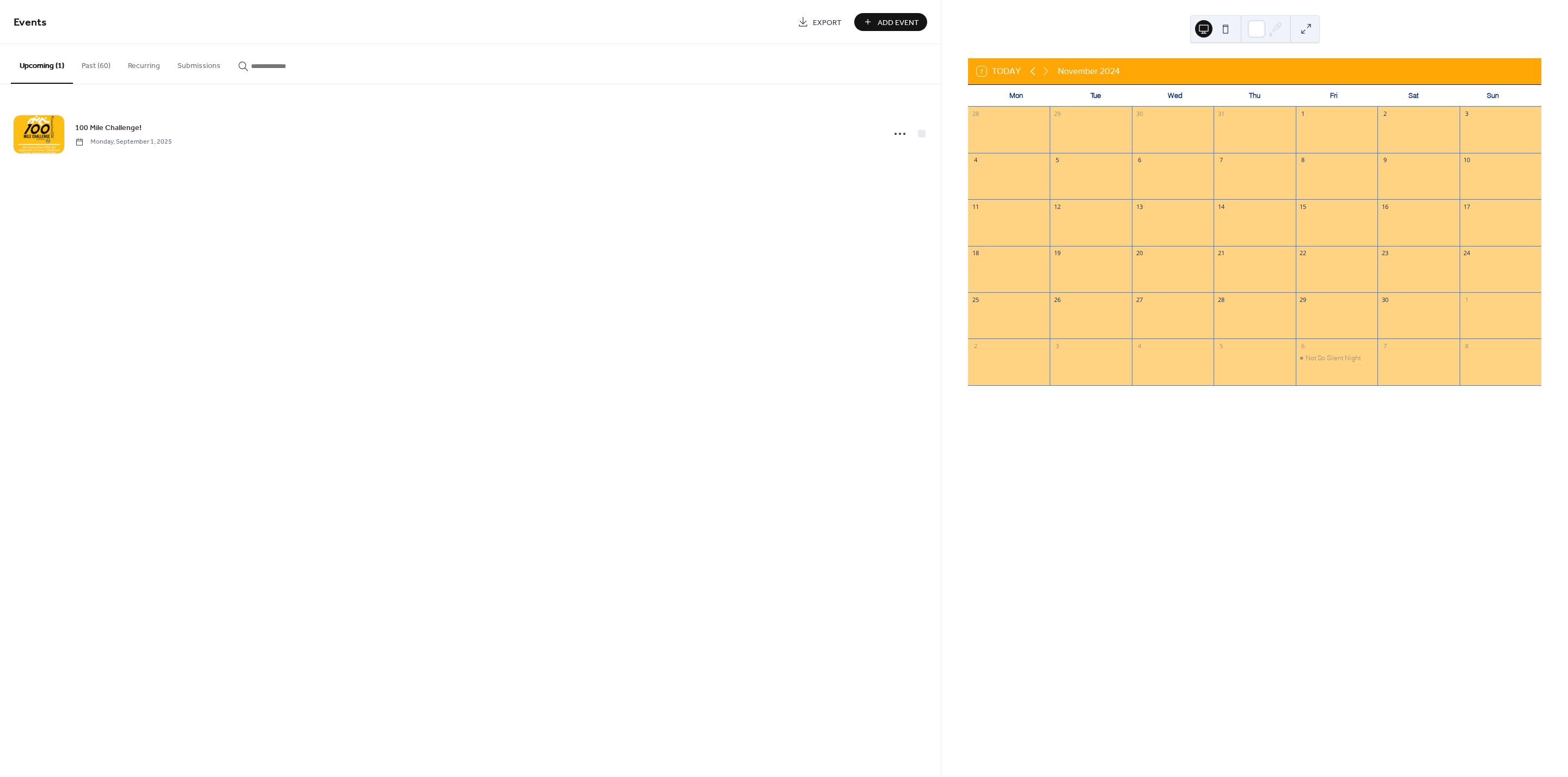 click 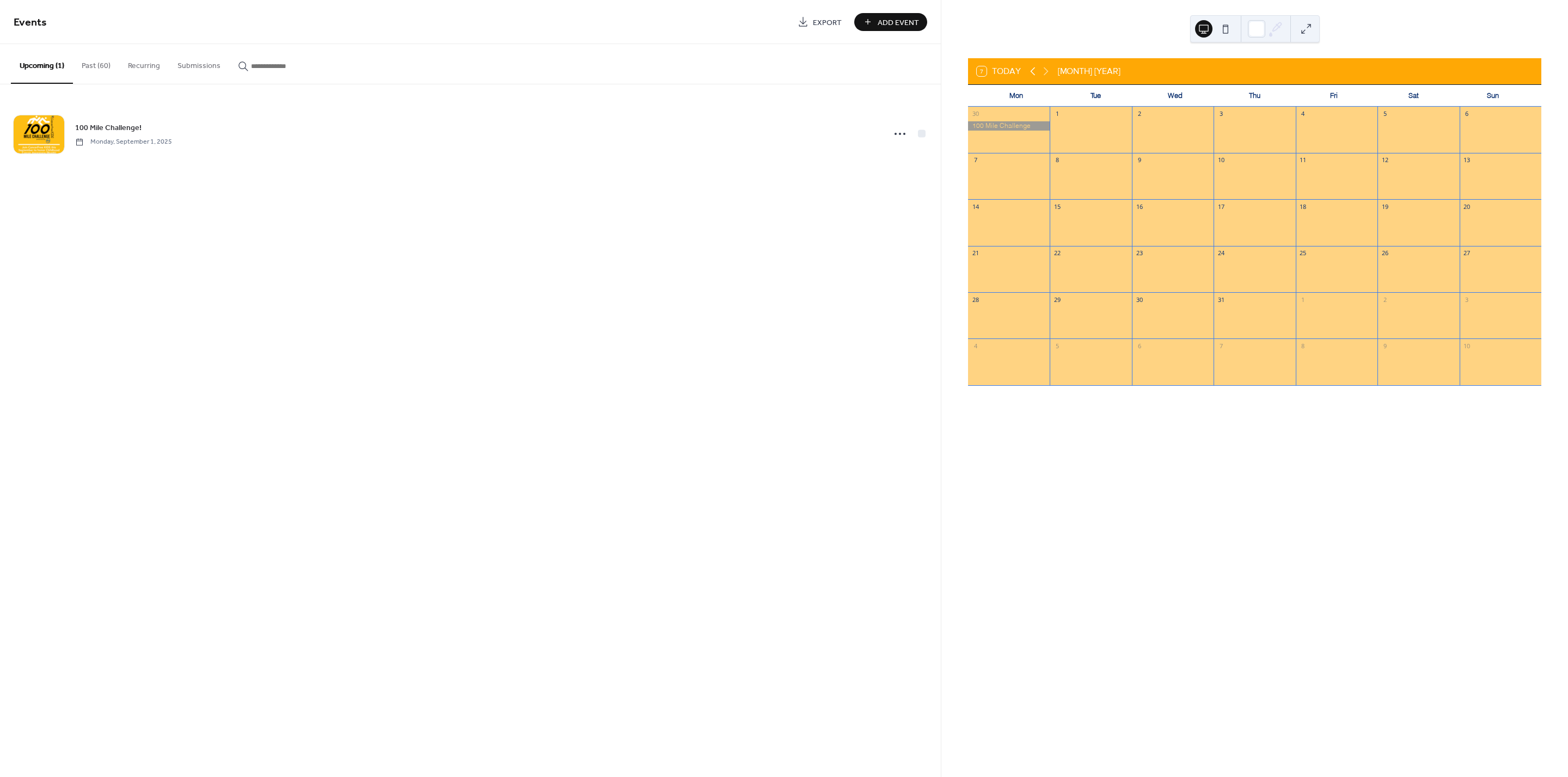 click 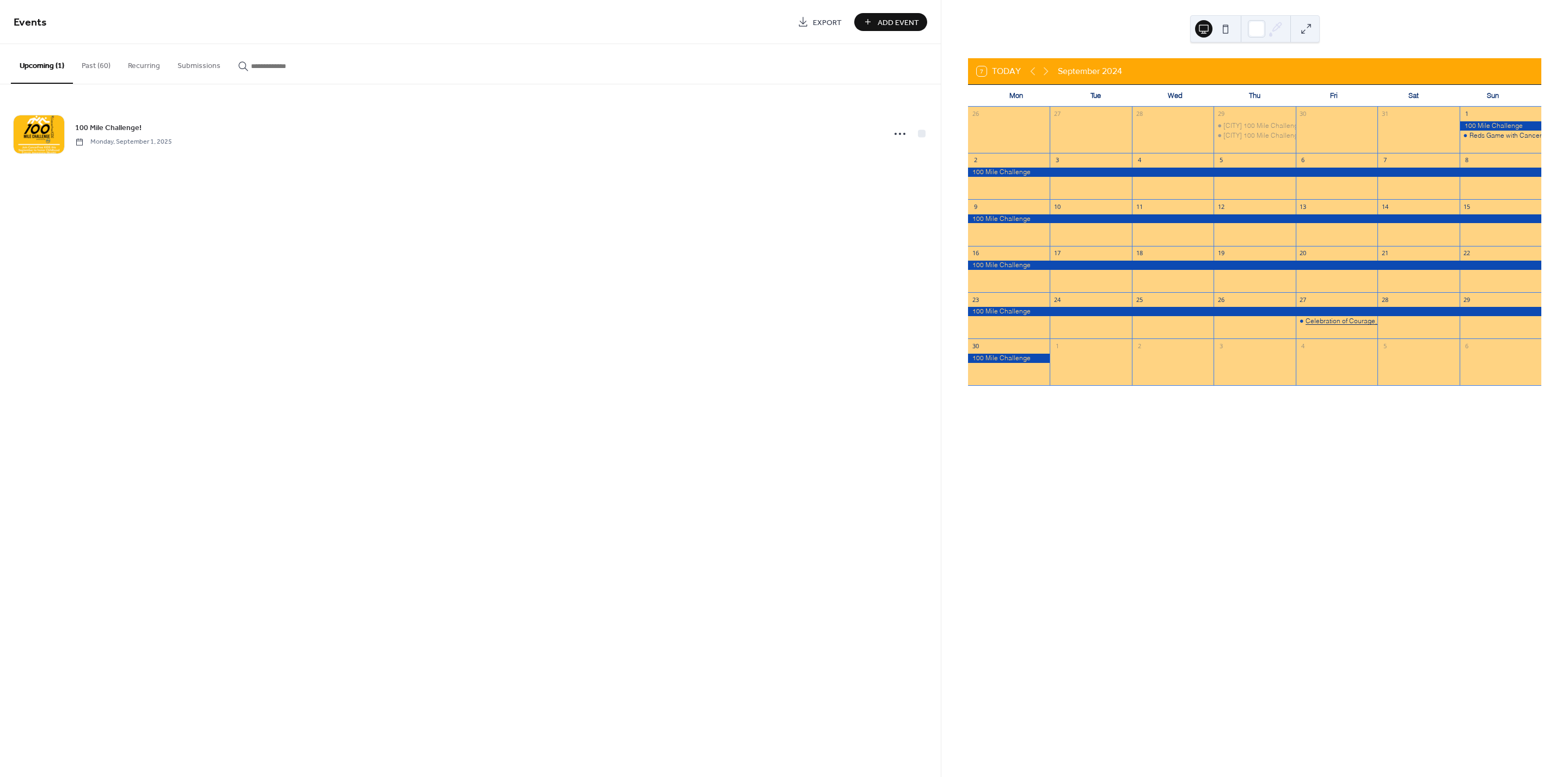 click on "Celebration of Courage, presented by altafiber" at bounding box center [1374, 321] 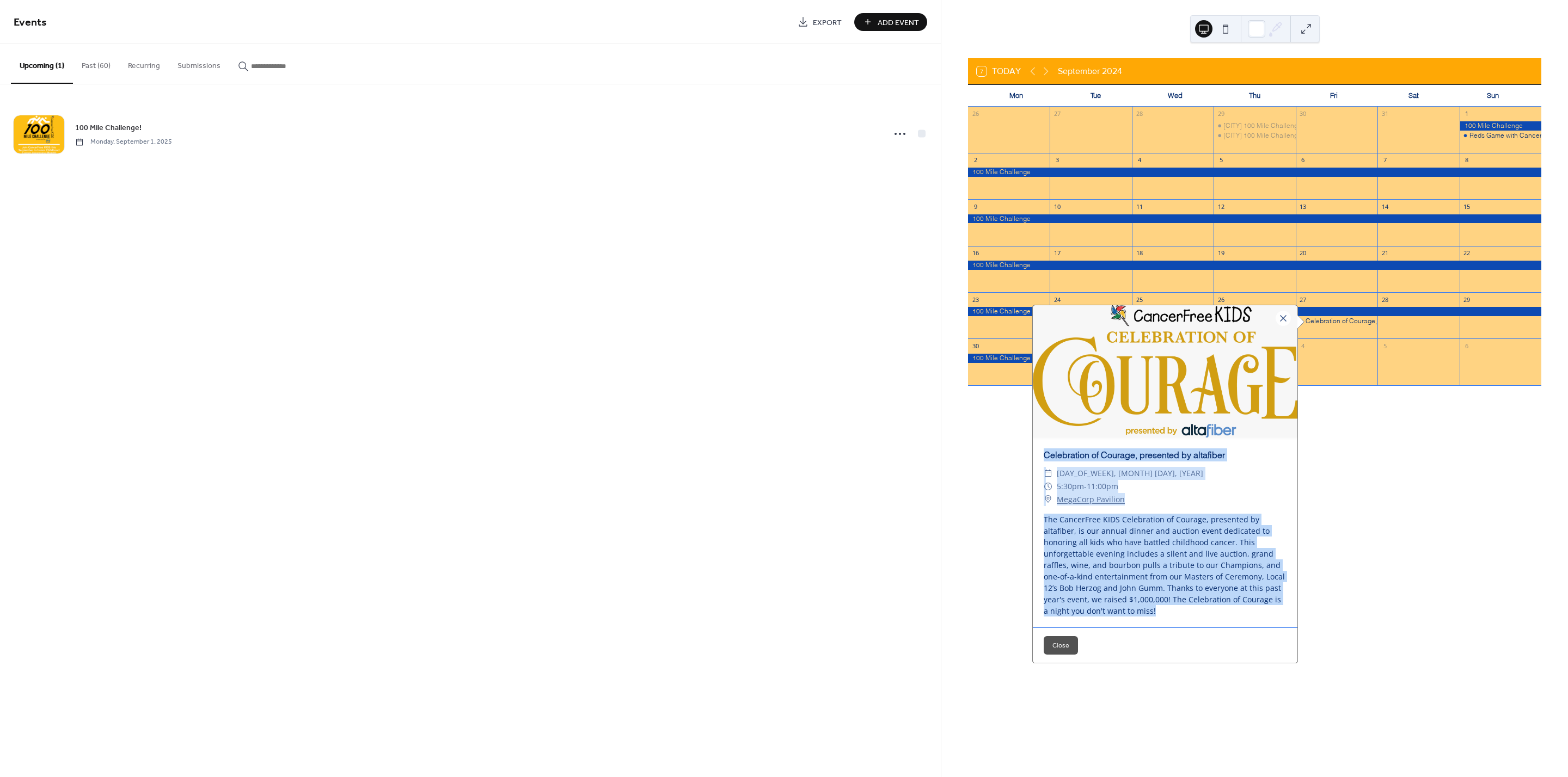 drag, startPoint x: 1149, startPoint y: 612, endPoint x: 1040, endPoint y: 453, distance: 192.77448 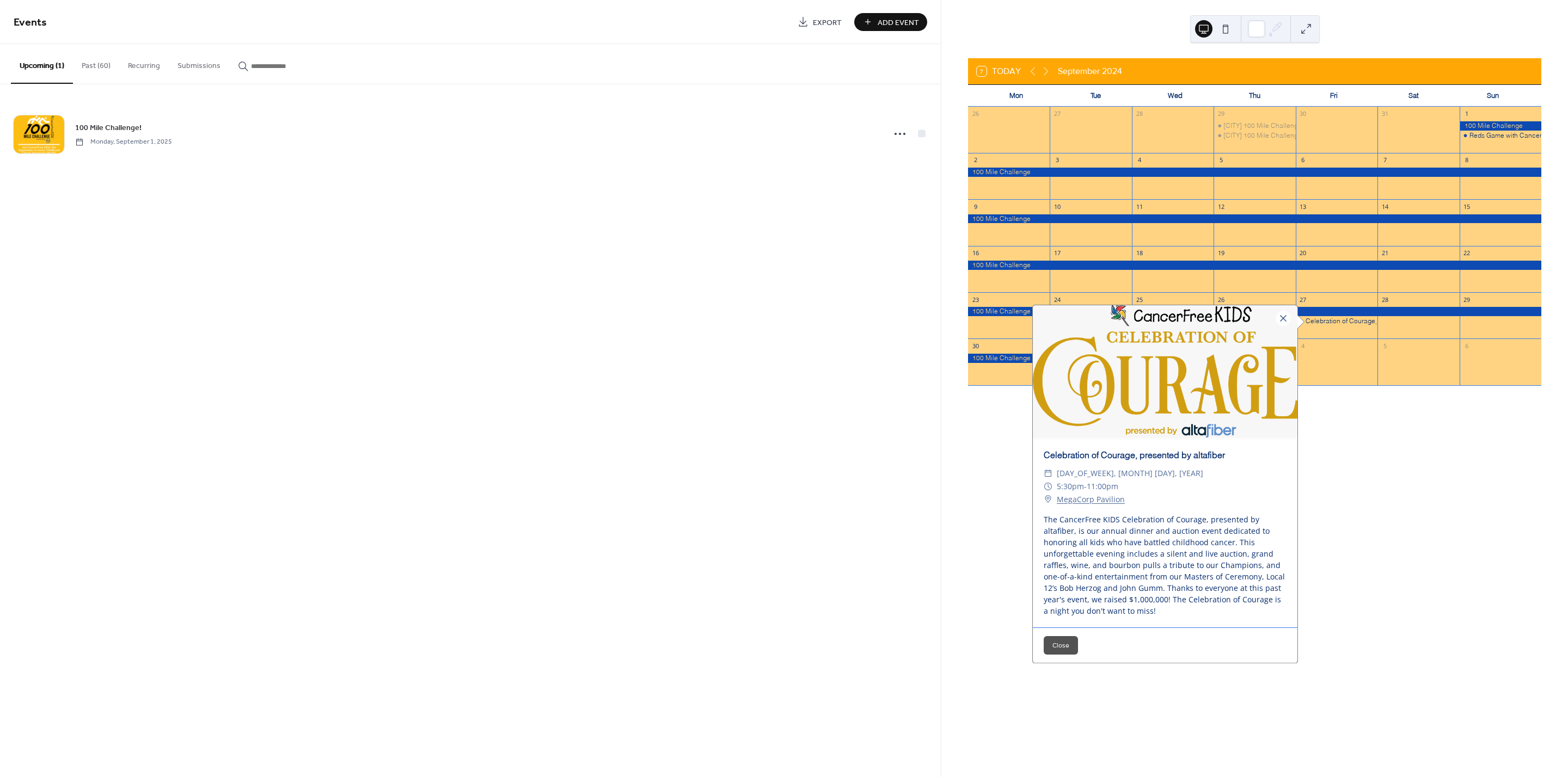 click on "7 Today [MONTH] [YEAR] Mon Tue Wed Thu Fri Sat Sun 26 27 28 29 [CITY] 100 Mile Challenge Launch Party [CITY] 100 Mile Challenge Launch Party 30 31 1 Reds Game with CancerFree KIDS 2 3 4 5 6 7 8 9 10 11 12 13 14 15 16 17 18 19 20 21 22 23 24 25 26 27 Celebration of Courage, presented by altafiber 28 29 30 1 2 3 4 5 6 Celebration of Courage, presented by altafiber ​ [DAY_OF_WEEK], [MONTH] [DAY], [YEAR] ​ 5:30pm - 11:00pm ​ MegaCorp Pavilion The CancerFree KIDS Celebration of Courage, presented by altafiber, is our annual dinner and auction event dedicated to honoring all kids who have battled childhood cancer. This unforgettable evening includes a silent and live auction, grand raffles, wine, and bourbon pulls a tribute to our Champions, and one-of-a-kind entertainment from our Masters of Ceremony, Local 12’s Bob Herzog and John Gumm. Thanks to everyone at this past year's event, we raised $1,000,000! The Celebration of Courage is a night you don't want to miss!" at bounding box center (1254, 388) 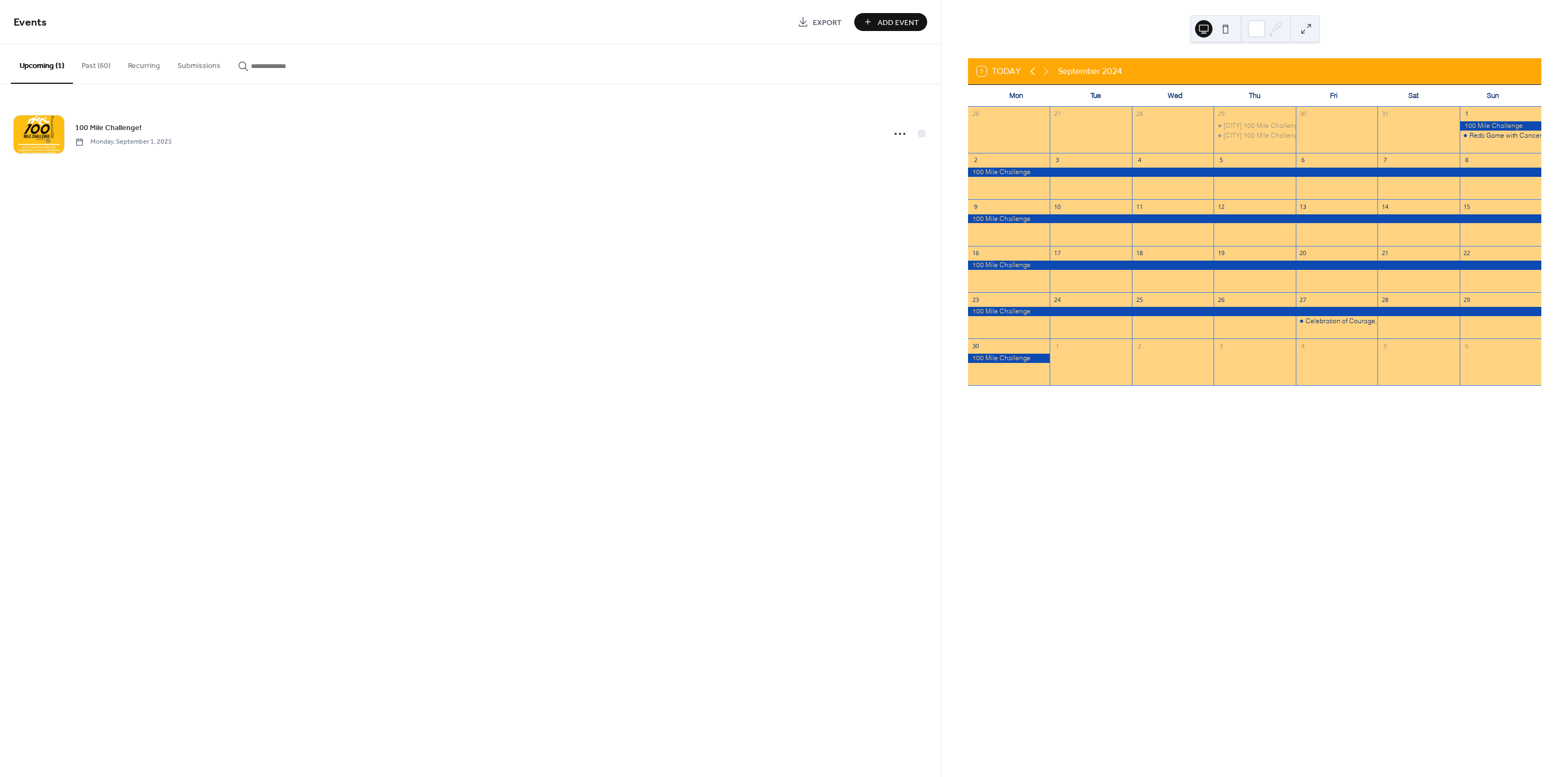 click 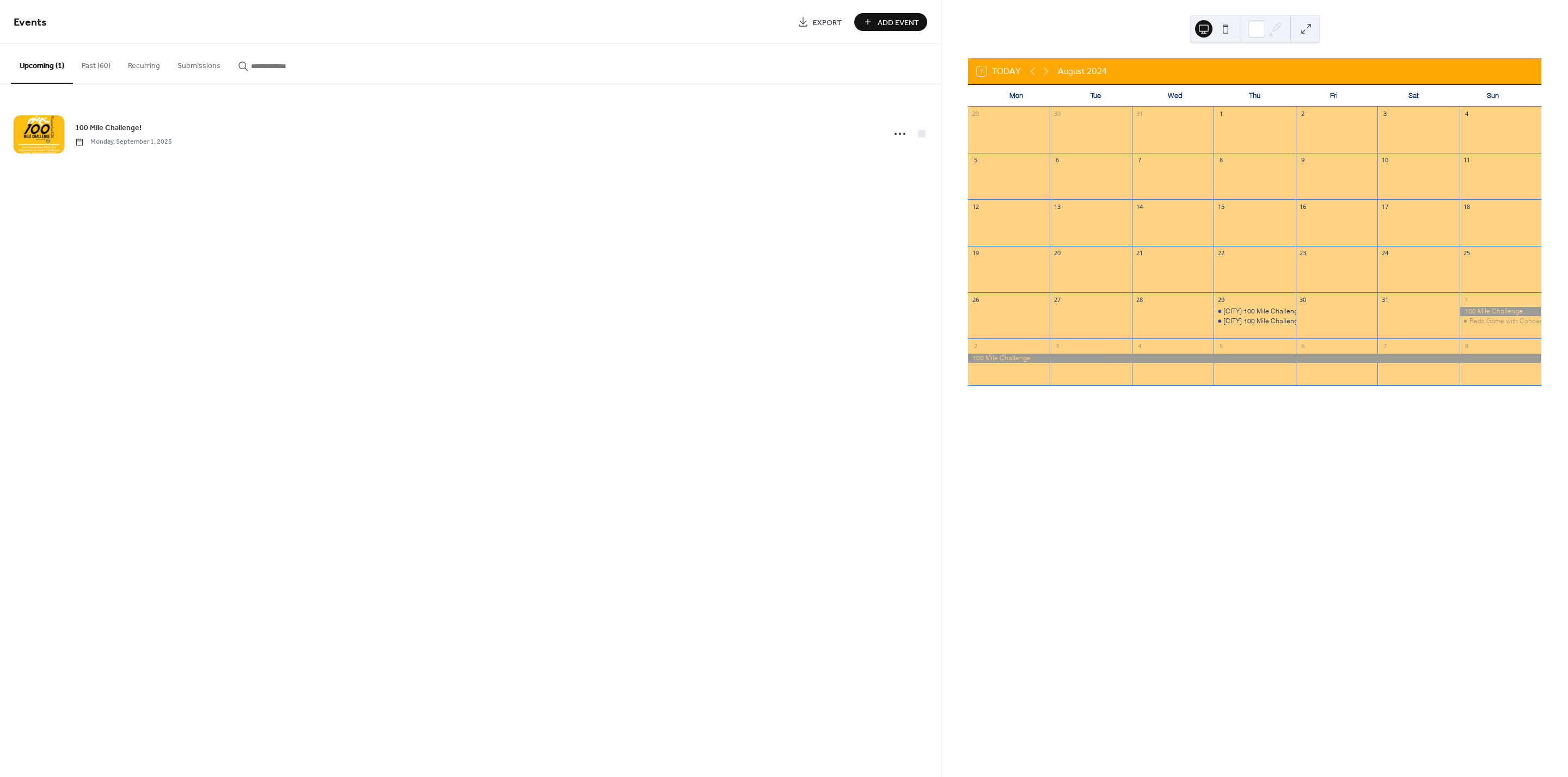 click on "1 Reds Game with CancerFree KIDS" at bounding box center [1500, 315] 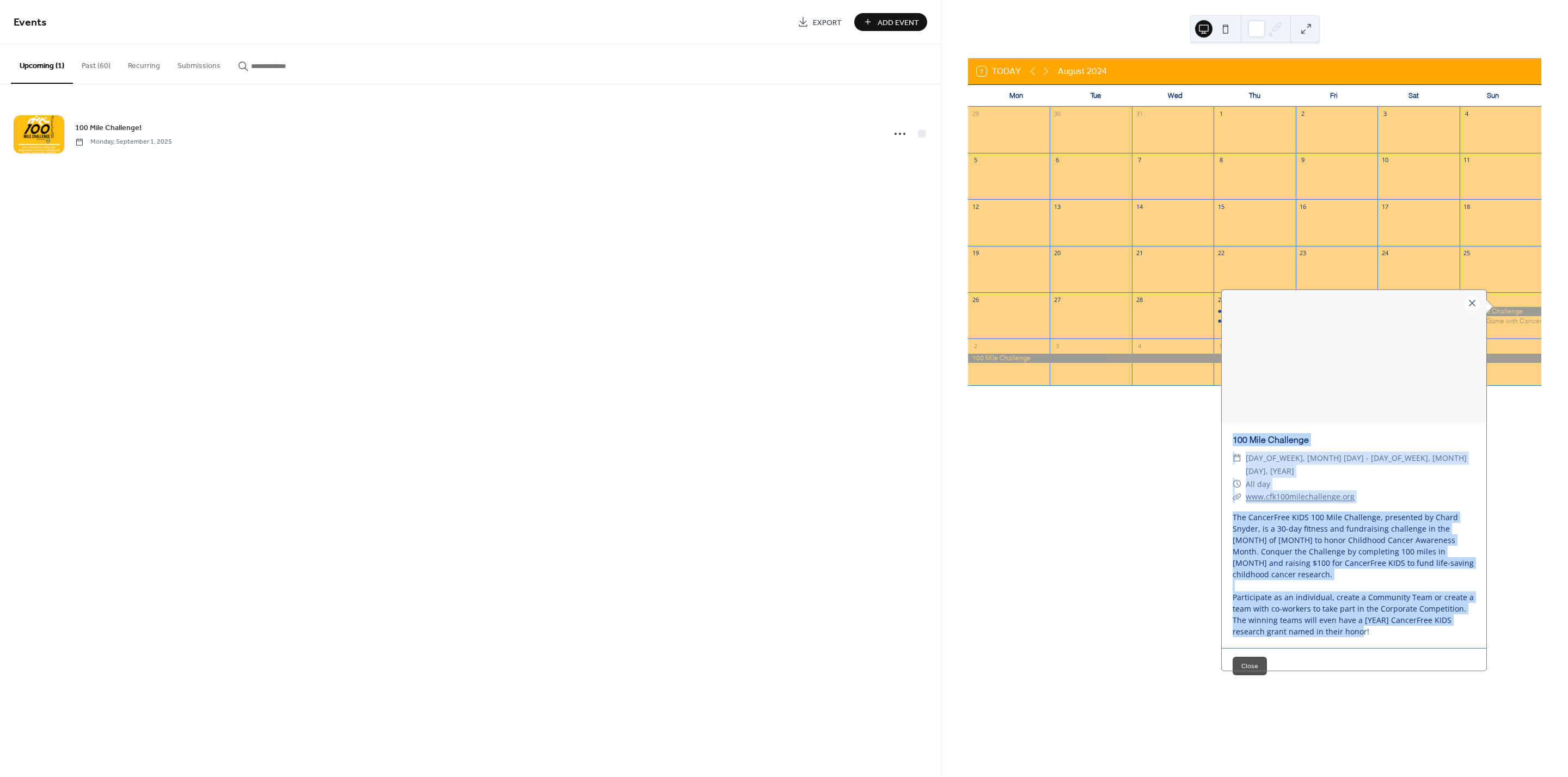 drag, startPoint x: 1338, startPoint y: 619, endPoint x: 1222, endPoint y: 443, distance: 210.78899 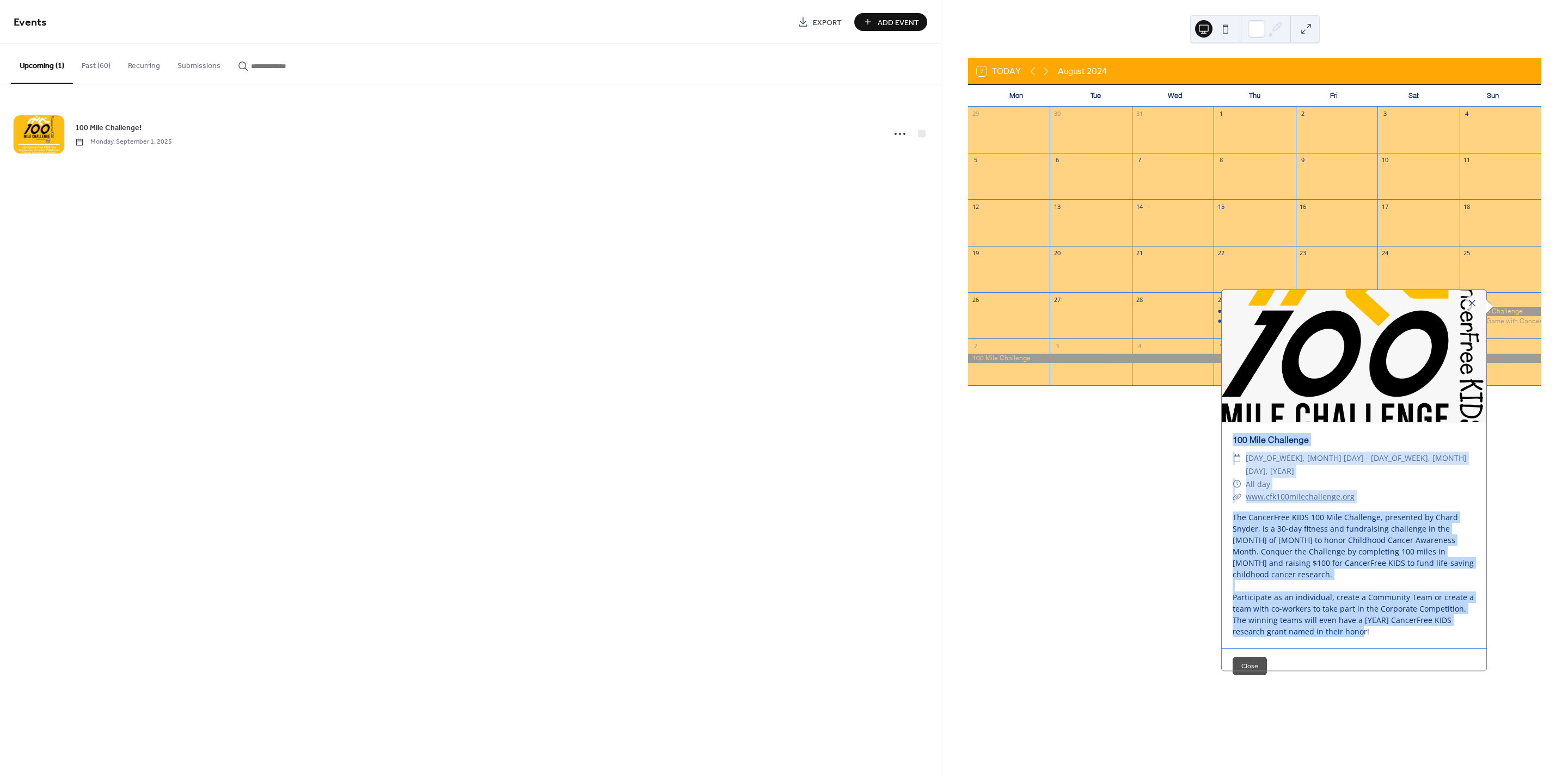 click on "100 Mile Challenge ​ [DAY_OF_WEEK], [MONTH] [DAY] - [DAY_OF_WEEK], [MONTH] [DAY], [YEAR] ​ All day ​ www.cfk100milechallenge.org The CancerFree KIDS 100 Mile Challenge, presented by Chard Snyder, is a 30-day fitness and fundraising challenge in the [MONTH] of [MONTH] to honor Childhood Cancer Awareness Month. Conquer the Challenge by completing 100 miles in [MONTH] and raising $100 for CancerFree KIDS to fund life-saving childhood cancer research. Participate as an individual, create a Community Team or create a team with co-workers to take part in the Corporate Competition. The winning teams will even have a [YEAR] CancerFree KIDS research grant named in their honor!" at bounding box center [1354, 535] 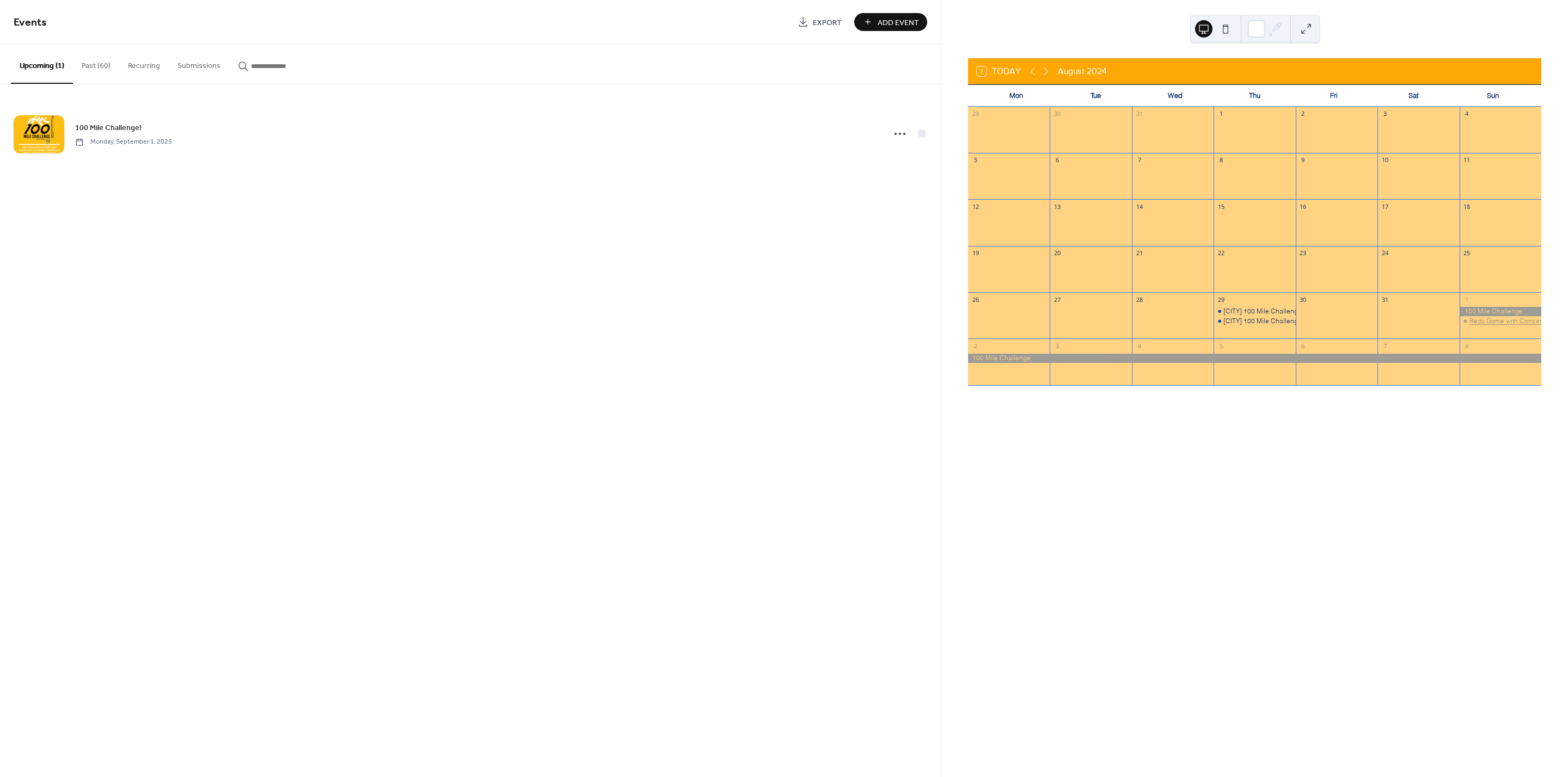 click on "Reds Game with CancerFree KIDS" at bounding box center (1521, 321) 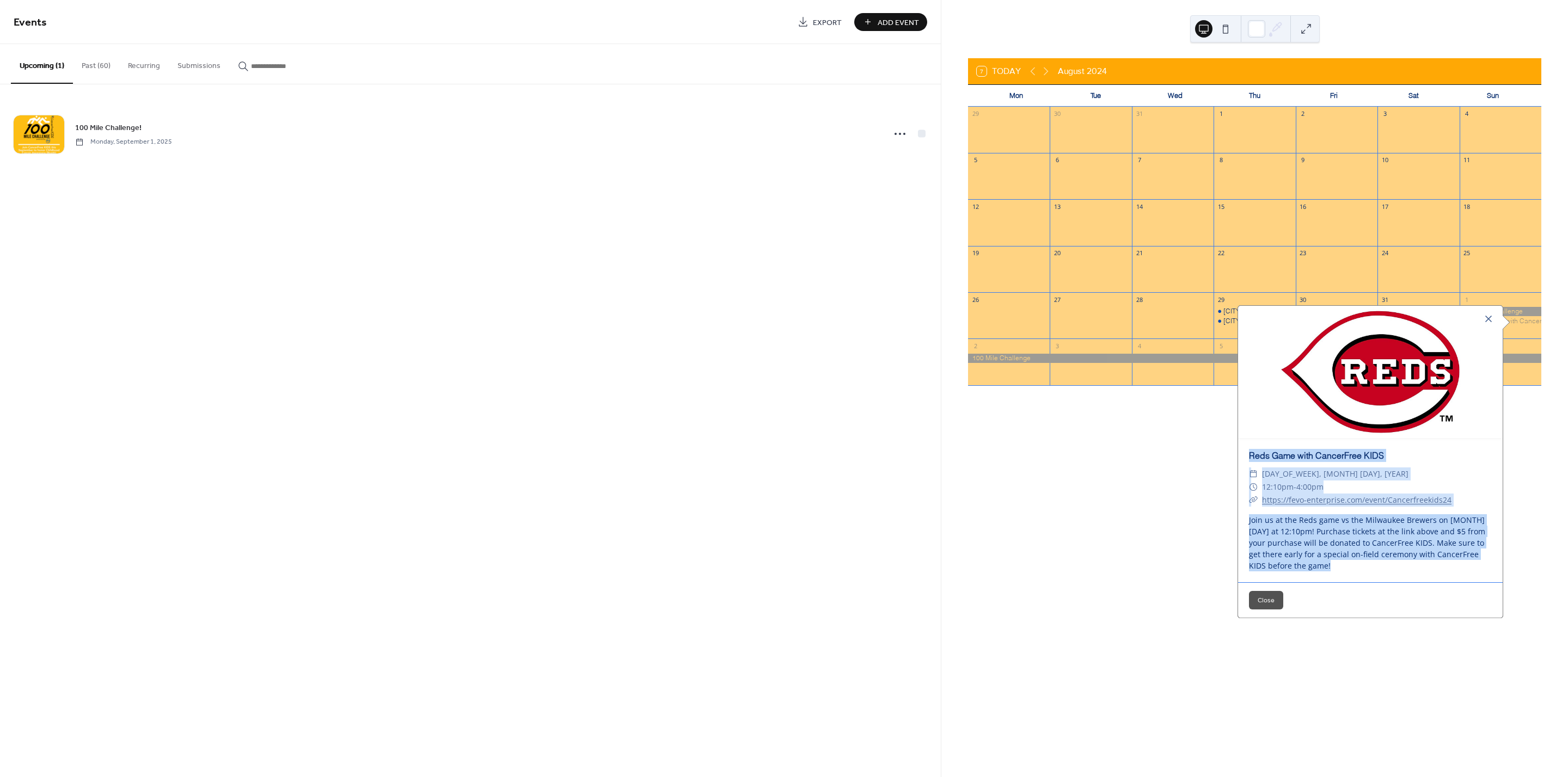 drag, startPoint x: 1320, startPoint y: 567, endPoint x: 1239, endPoint y: 458, distance: 135.80133 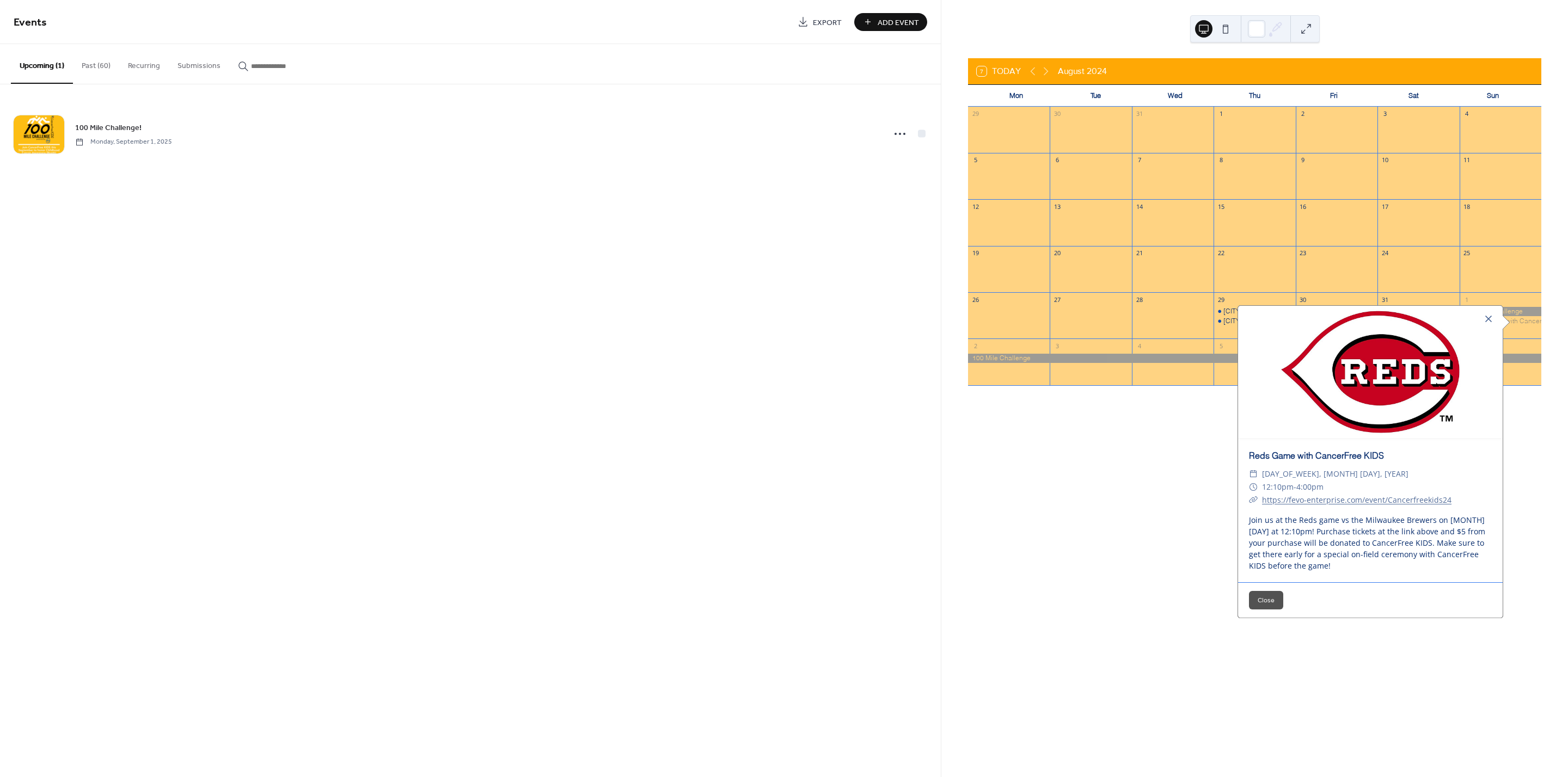 click on "[NUMBER] Today [MONTH] [YEAR] Mon Tue Wed Thu Fri Sat Sun 29 30 31 1 2 3 4 5 6 7 8 9 10 11 12 13 14 15 16 17 18 19 20 21 22 23 24 25 26 27 28 29 [CITY] 100 Mile Challenge Launch Party [CITY] 100 Mile Challenge Launch Party 30 31 1 Reds Game with CancerFree KIDS 2 3 4 5 6 7 8 Reds Game with CancerFree KIDS ​ Sunday, [MONTH], [YEAR] ​ 12:10pm - 4:00pm ​ [URL] Join us at the Reds game vs the Milwaukee Brewers on [MONTH] 1st at 12:10pm! Purchase tickets at the link above and $5 from your purchase will be donated to CancerFree KIDS. Make sure to get there early for a special on-field ceremony with CancerFree KIDS before the game! Close" at bounding box center [1254, 388] 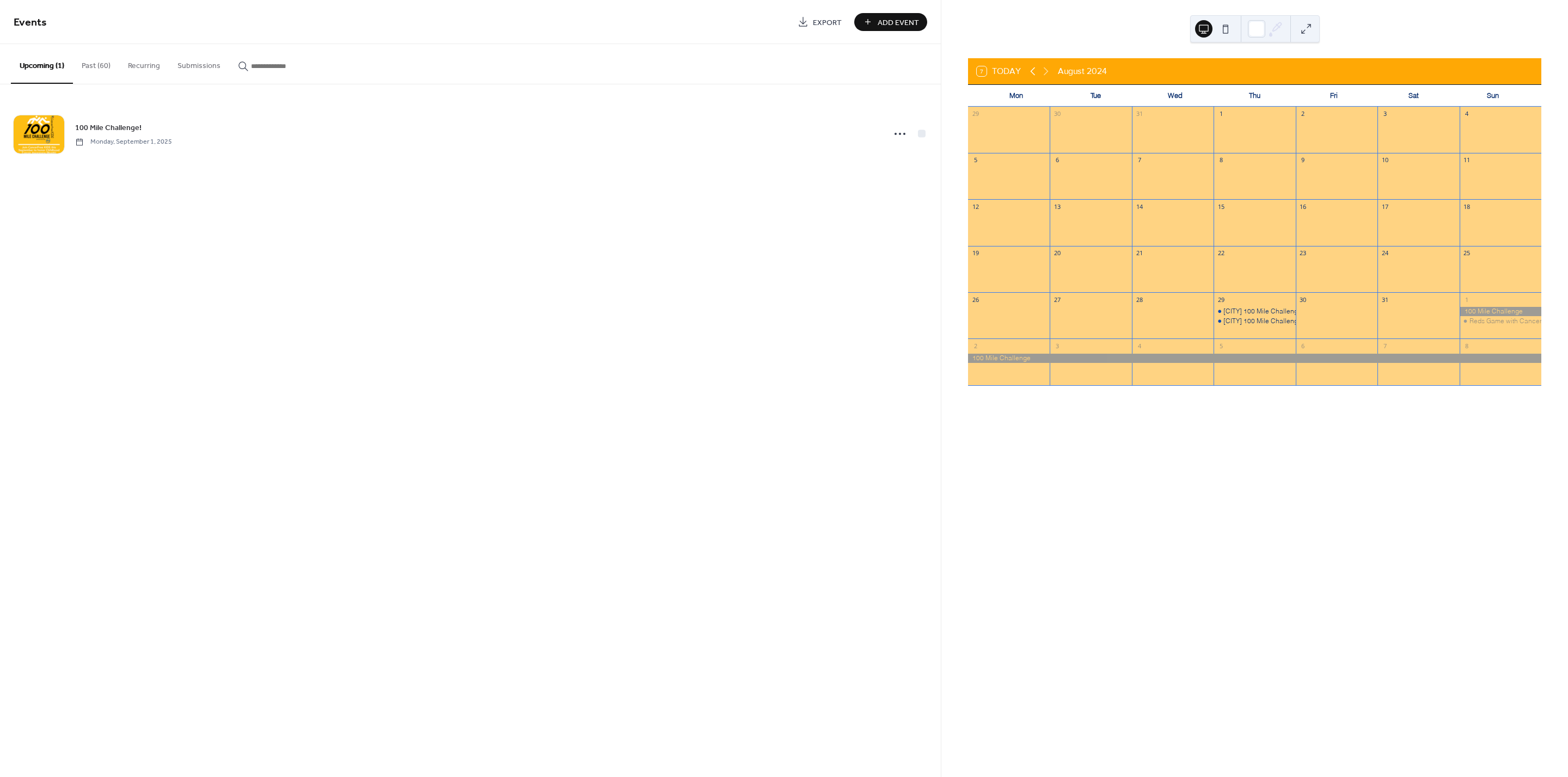 click 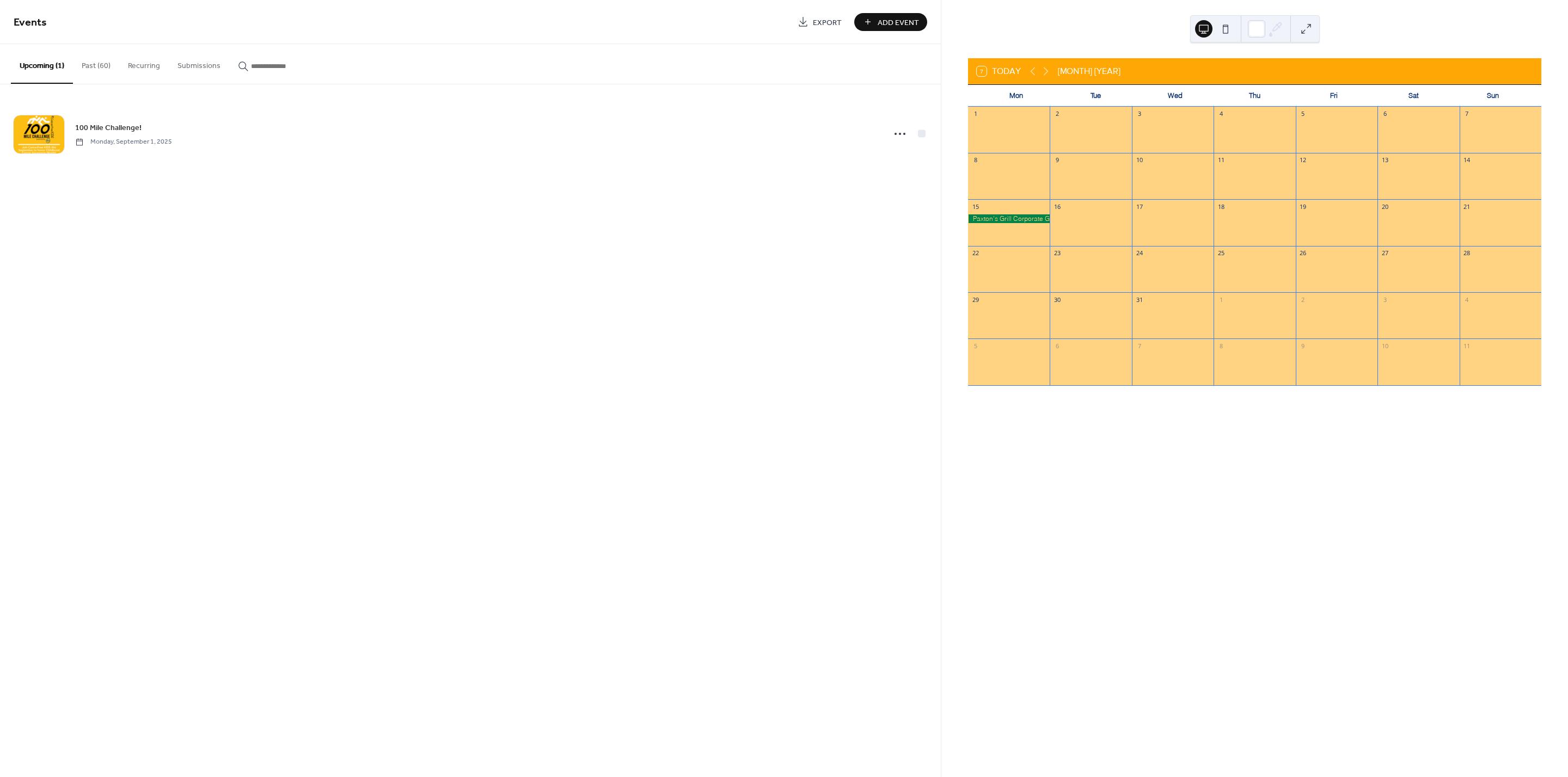 click at bounding box center [1009, 219] 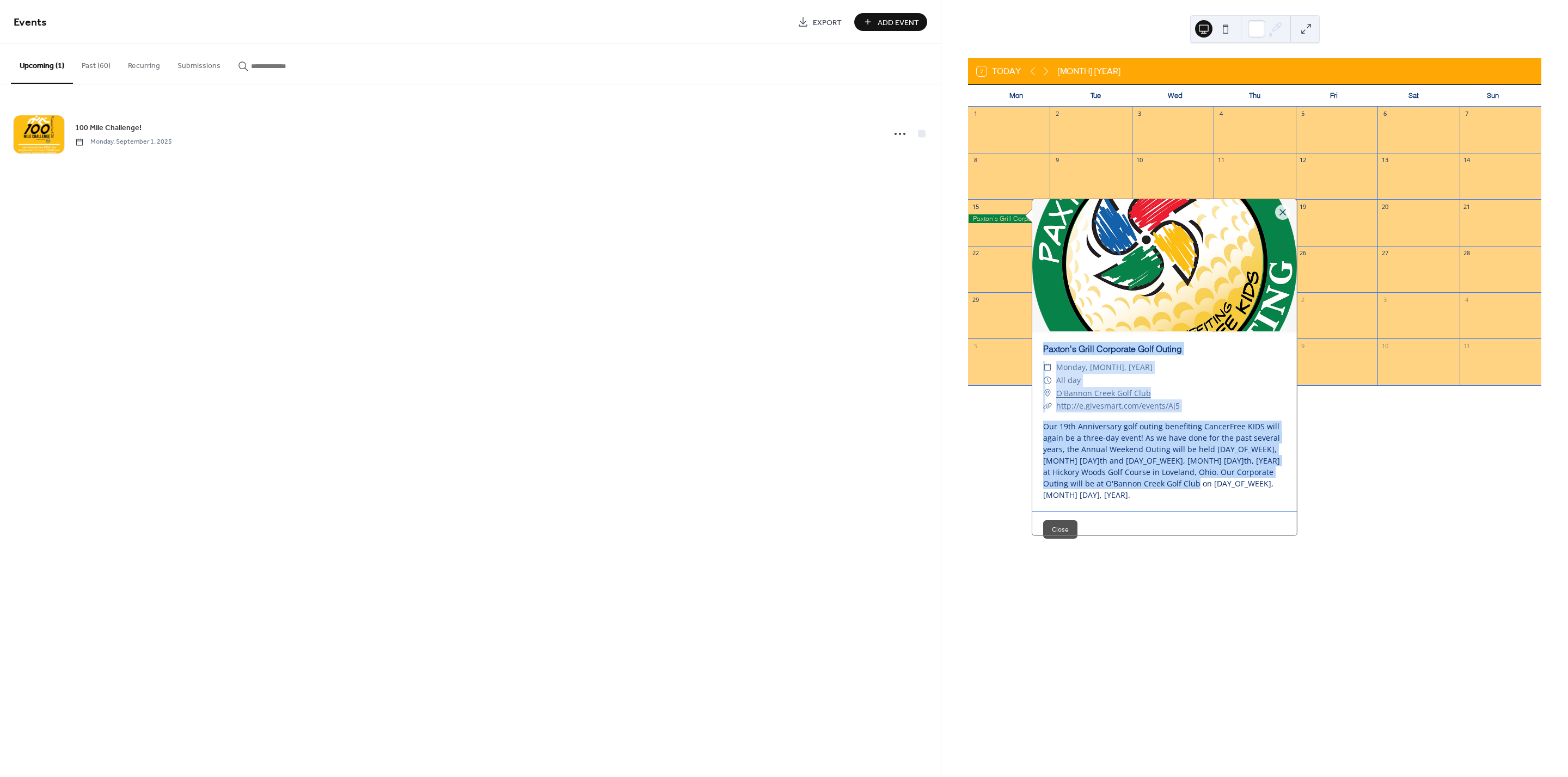 drag, startPoint x: 1142, startPoint y: 491, endPoint x: 1041, endPoint y: 346, distance: 176.7088 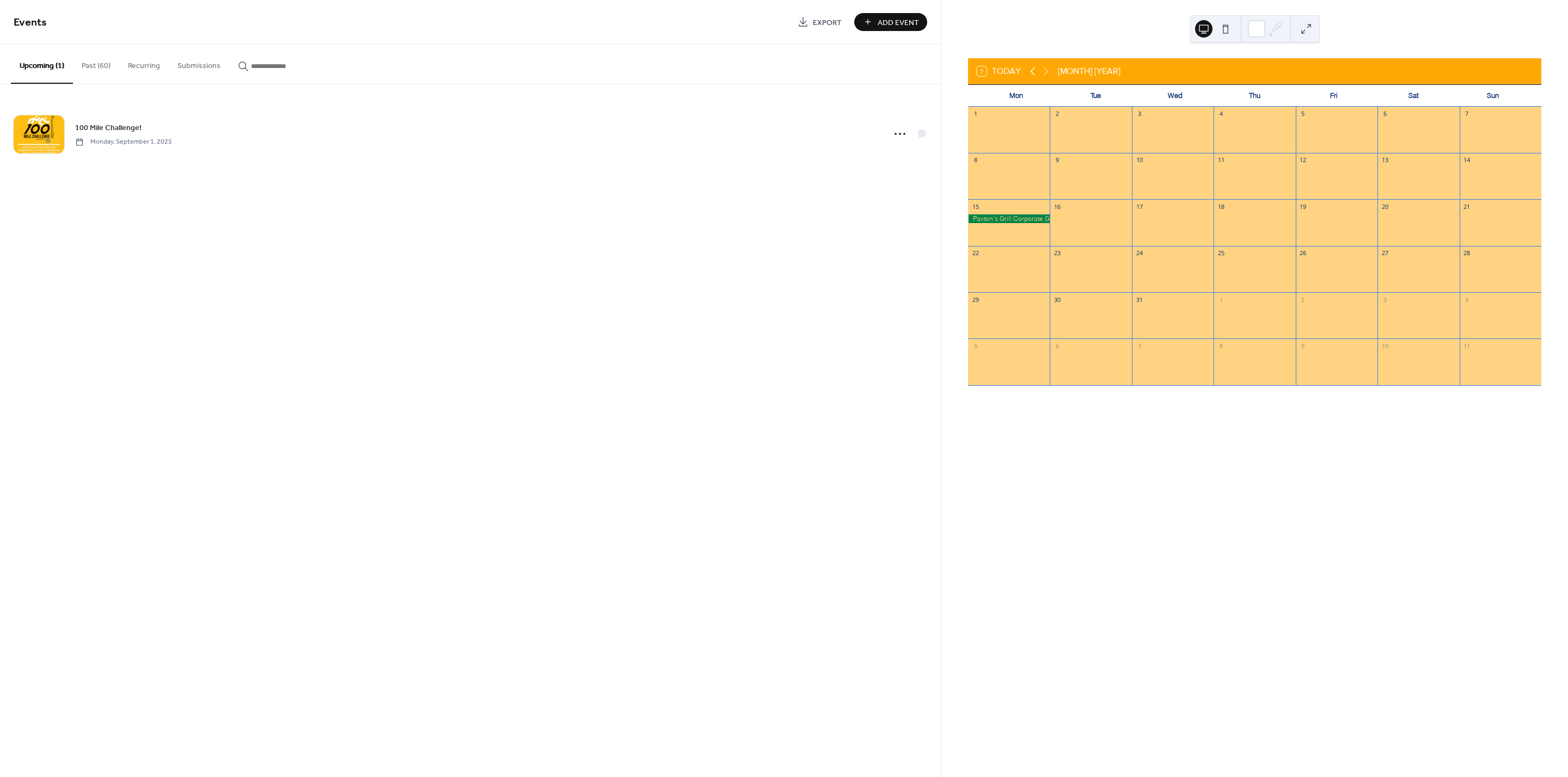 click 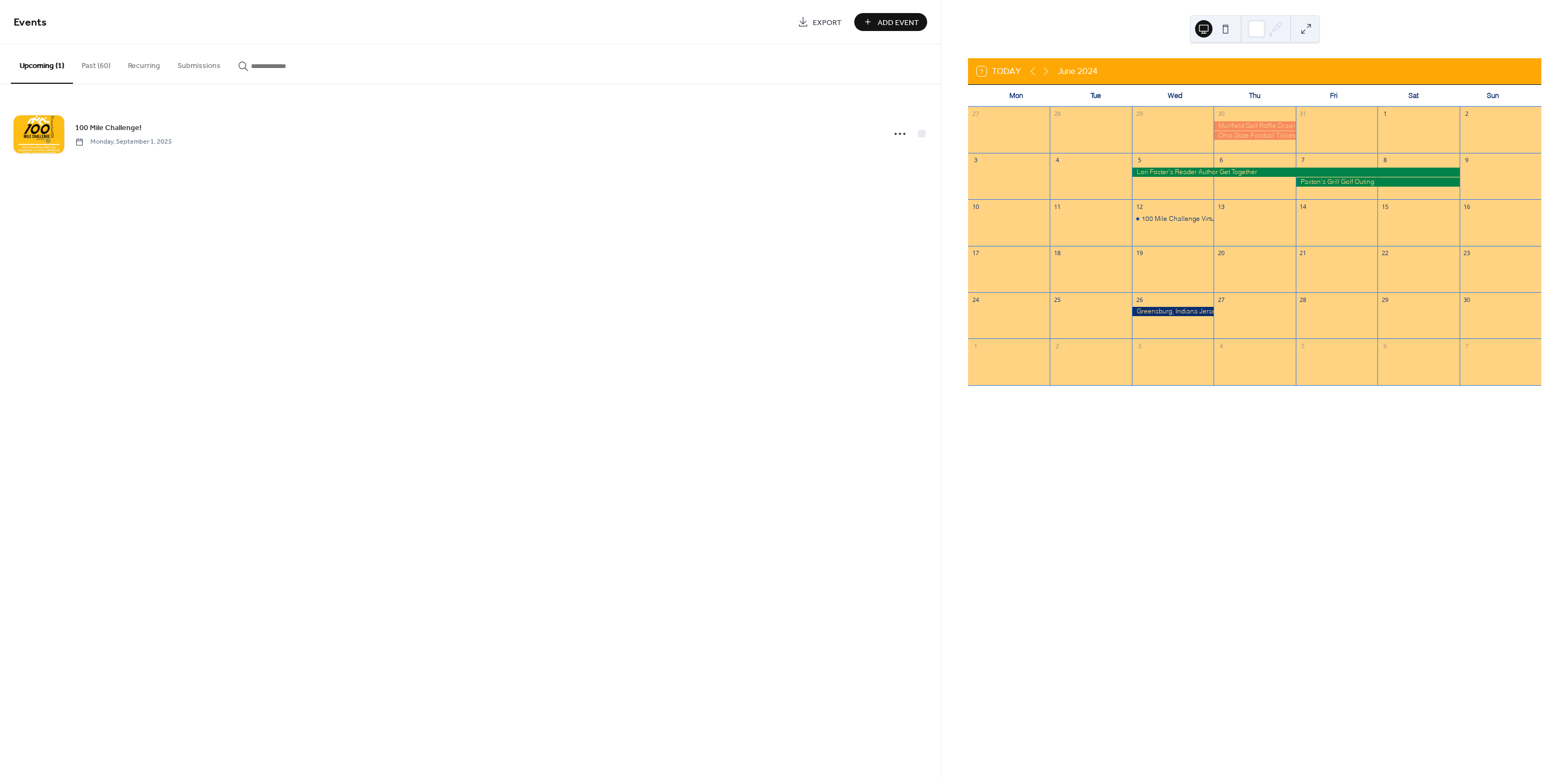 click at bounding box center (1377, 182) 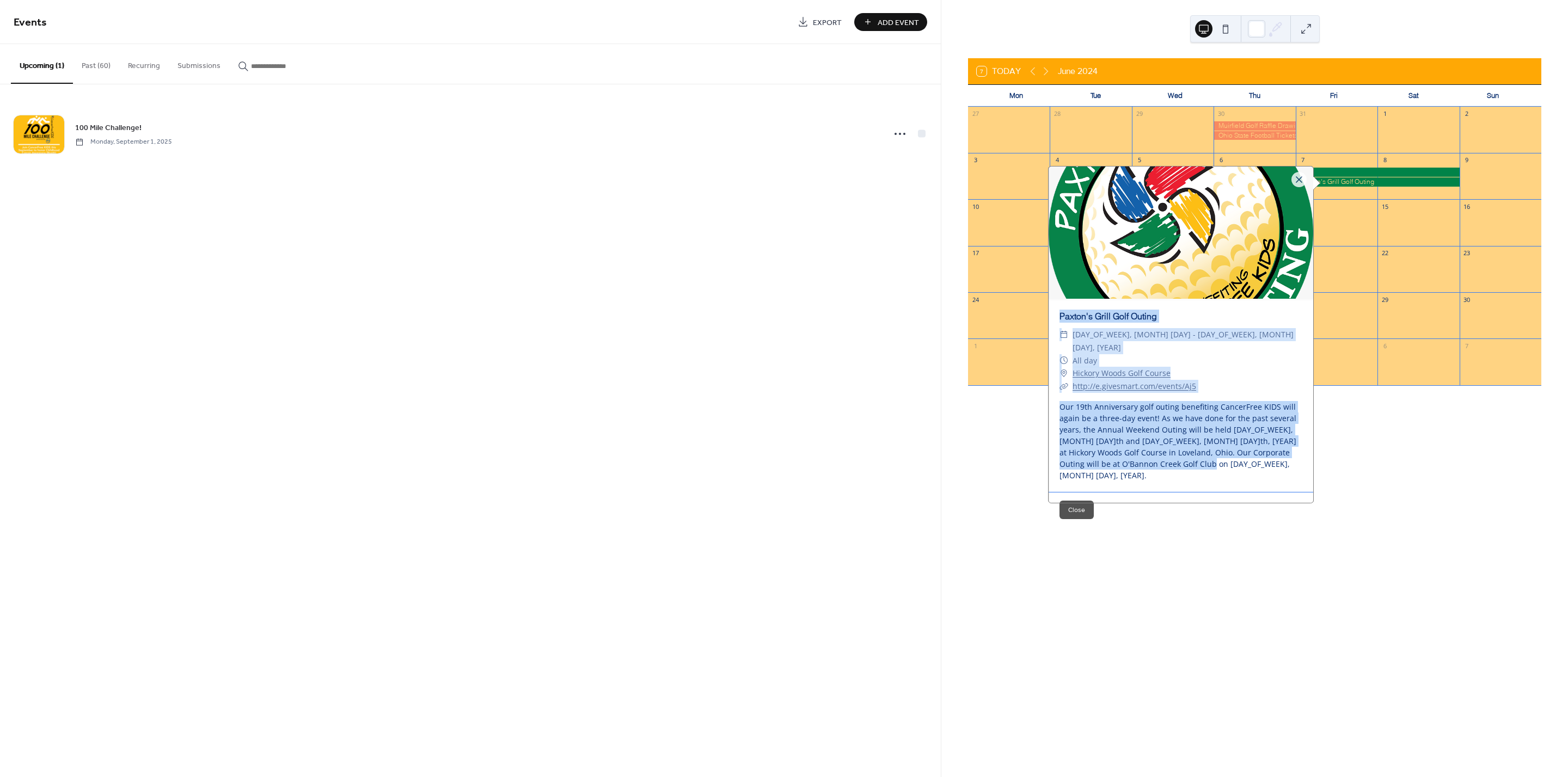 drag, startPoint x: 1184, startPoint y: 451, endPoint x: 1051, endPoint y: 309, distance: 194.5585 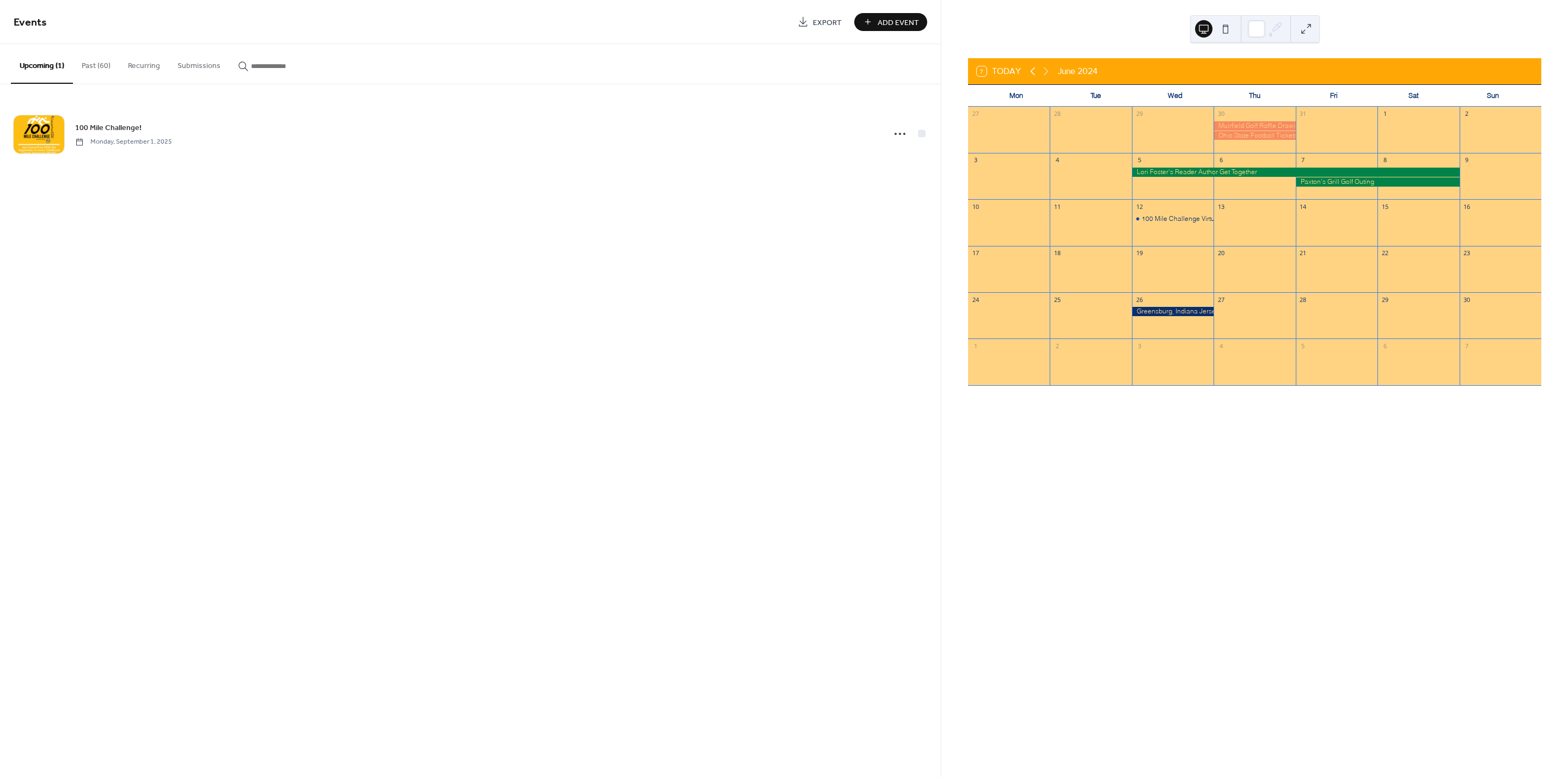 click 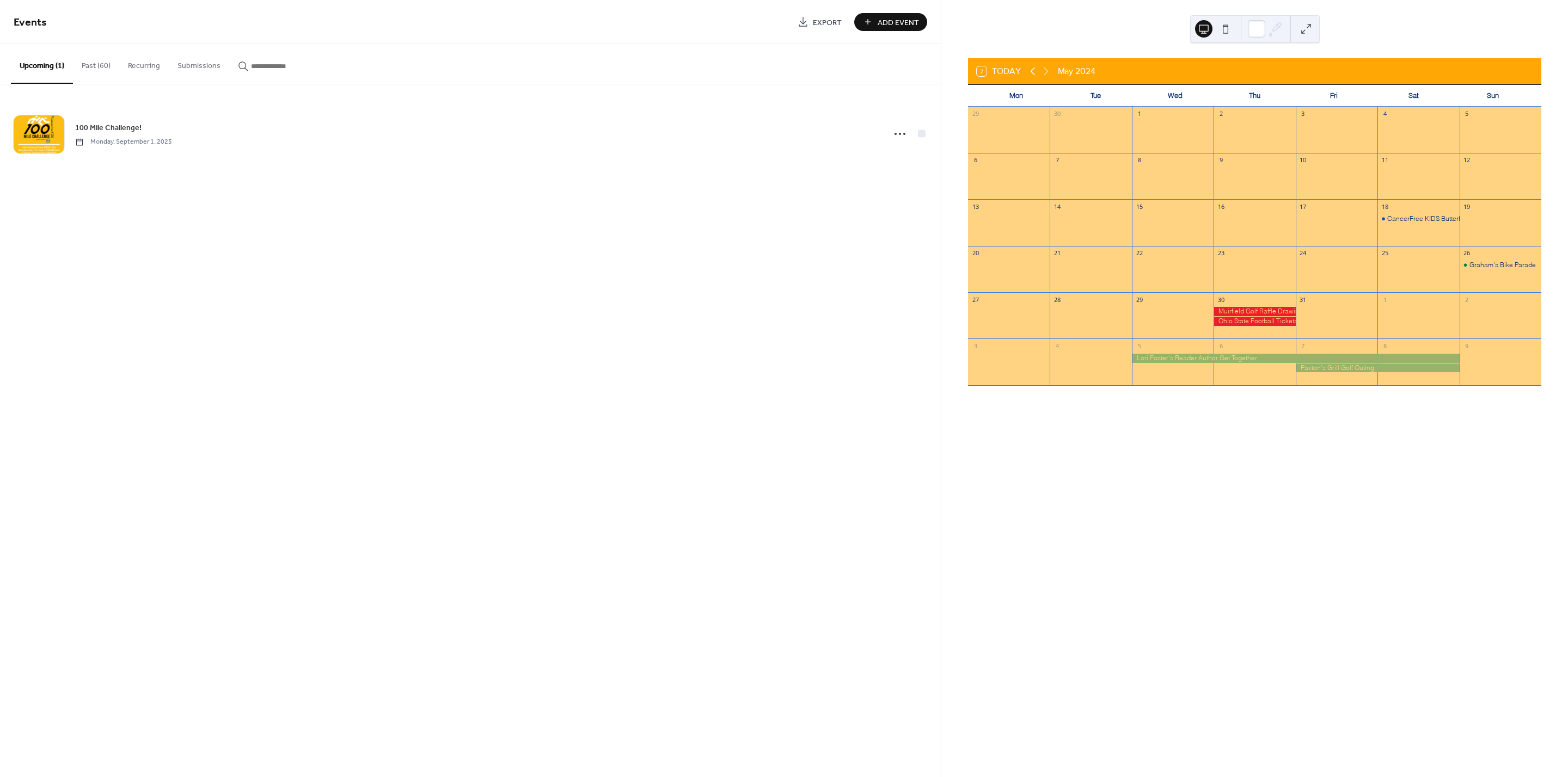 click 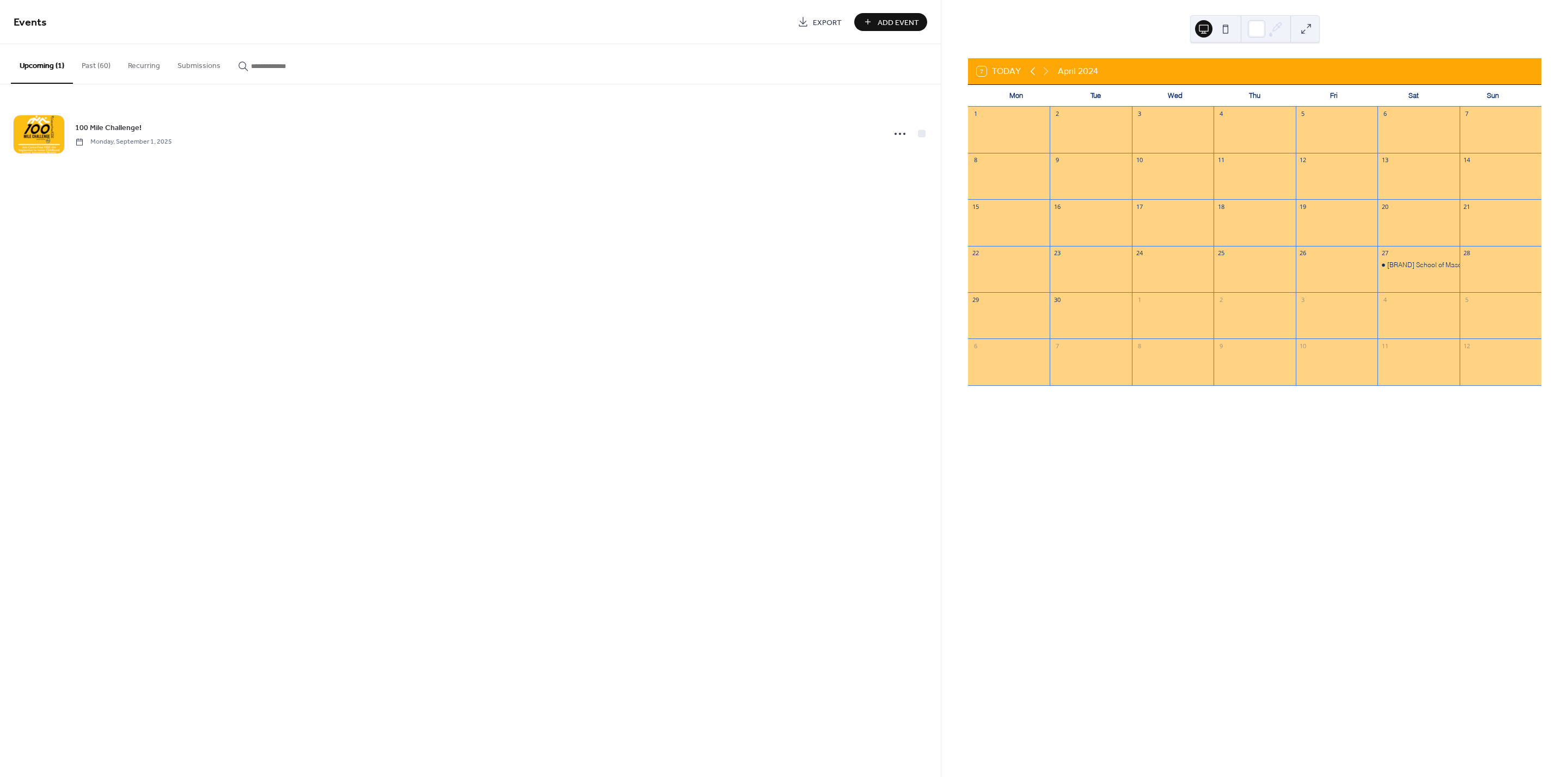 click 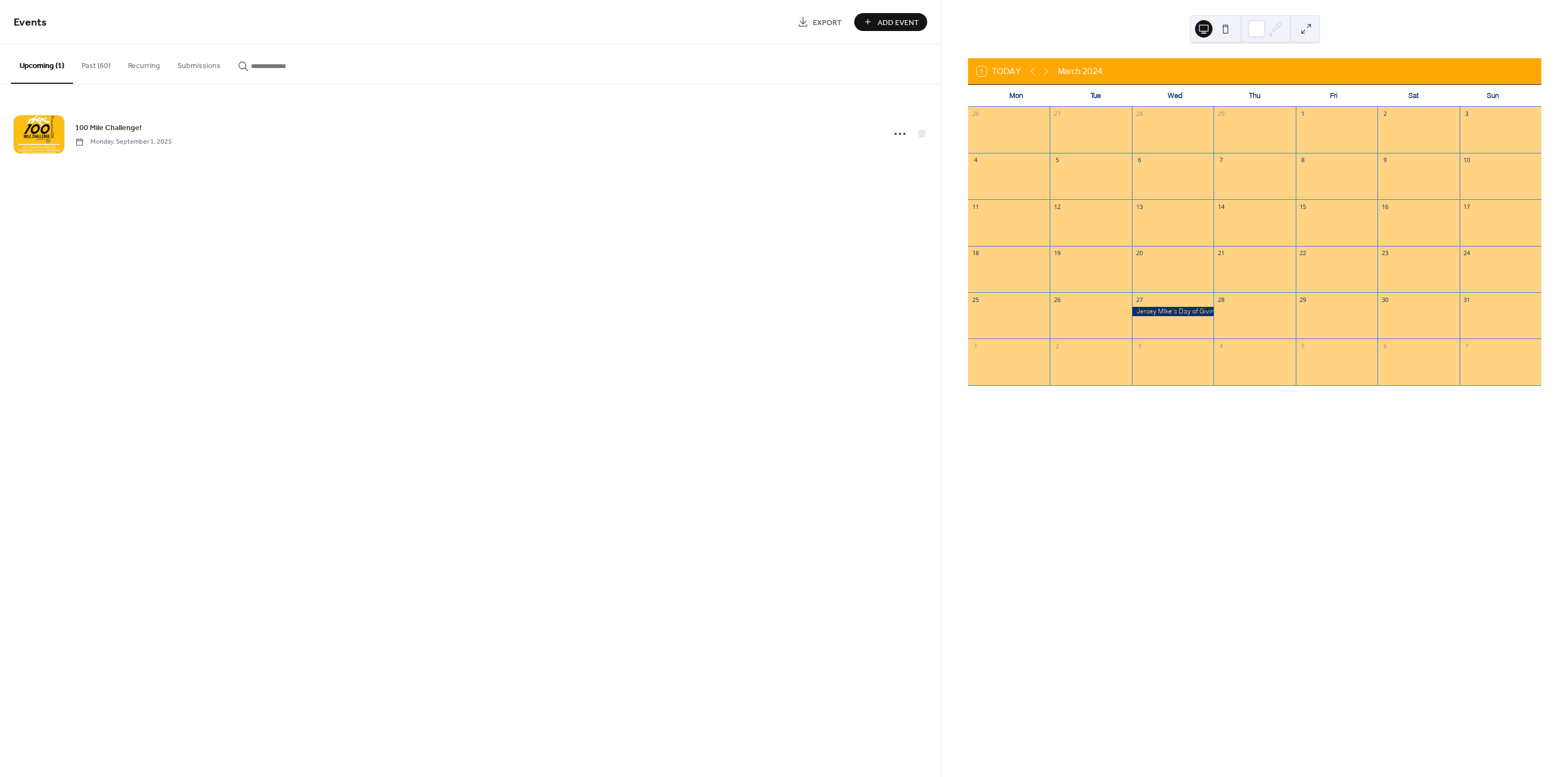 click at bounding box center [1173, 311] 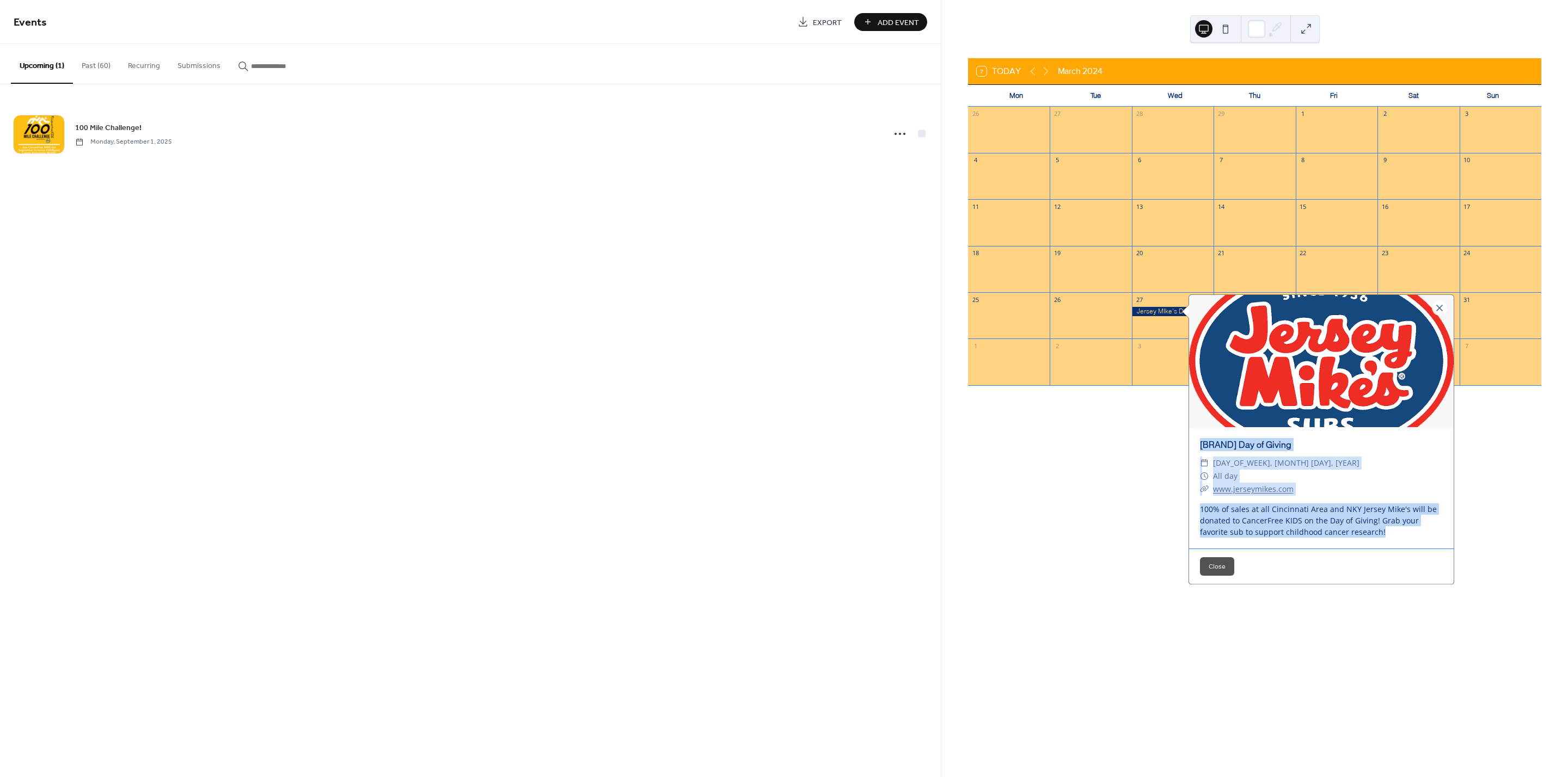 drag, startPoint x: 1316, startPoint y: 518, endPoint x: 1187, endPoint y: 439, distance: 151.26797 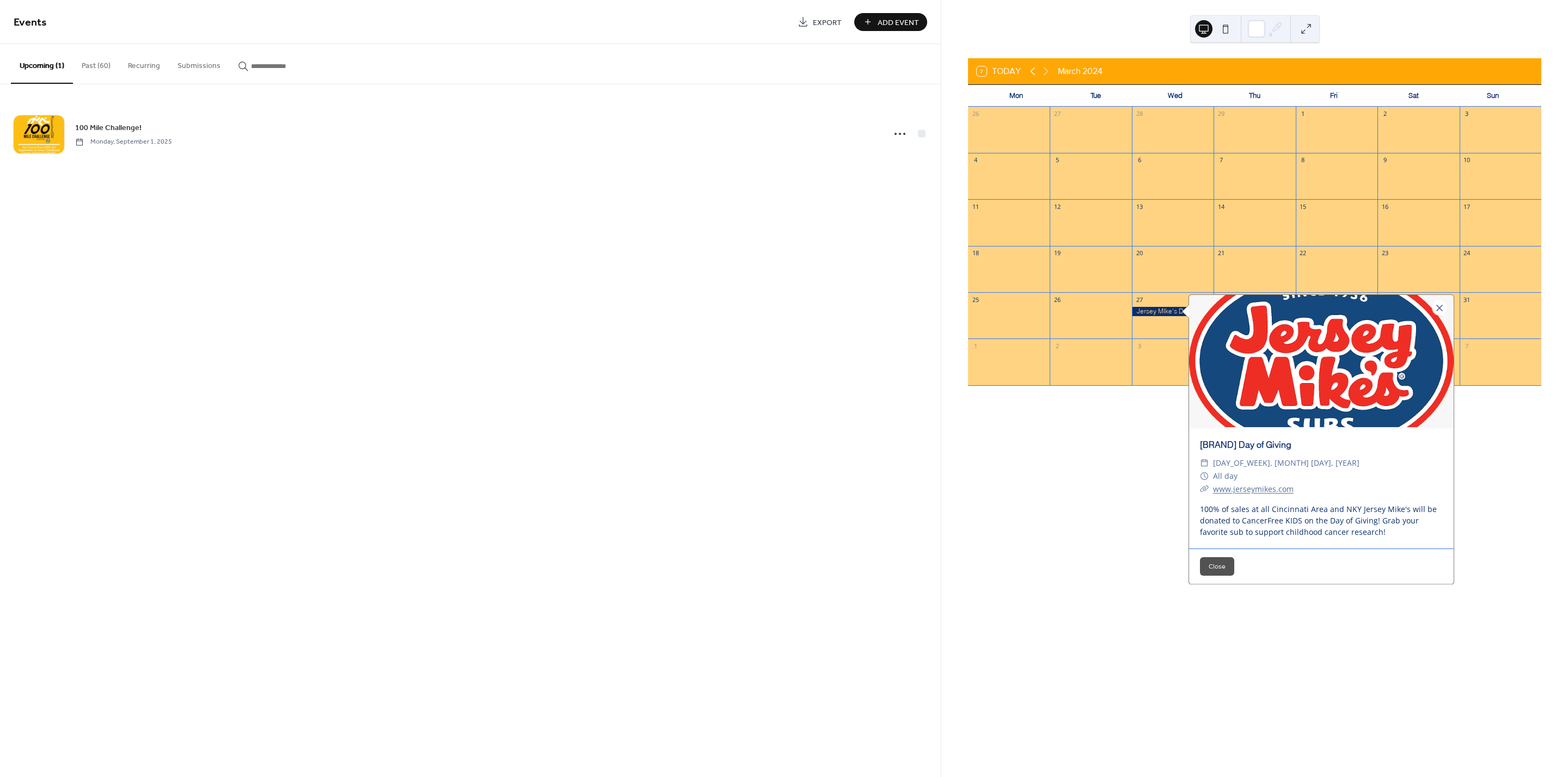 click on "[NUMBER] Today [MONTH] [YEAR]" at bounding box center (1254, 71) 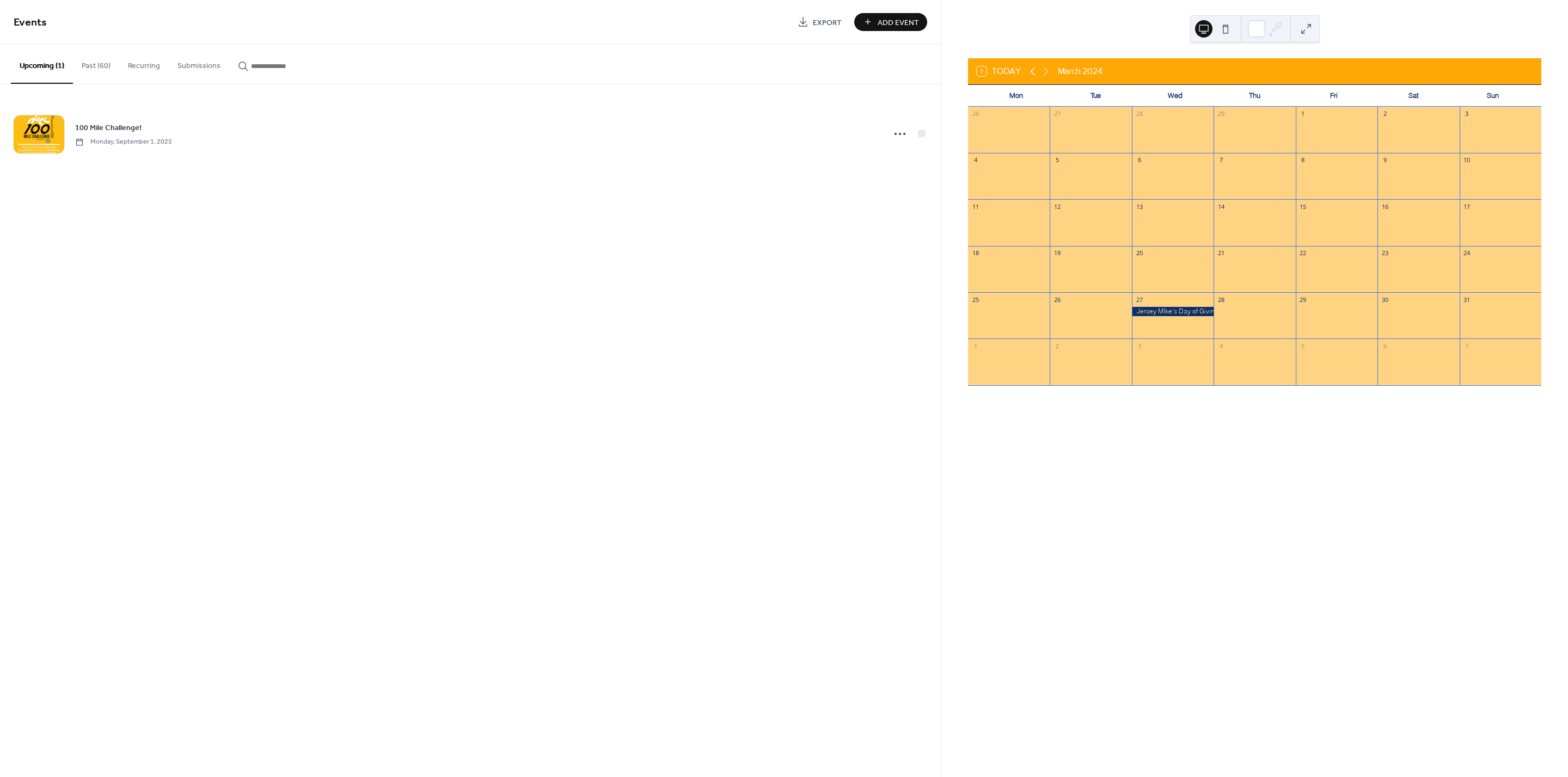 click 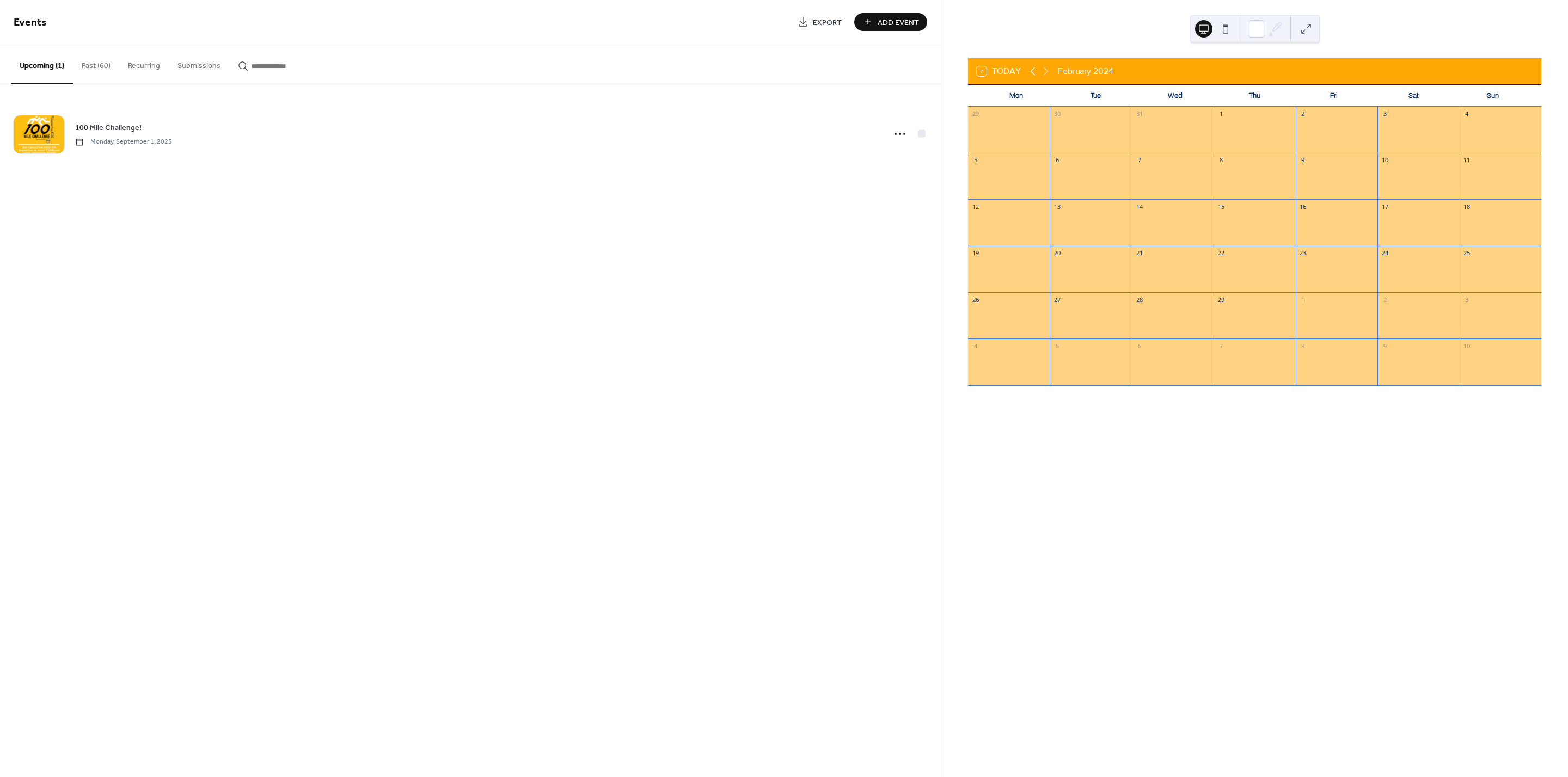 click 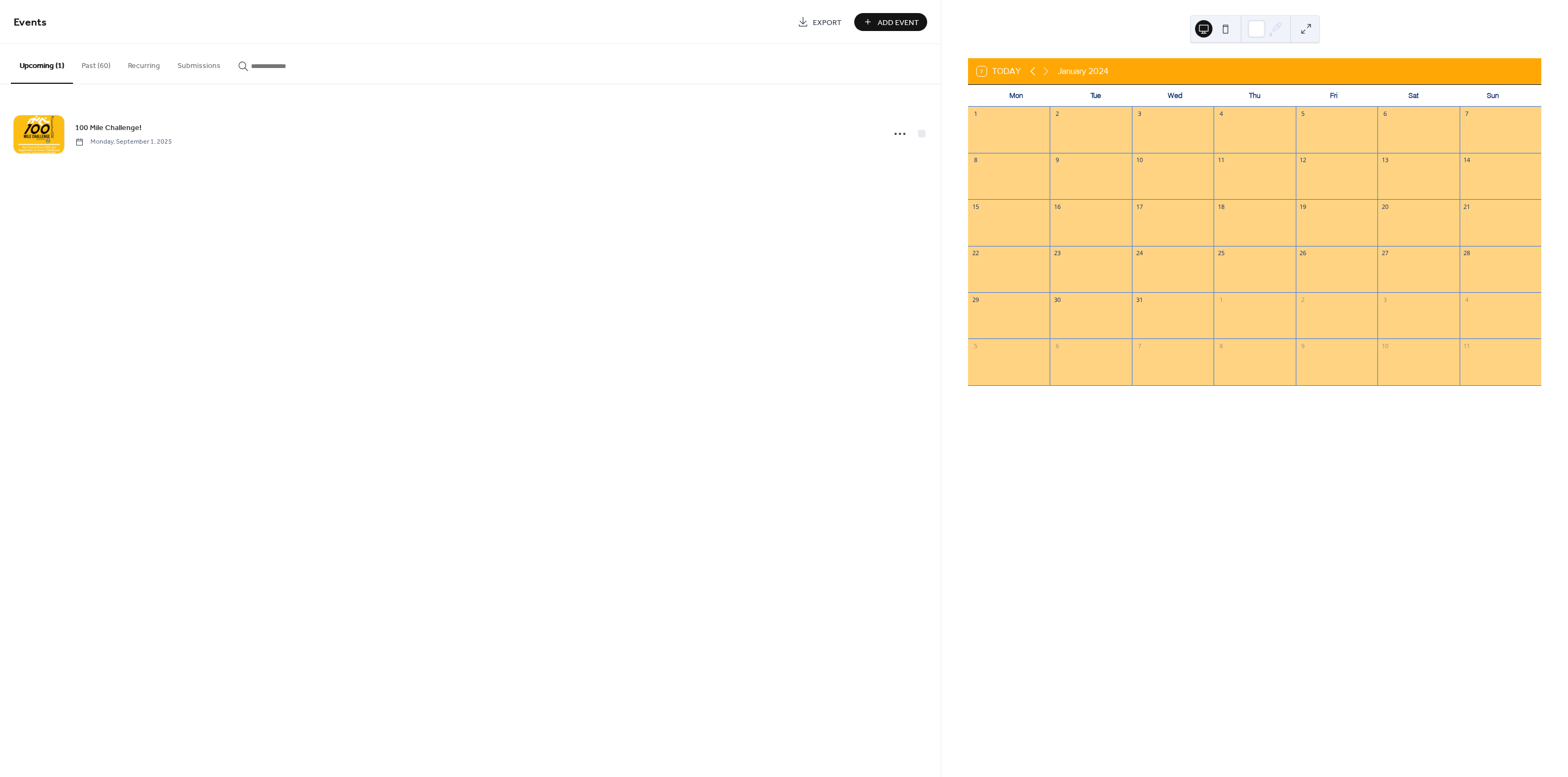 click 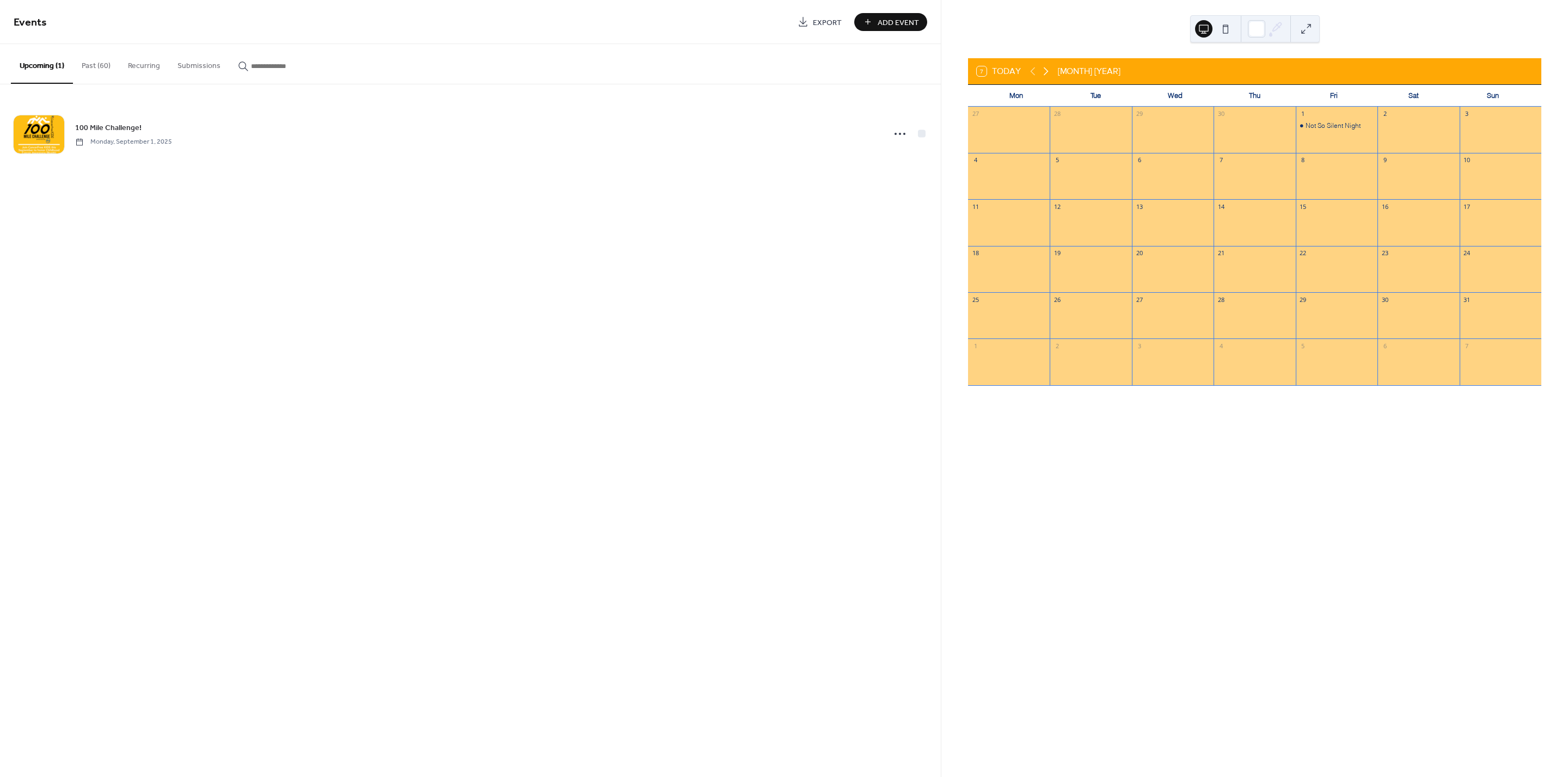 click 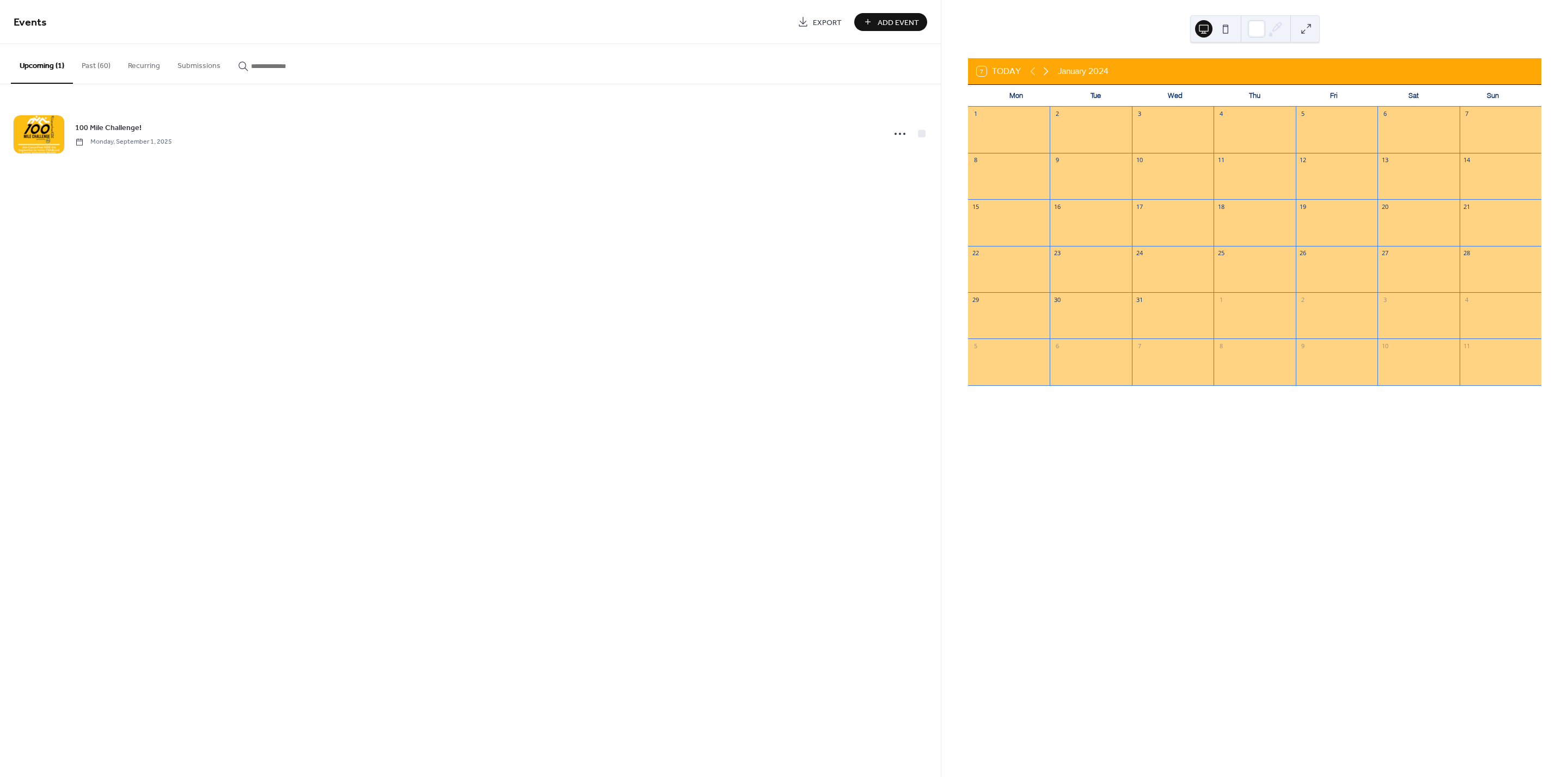 click 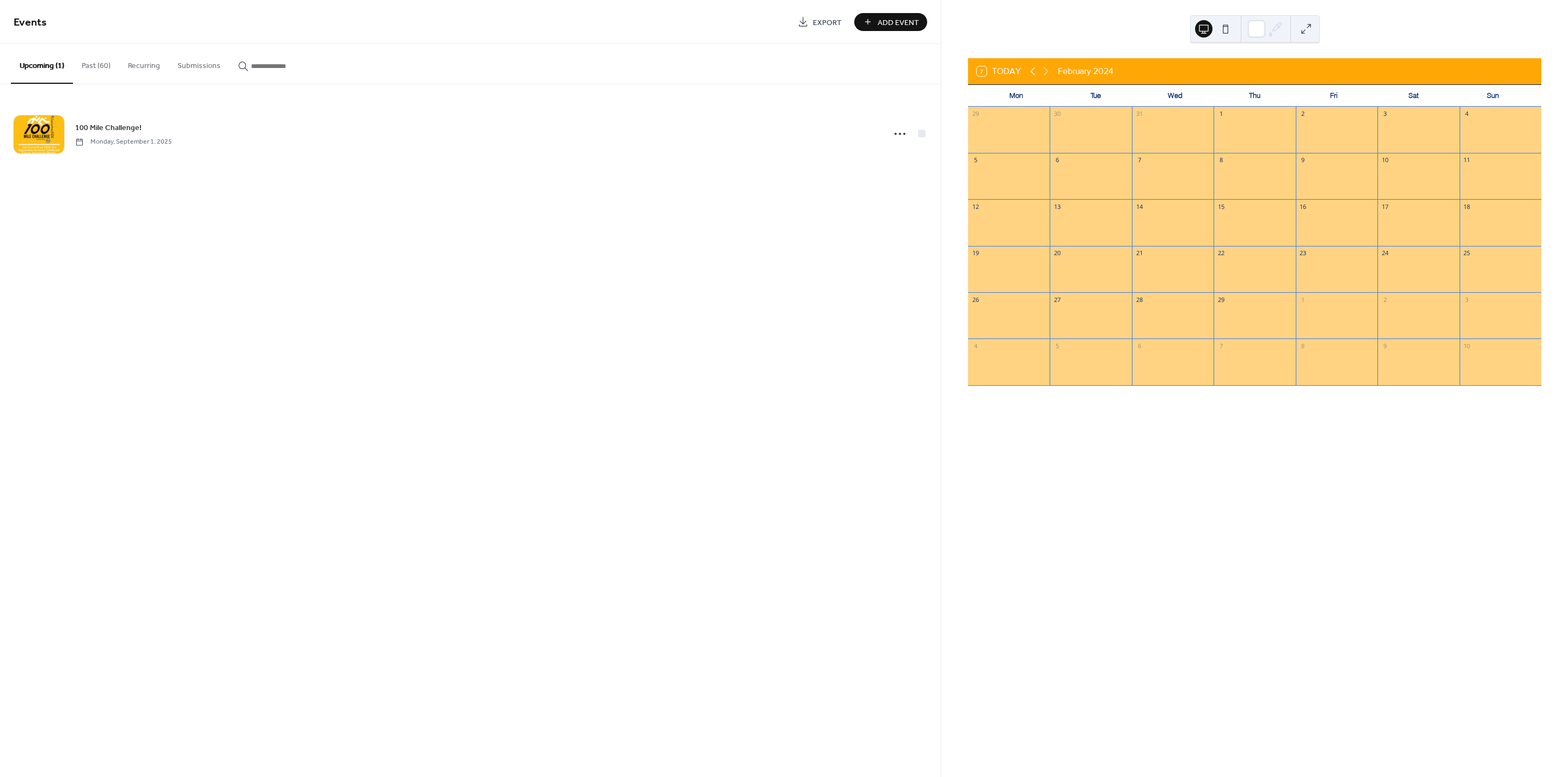 click 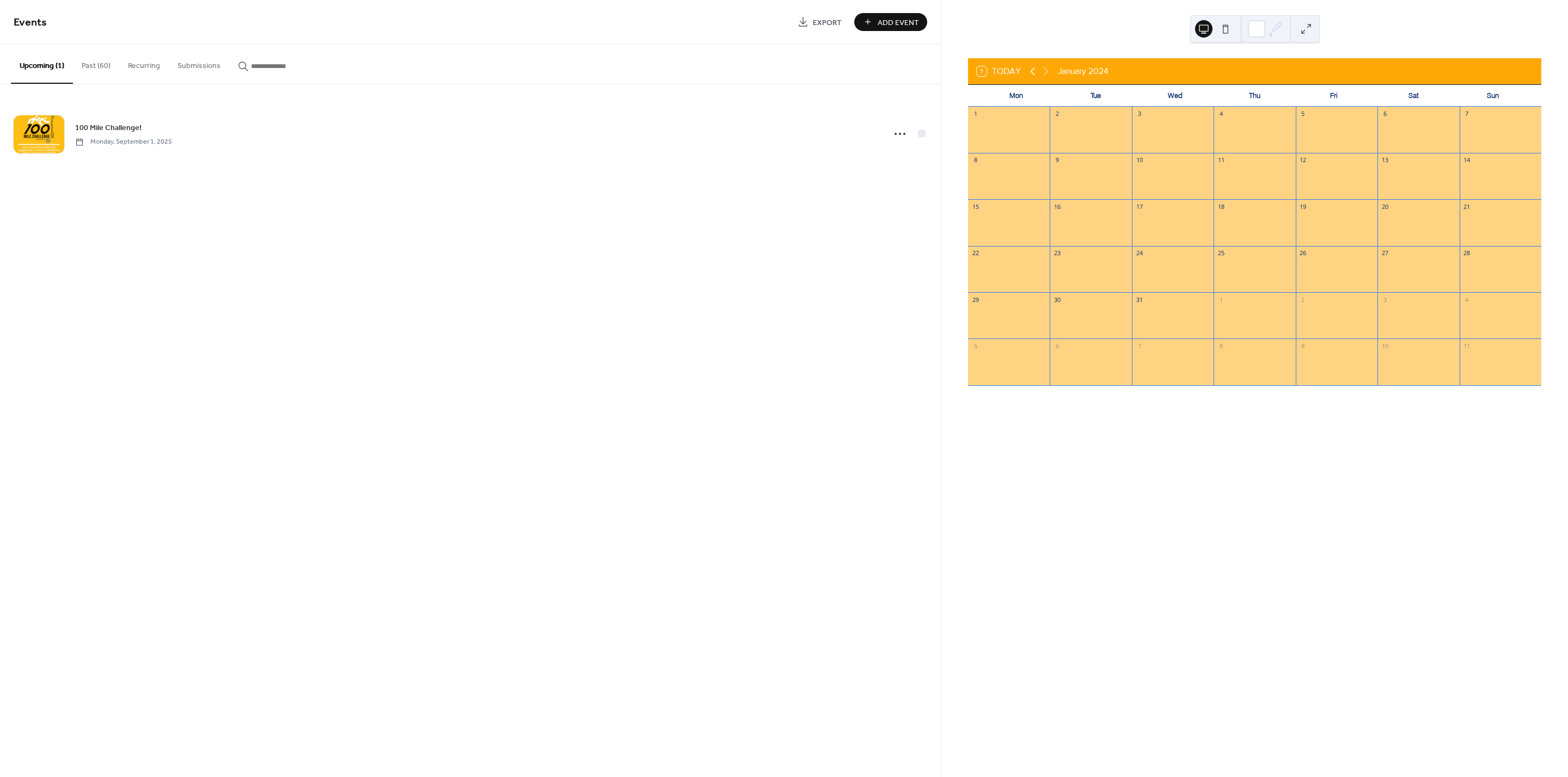 click 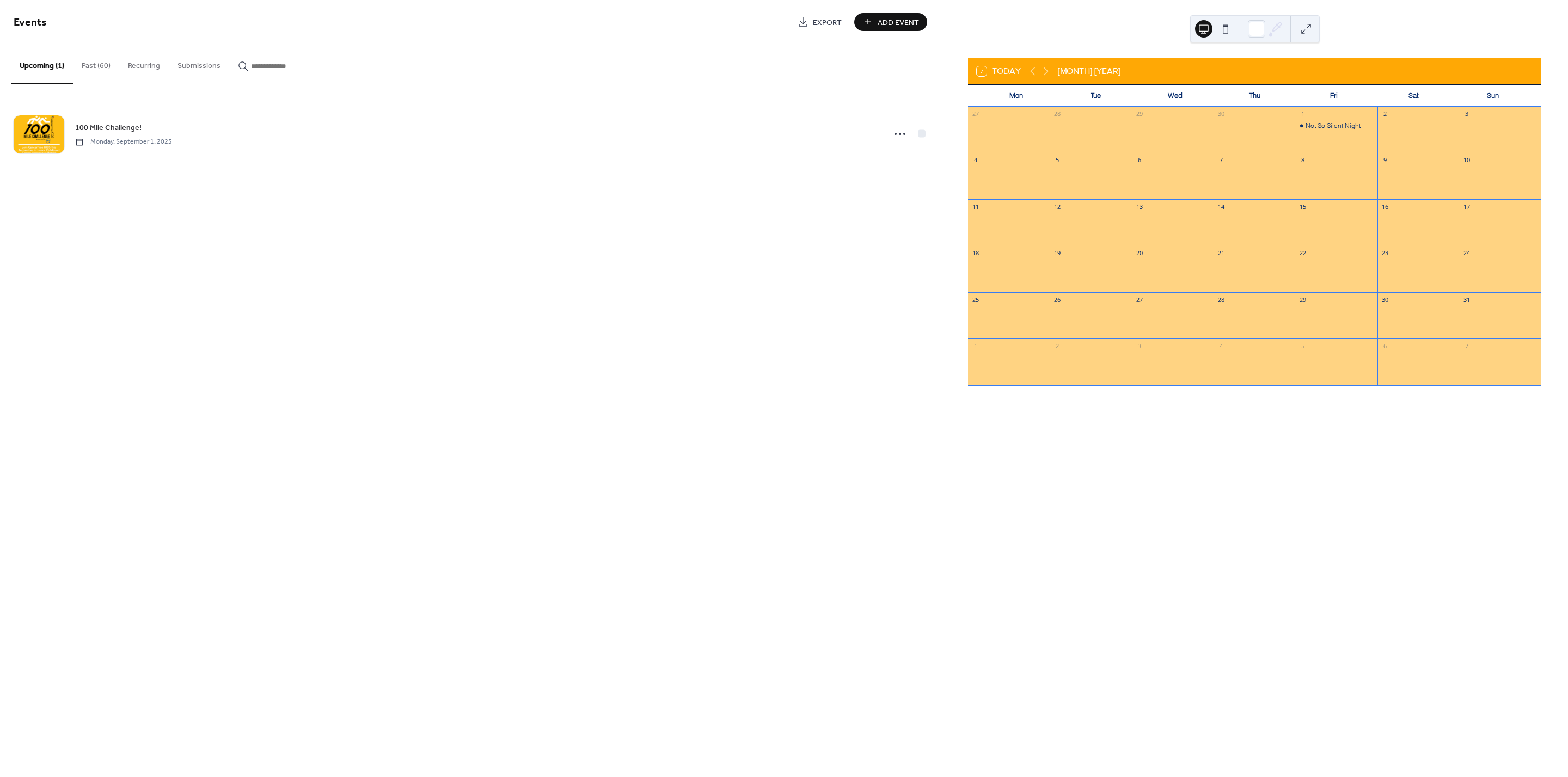 click on "Not So Silent Night" at bounding box center [1333, 126] 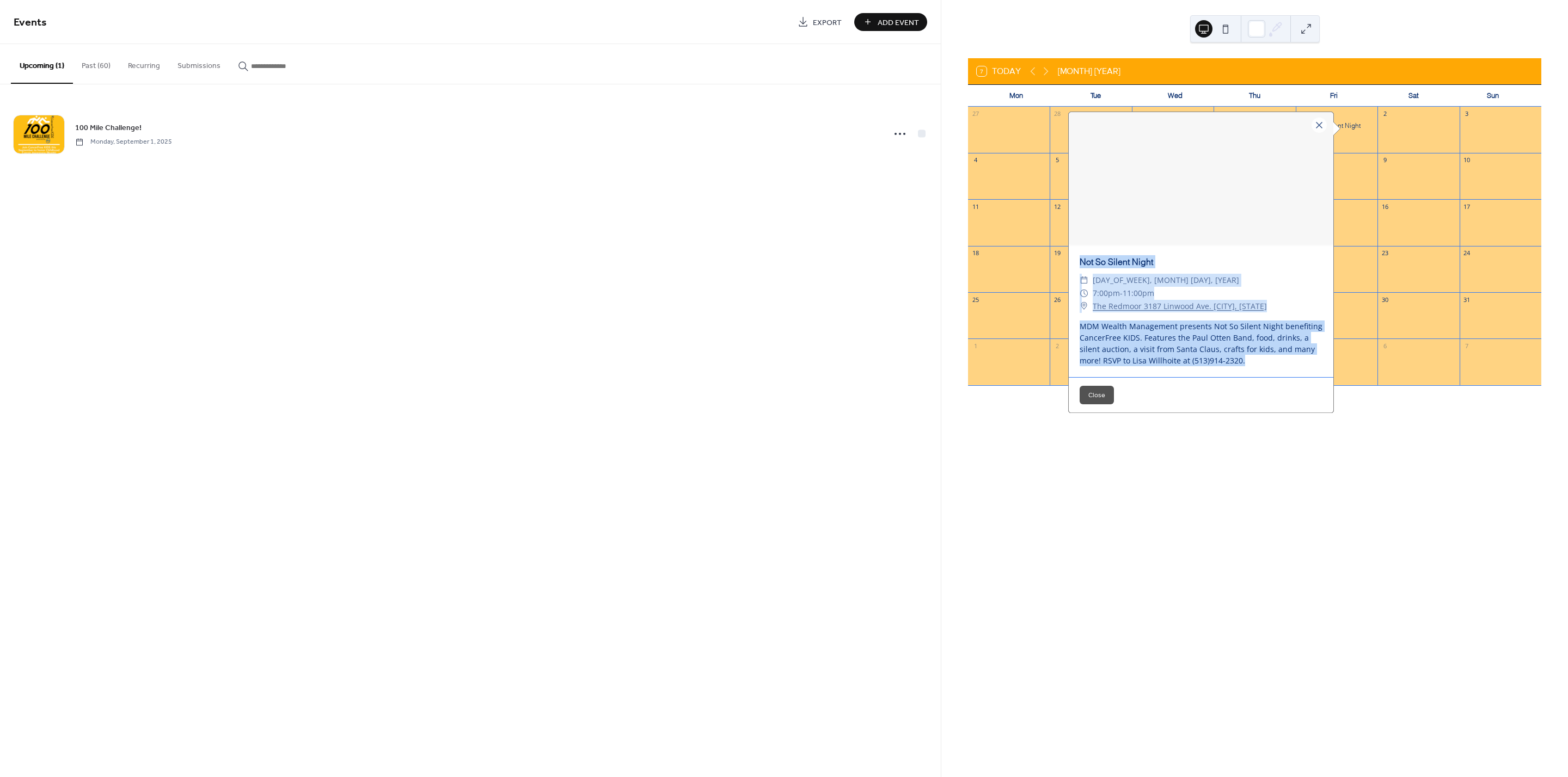 drag, startPoint x: 1247, startPoint y: 369, endPoint x: 1074, endPoint y: 252, distance: 208.84923 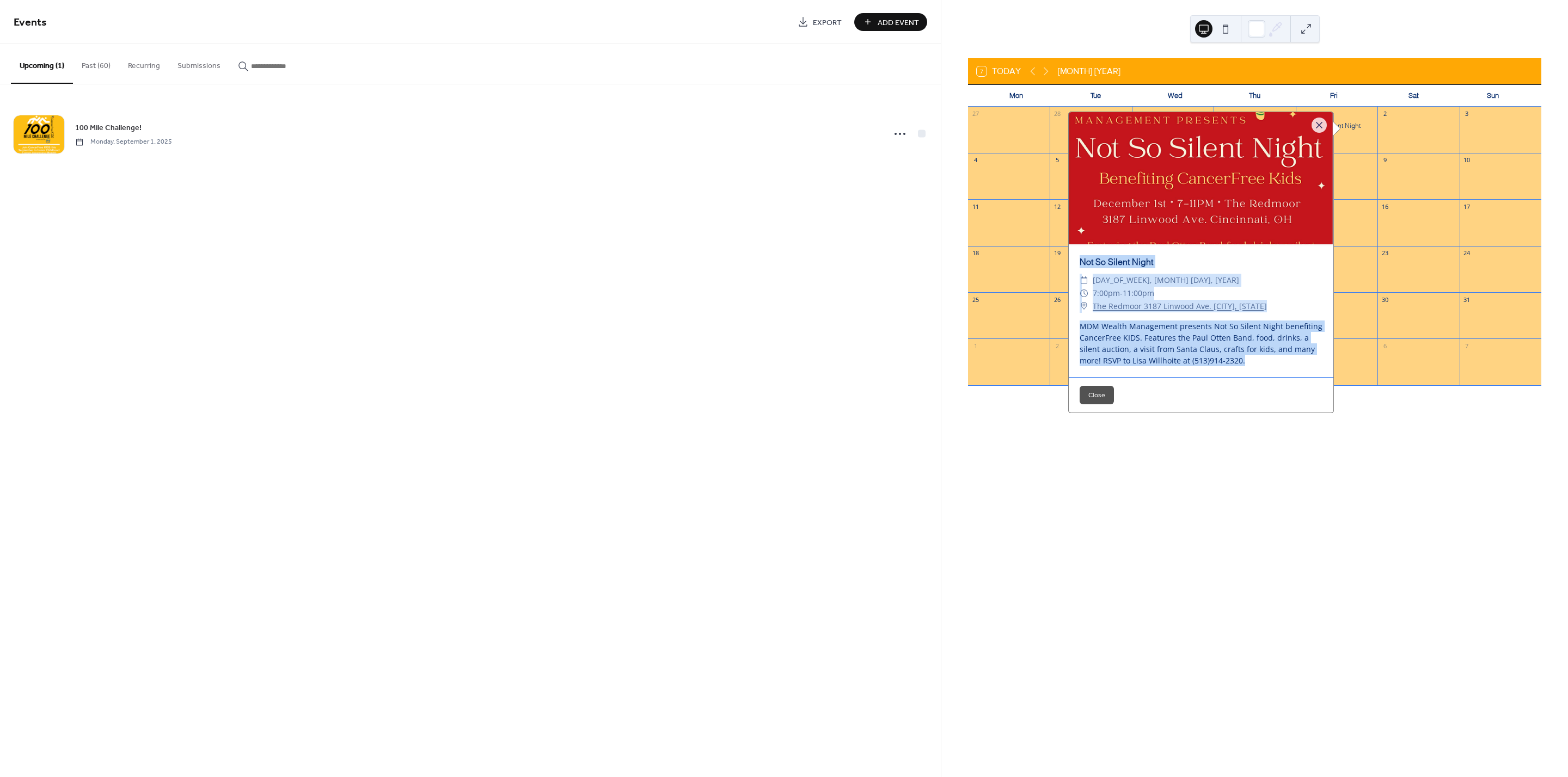 click on "Not So Silent Night ​ [DAY_OF_WEEK], [MONTH] [DAY], [YEAR] ​ 7:00pm - 11:00pm ​ The Redmoor 3187 Linwood Ave. [CITY], [STATE] MDM Wealth Management presents Not So Silent Night benefiting CancerFree KIDS. Features the Paul Otten Band, food, drinks, a silent auction, a visit from Santa Claus, crafts for kids, and many more! RSVP to Lisa Willhoite at (513)914-2320." at bounding box center (1201, 311) 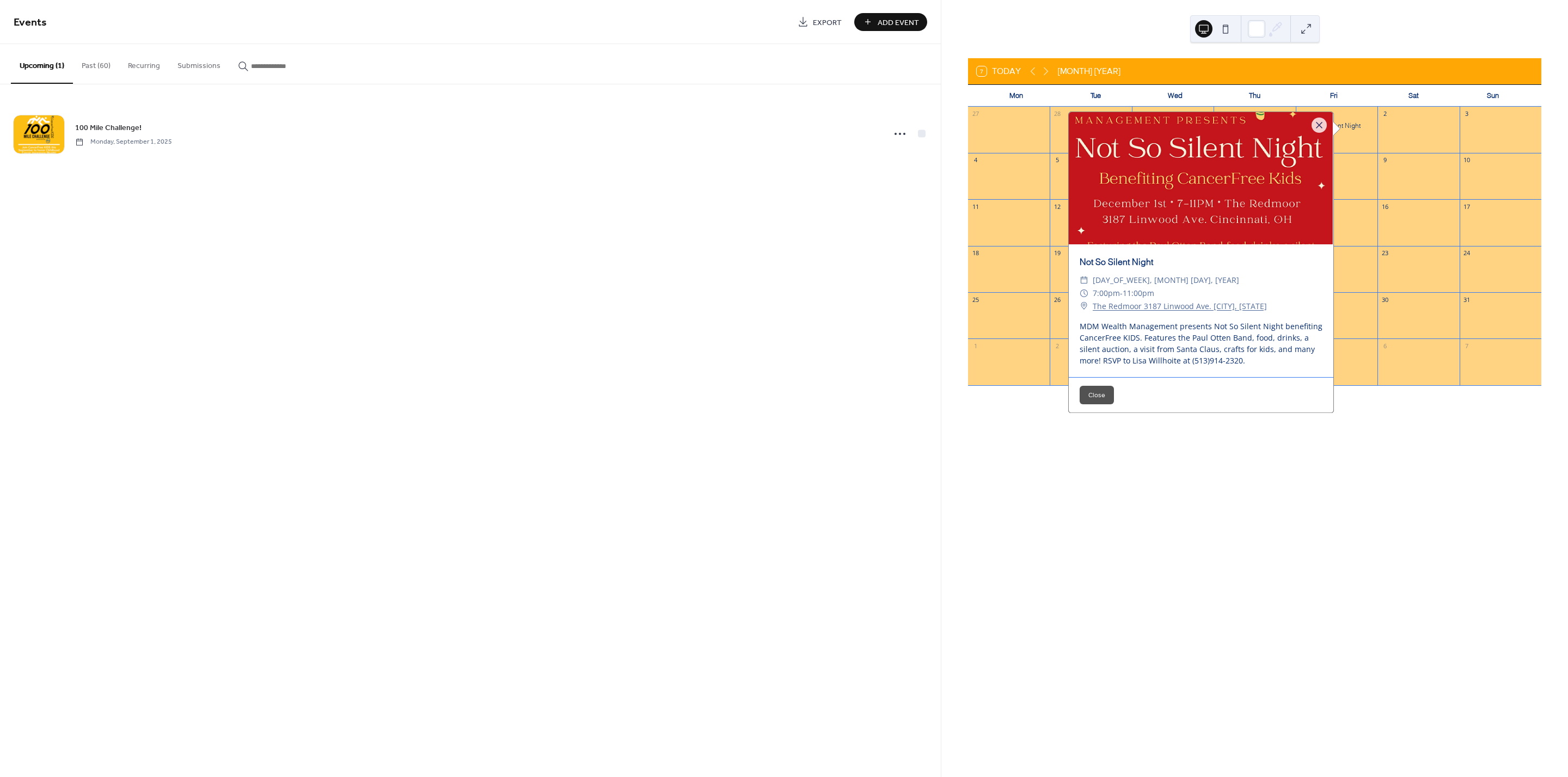 drag, startPoint x: 1067, startPoint y: 51, endPoint x: 1061, endPoint y: 56, distance: 7.8102 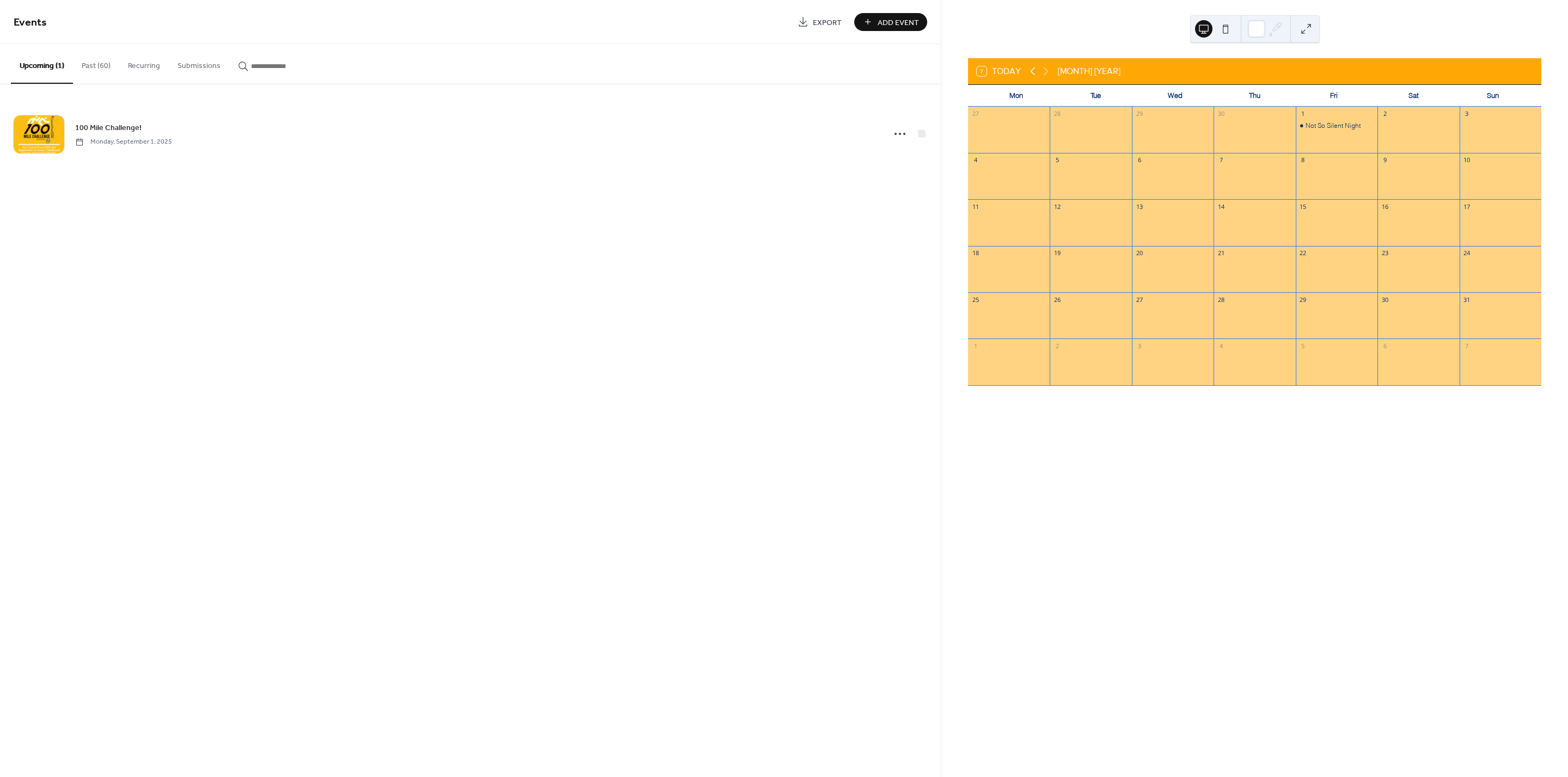 click 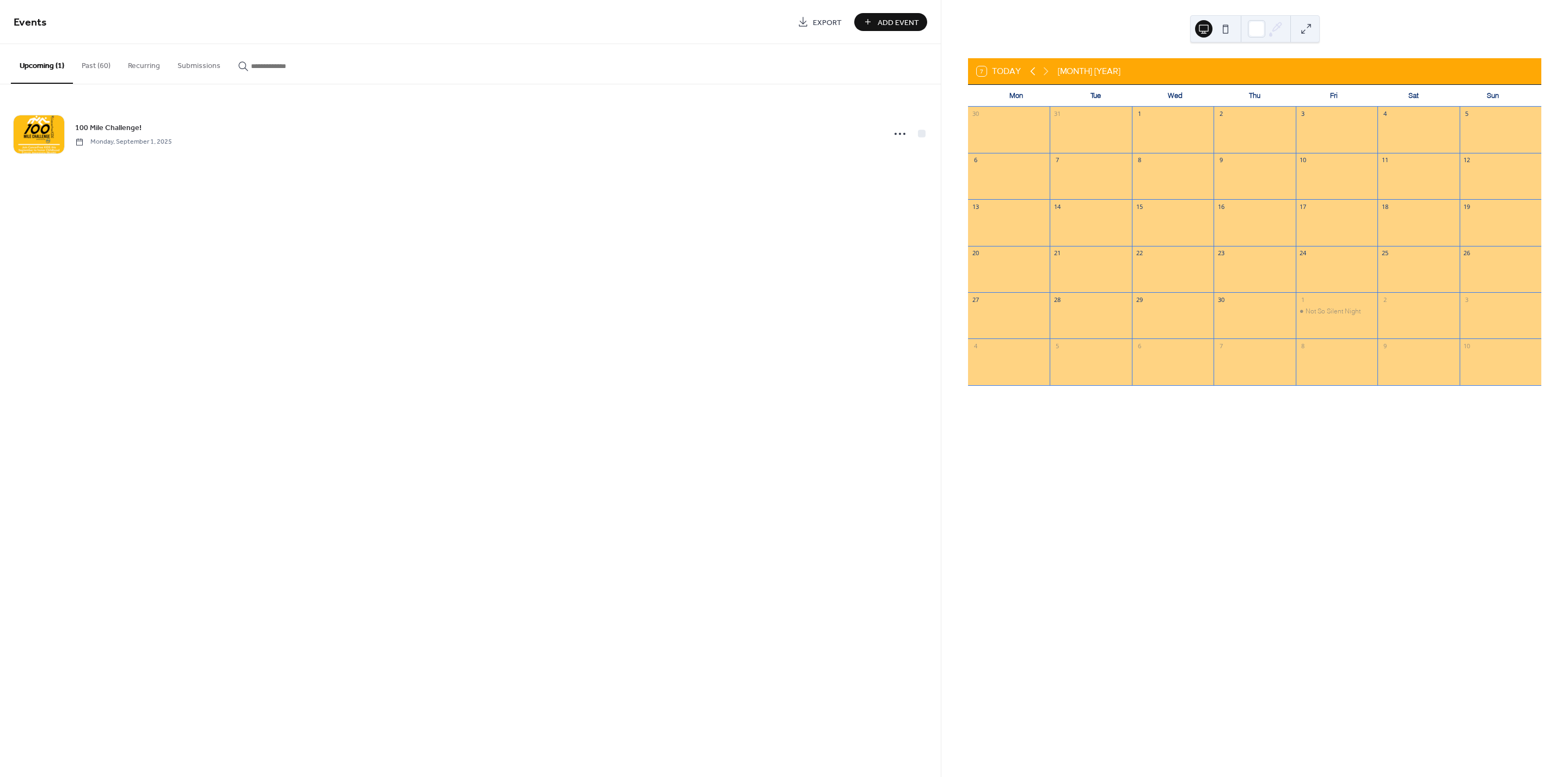 click 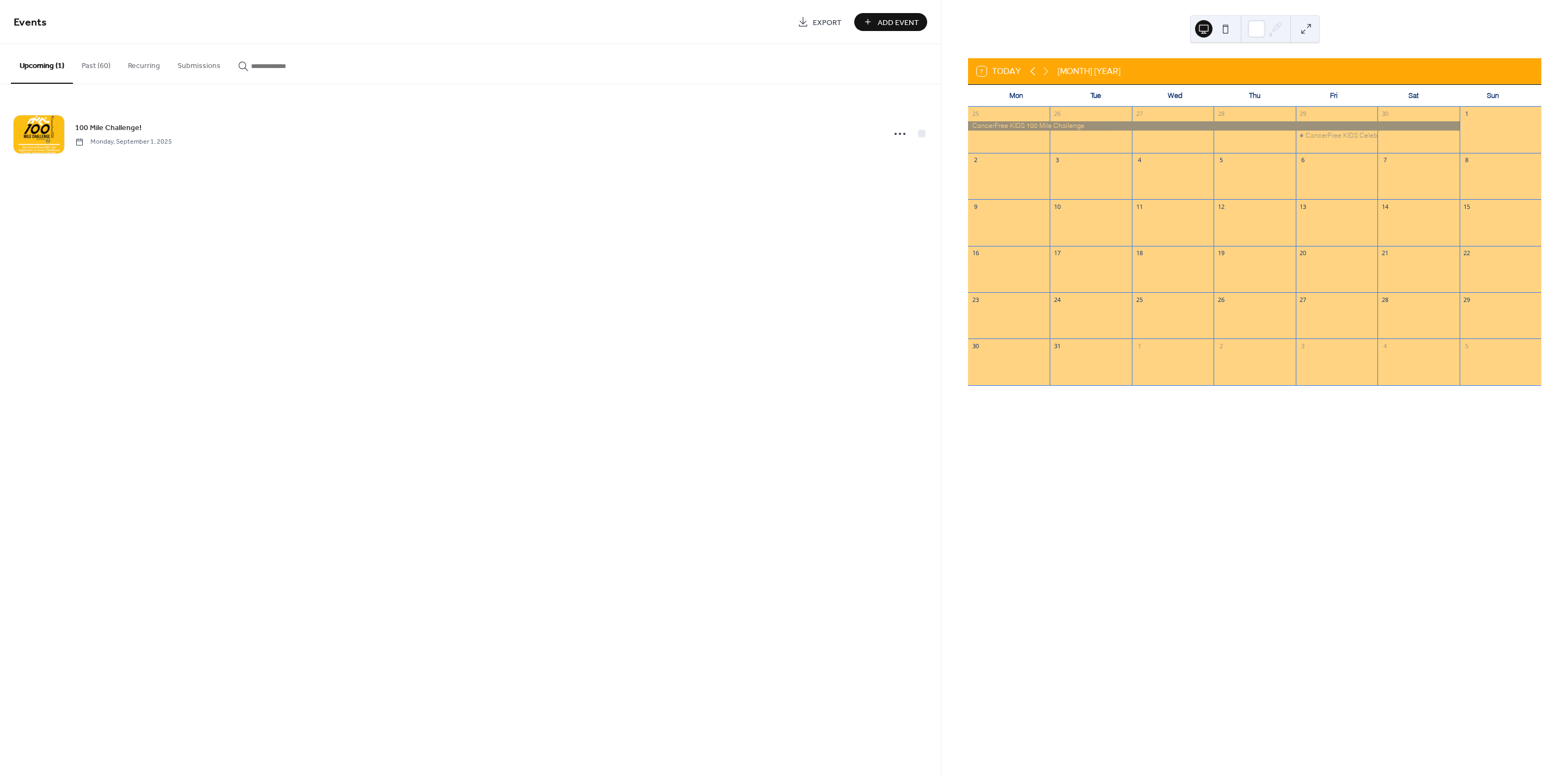 click 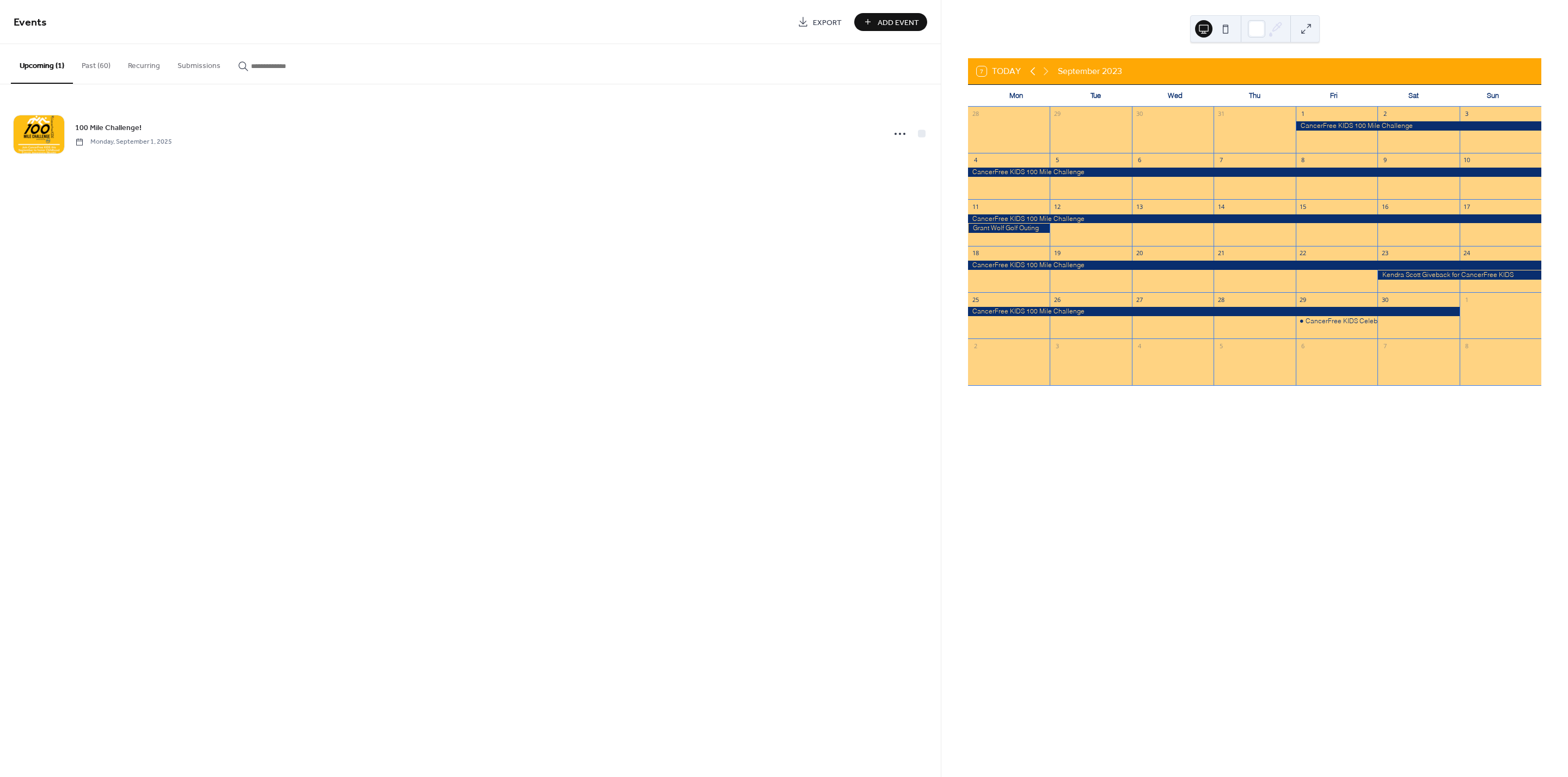 click 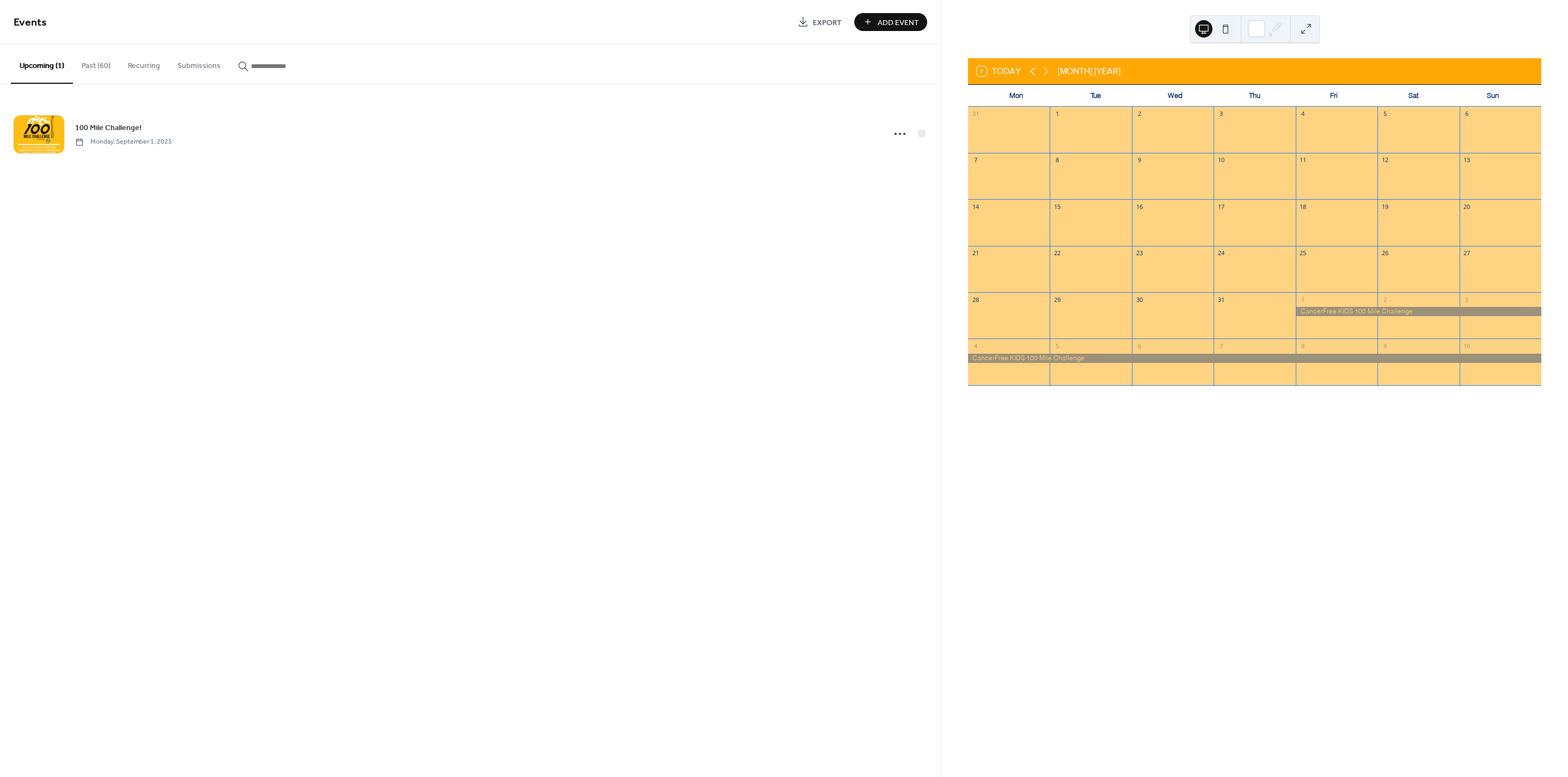 click 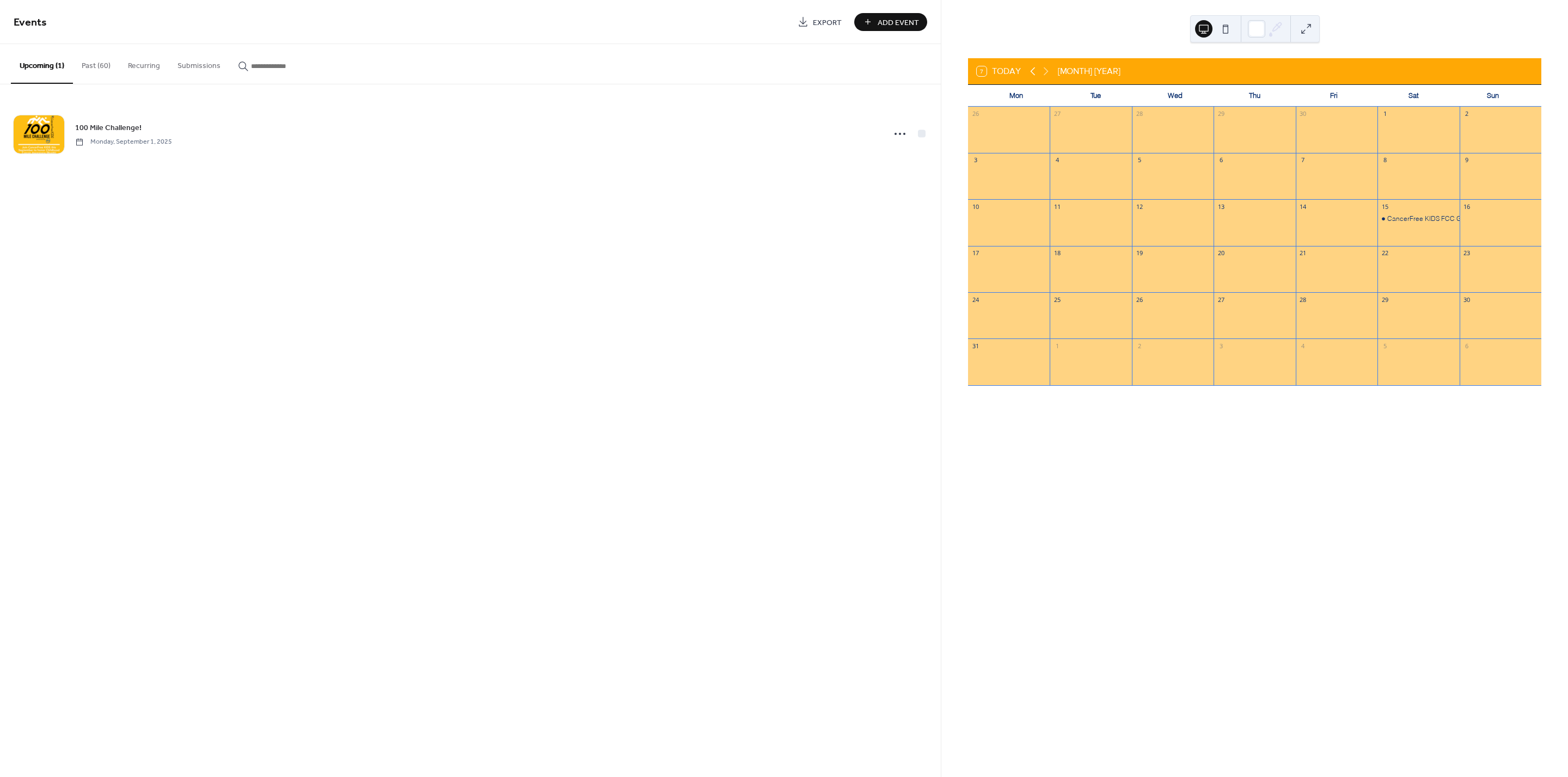 click 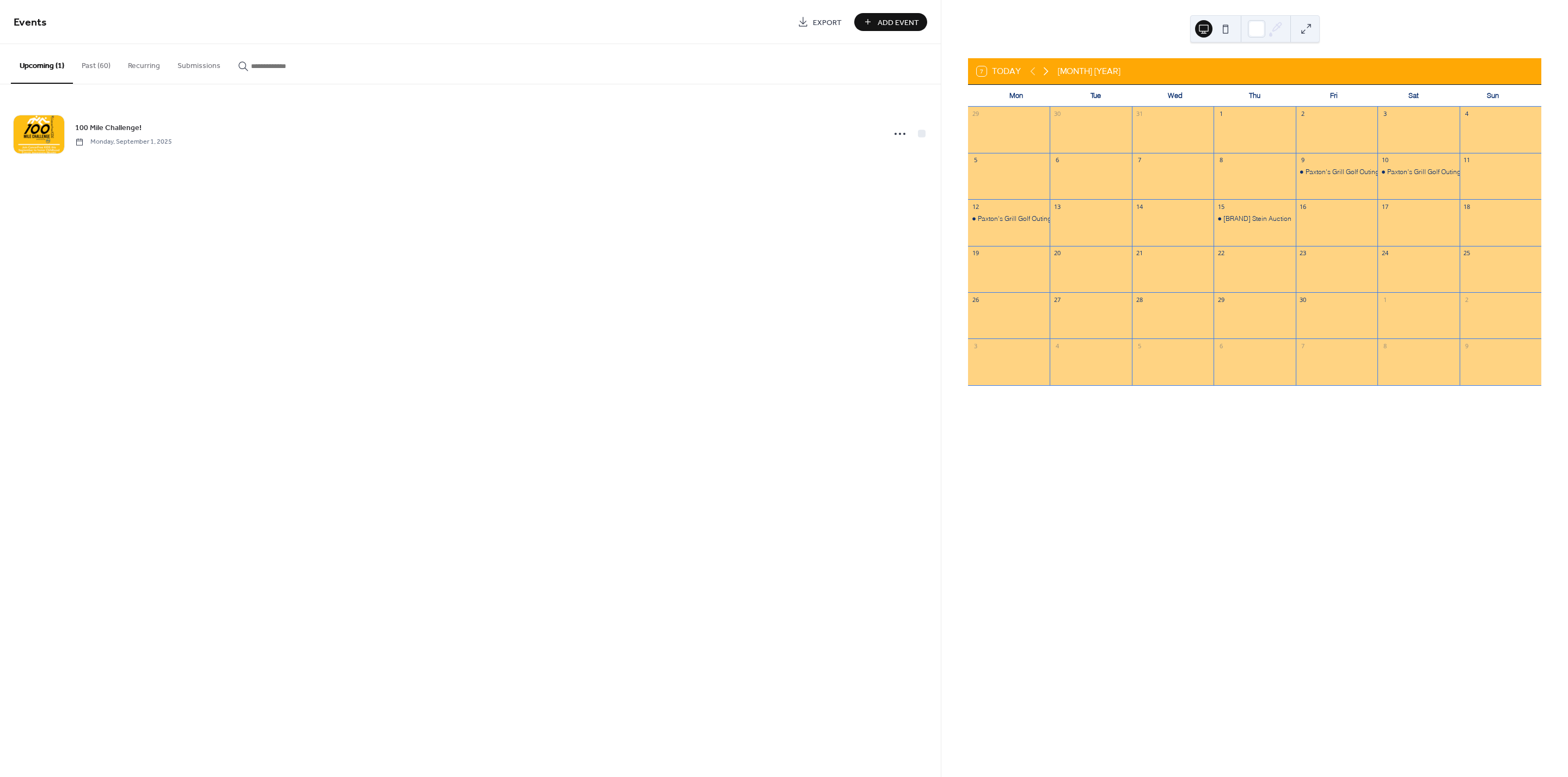 click 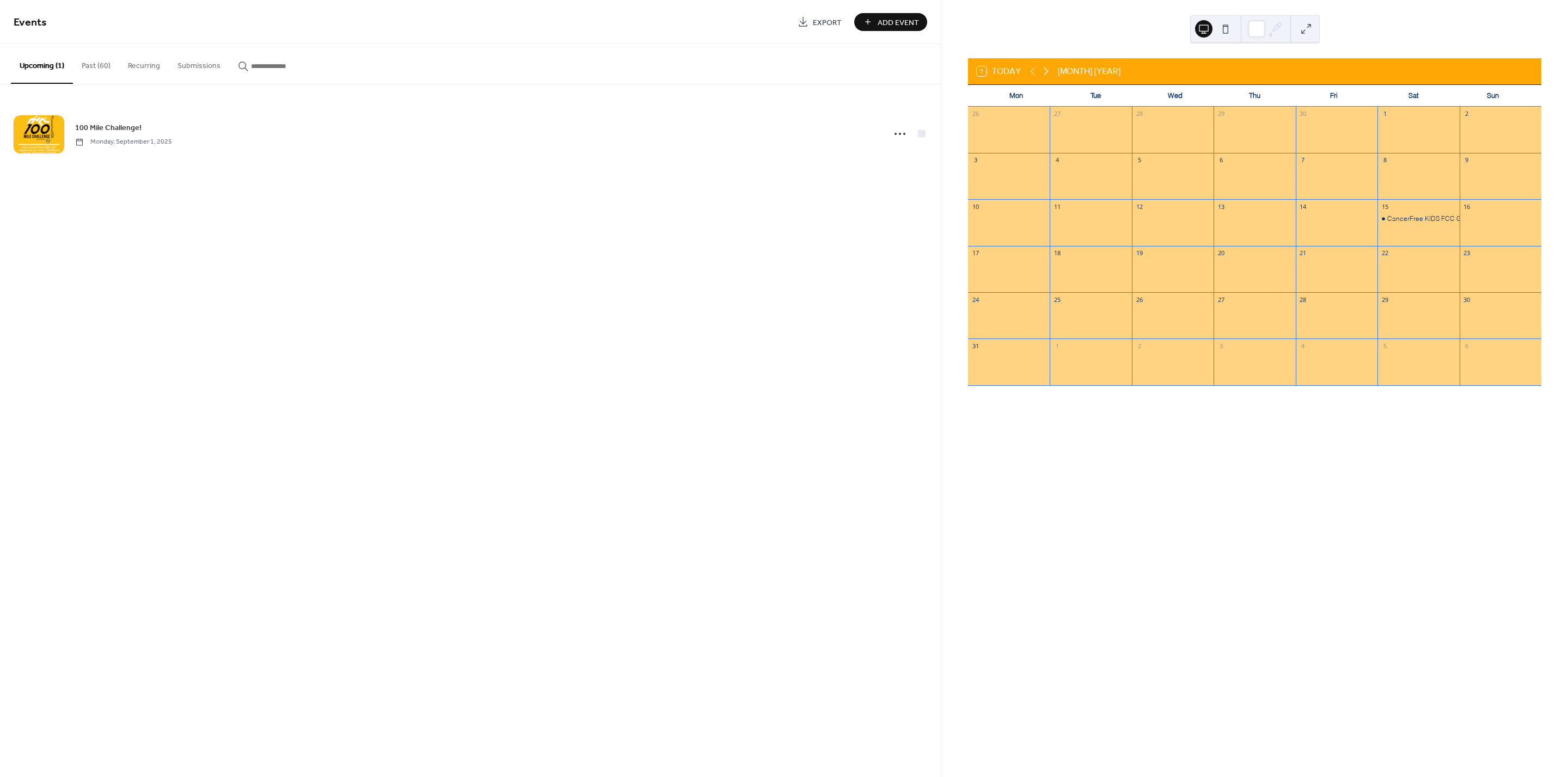 click 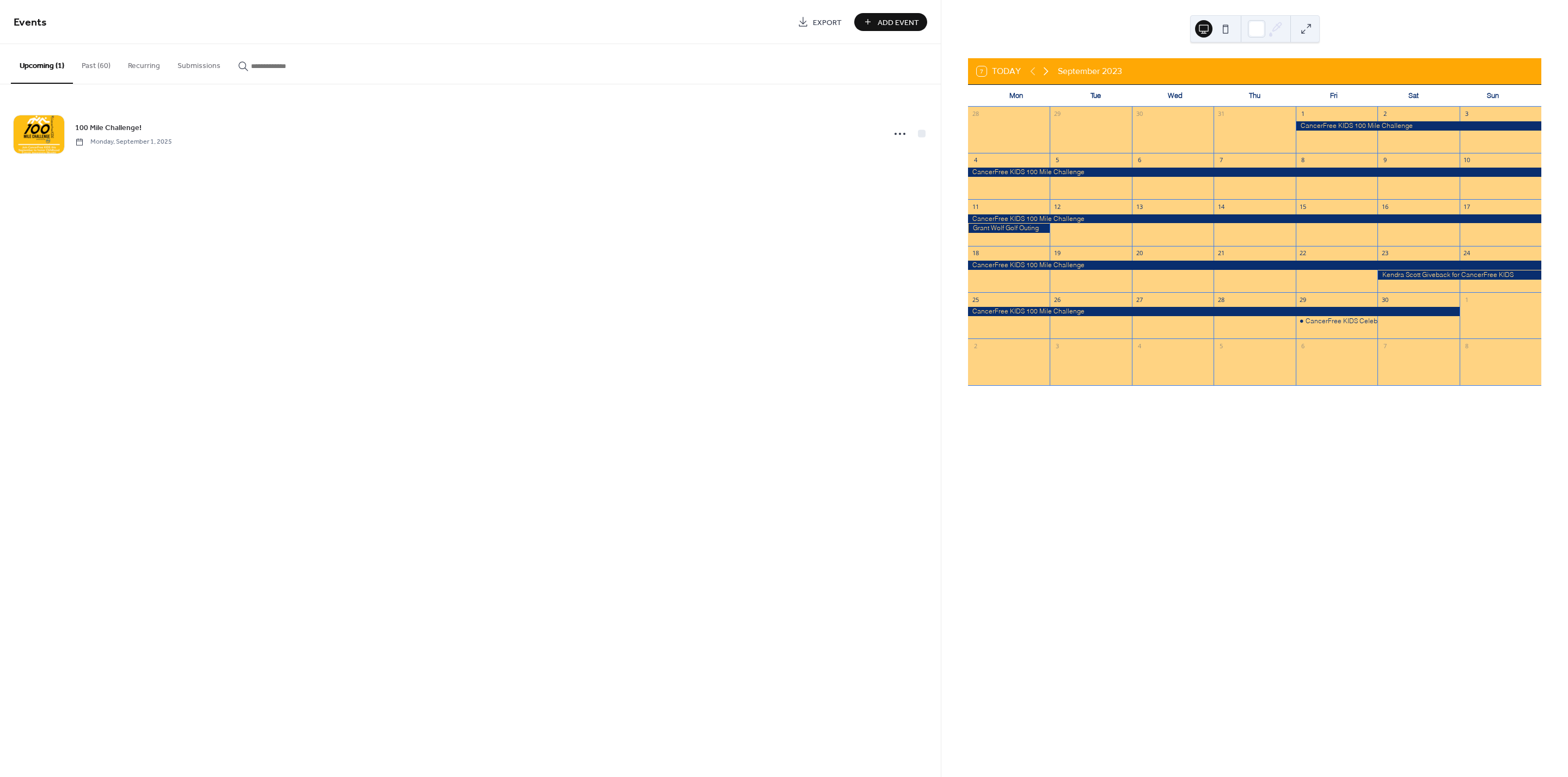 click 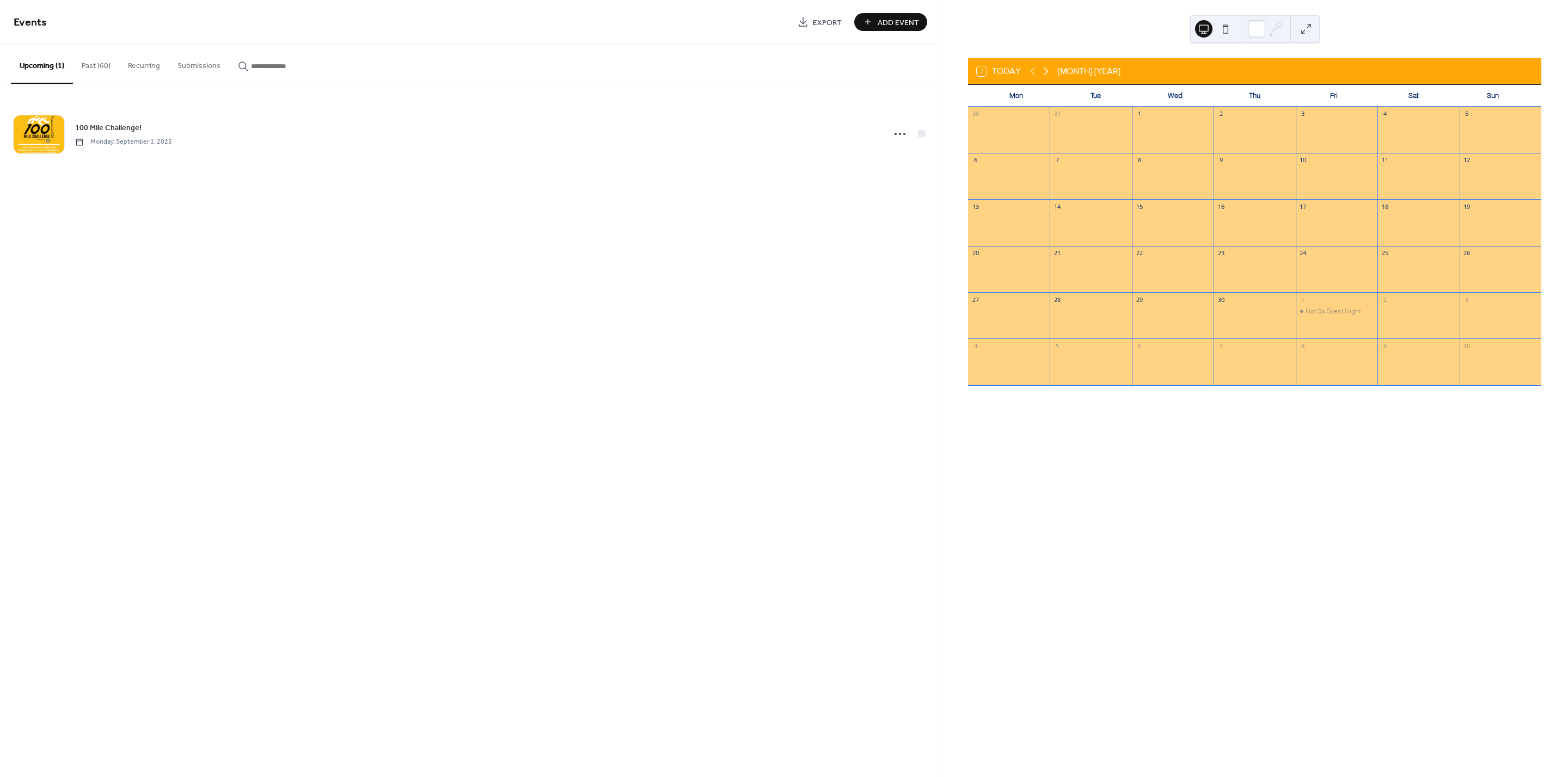 click 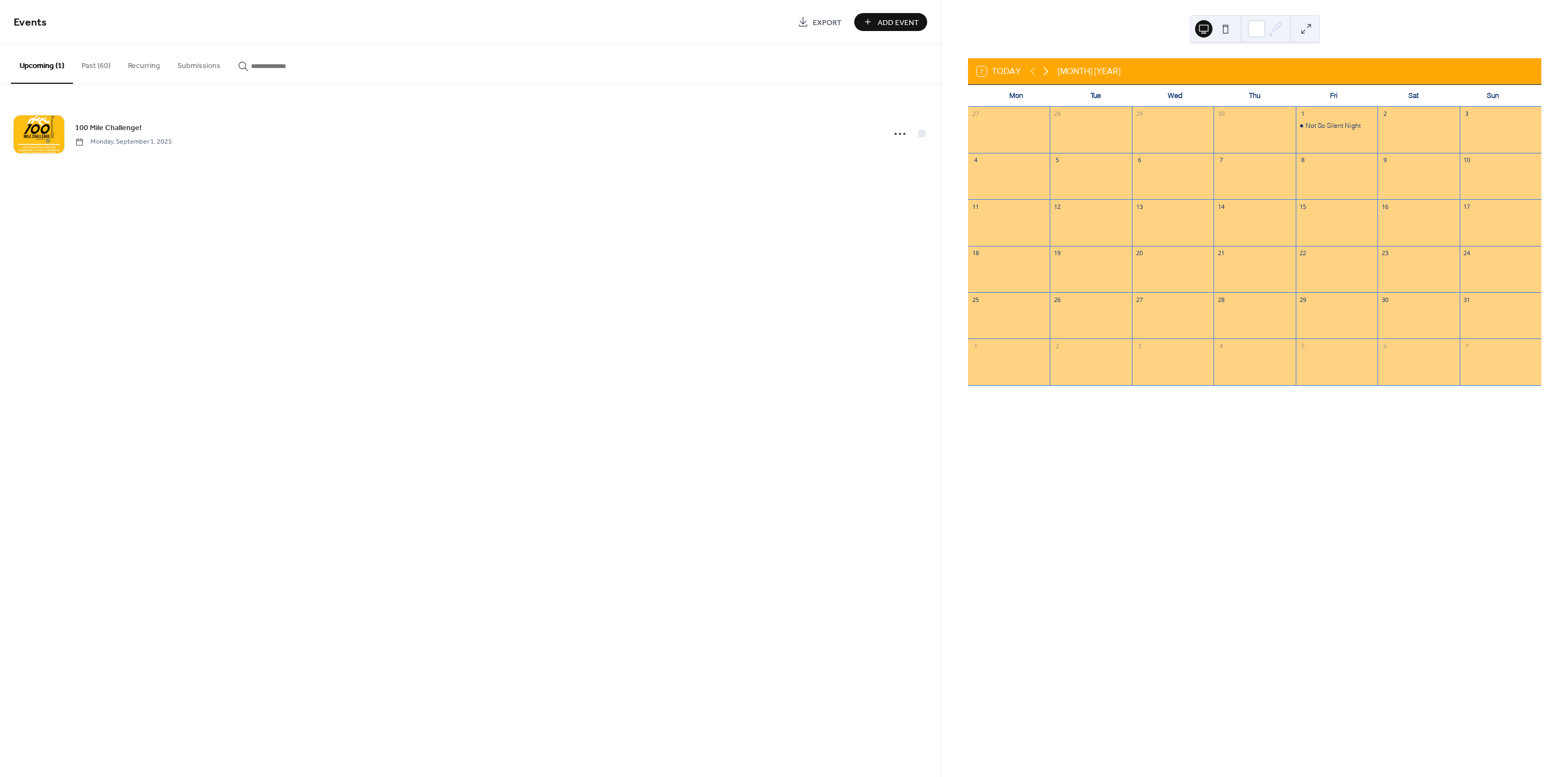 click 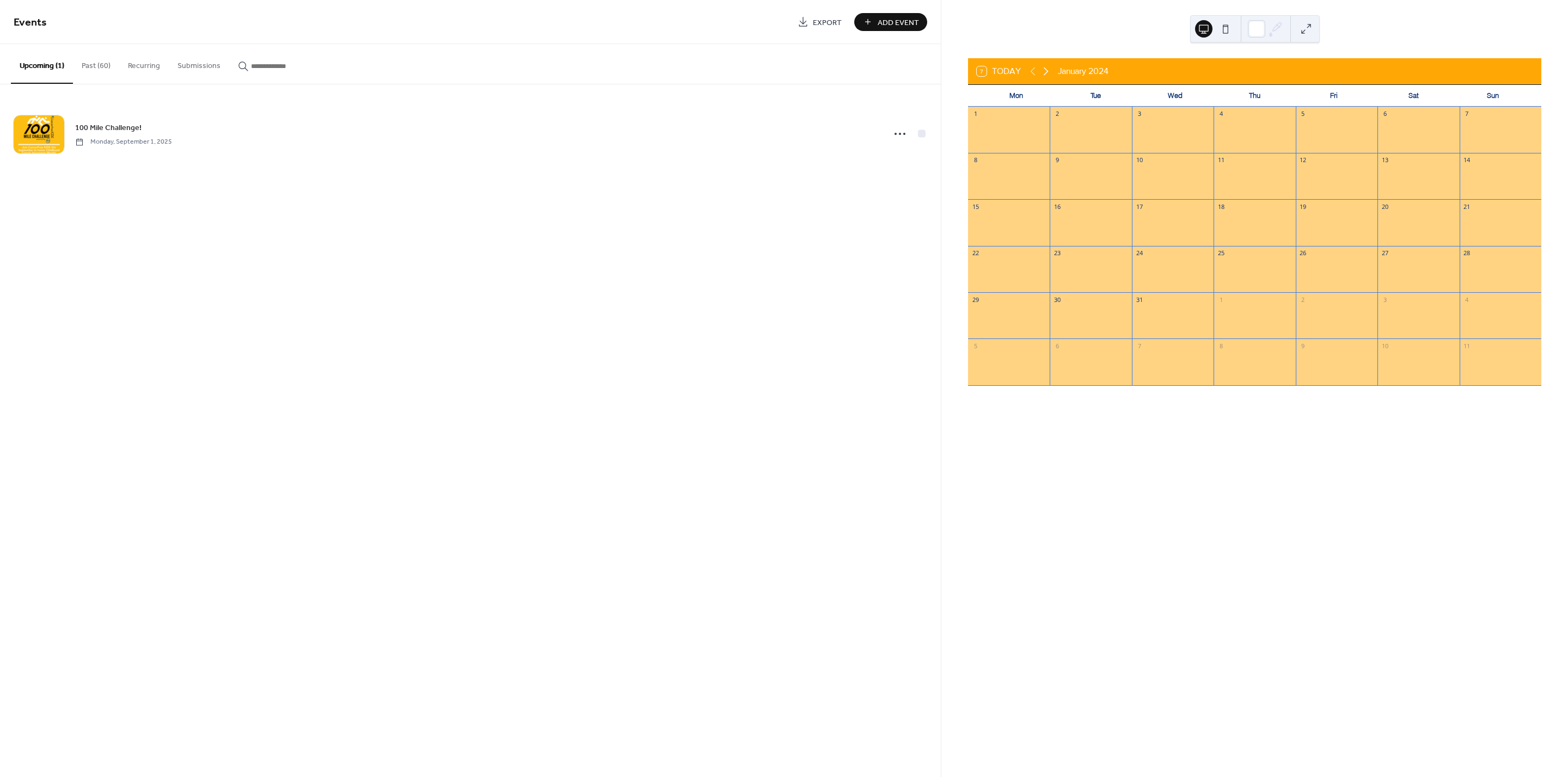 click 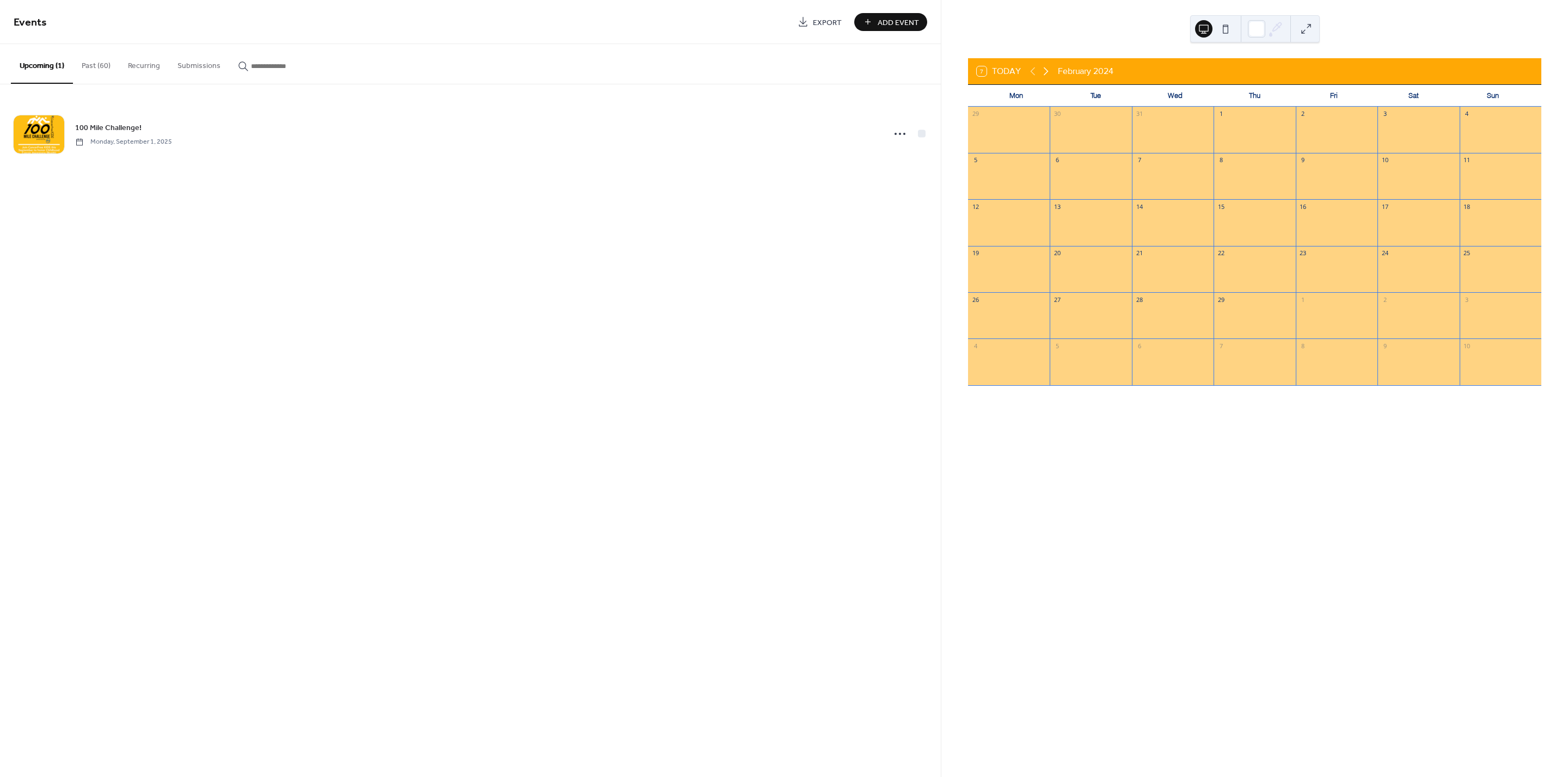 click 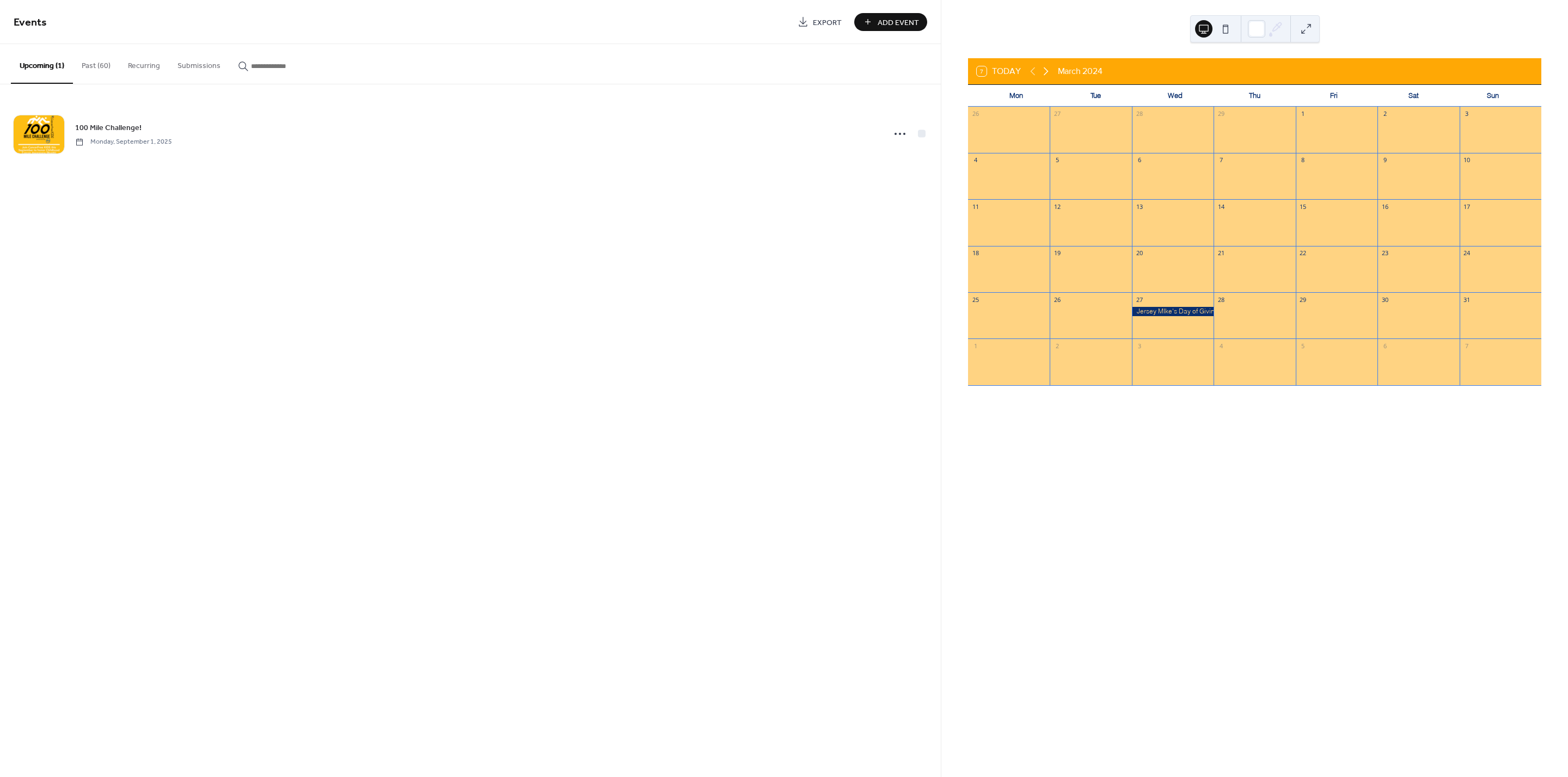 click 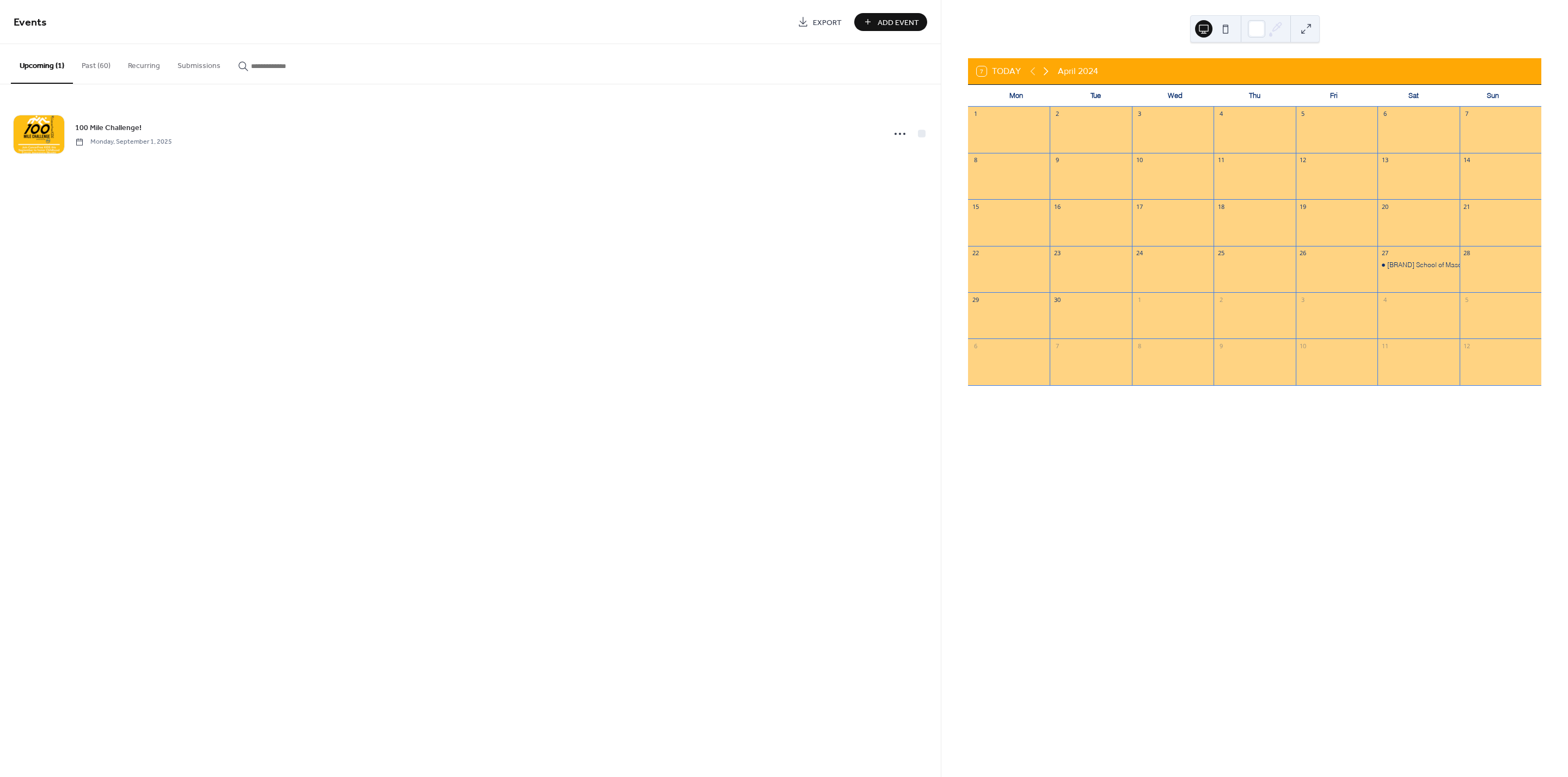 click 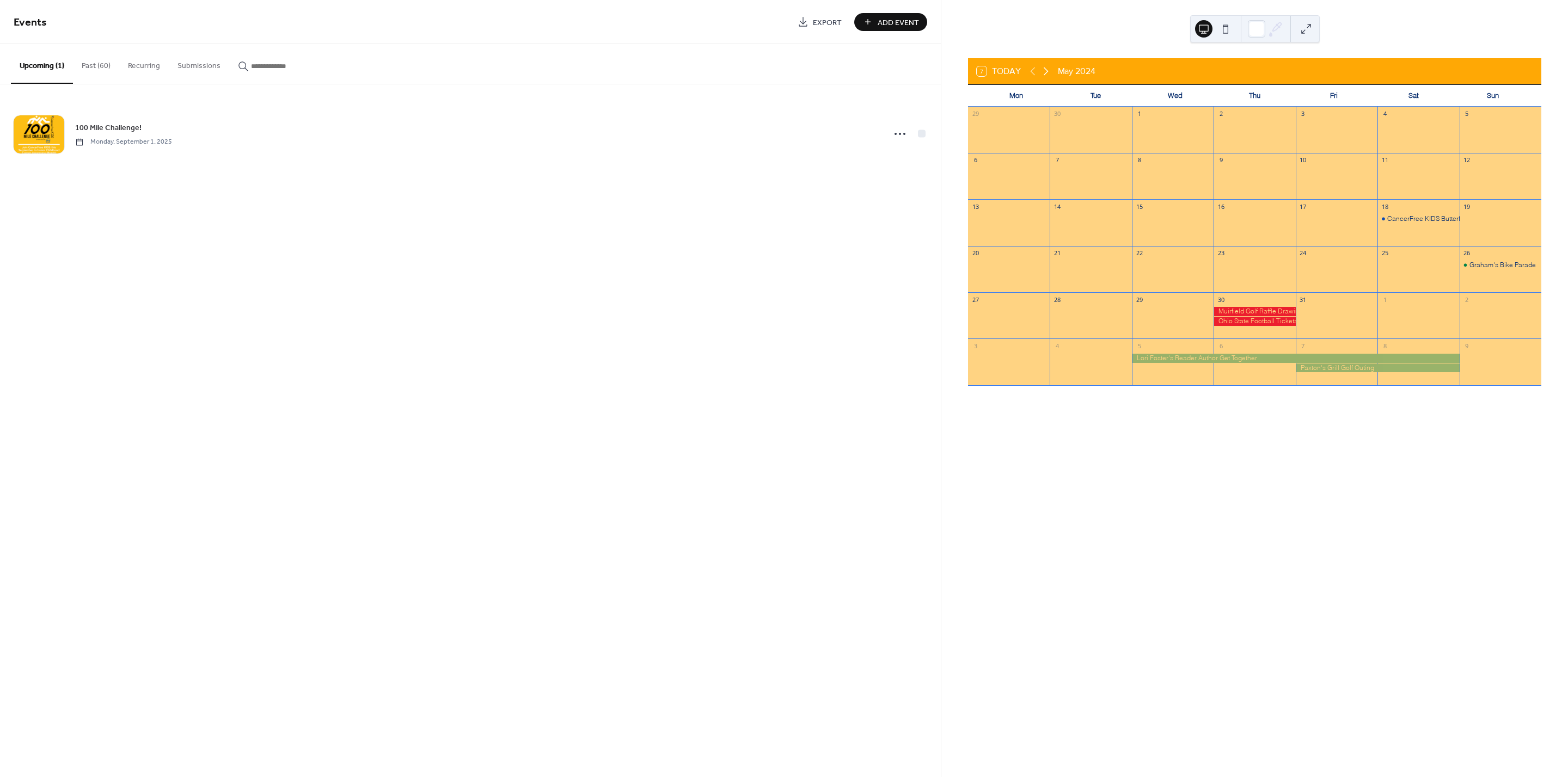 click 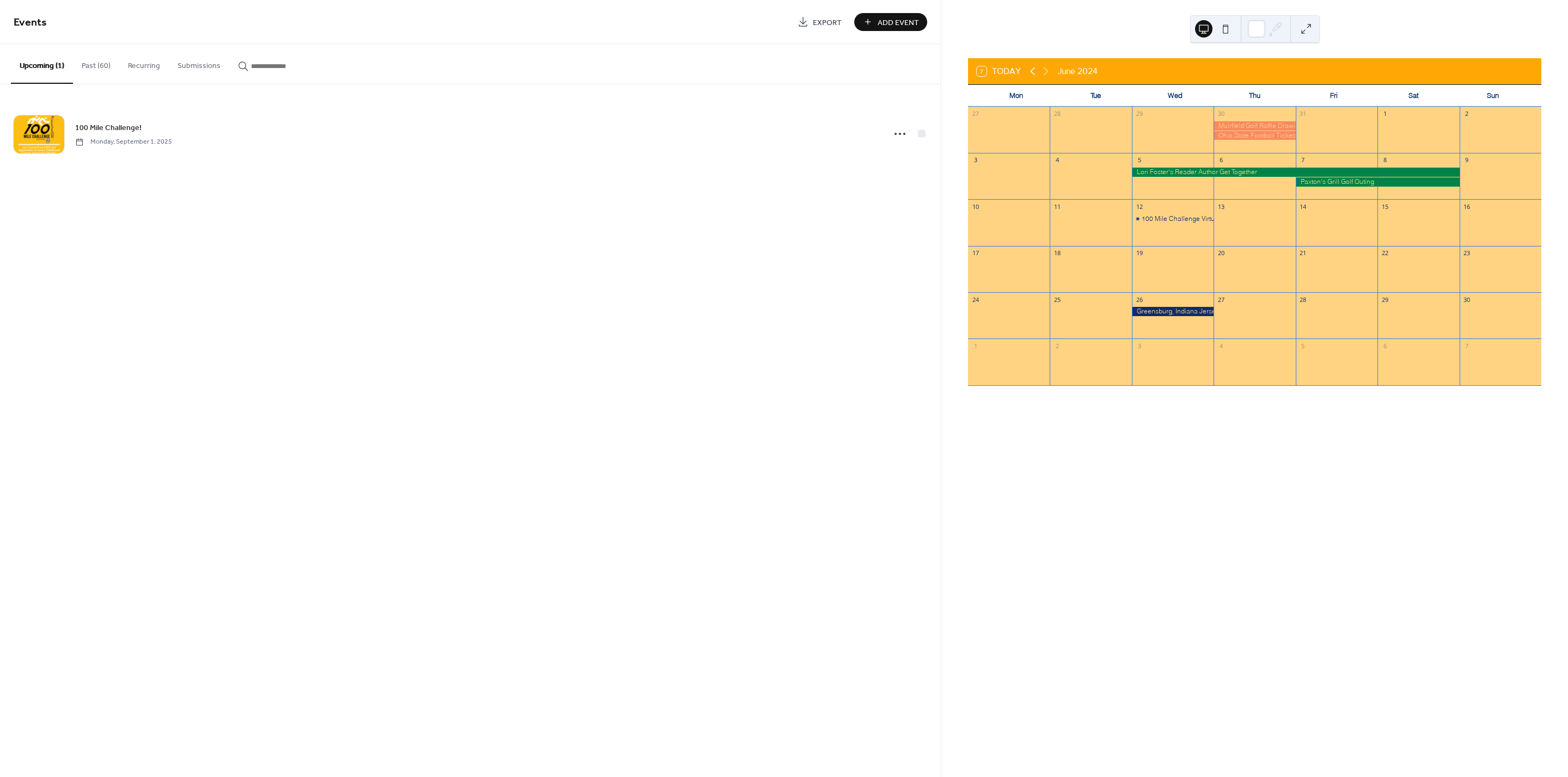 click 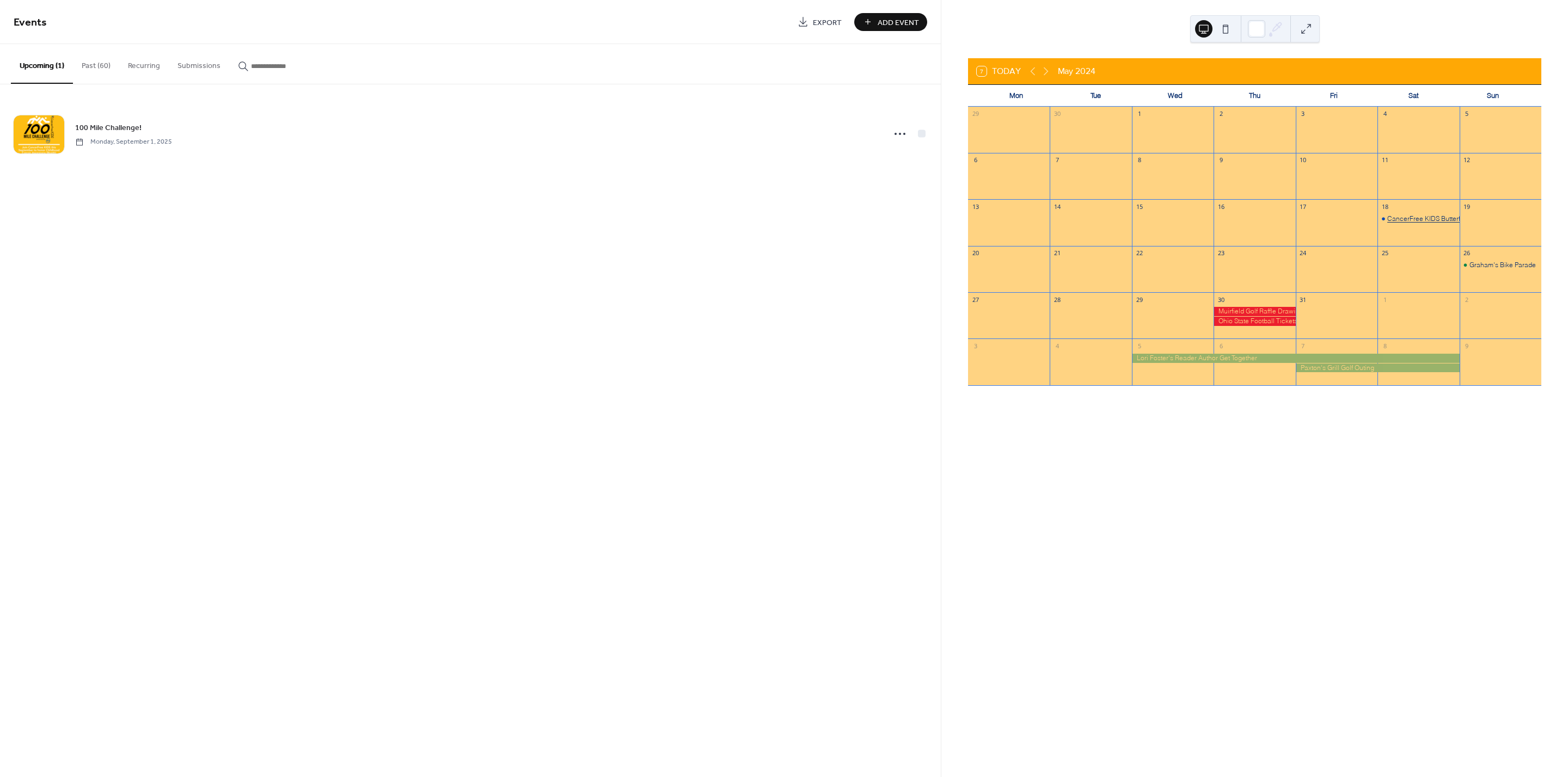 click on "CancerFree KIDS Butterfly Walk" at bounding box center (1434, 219) 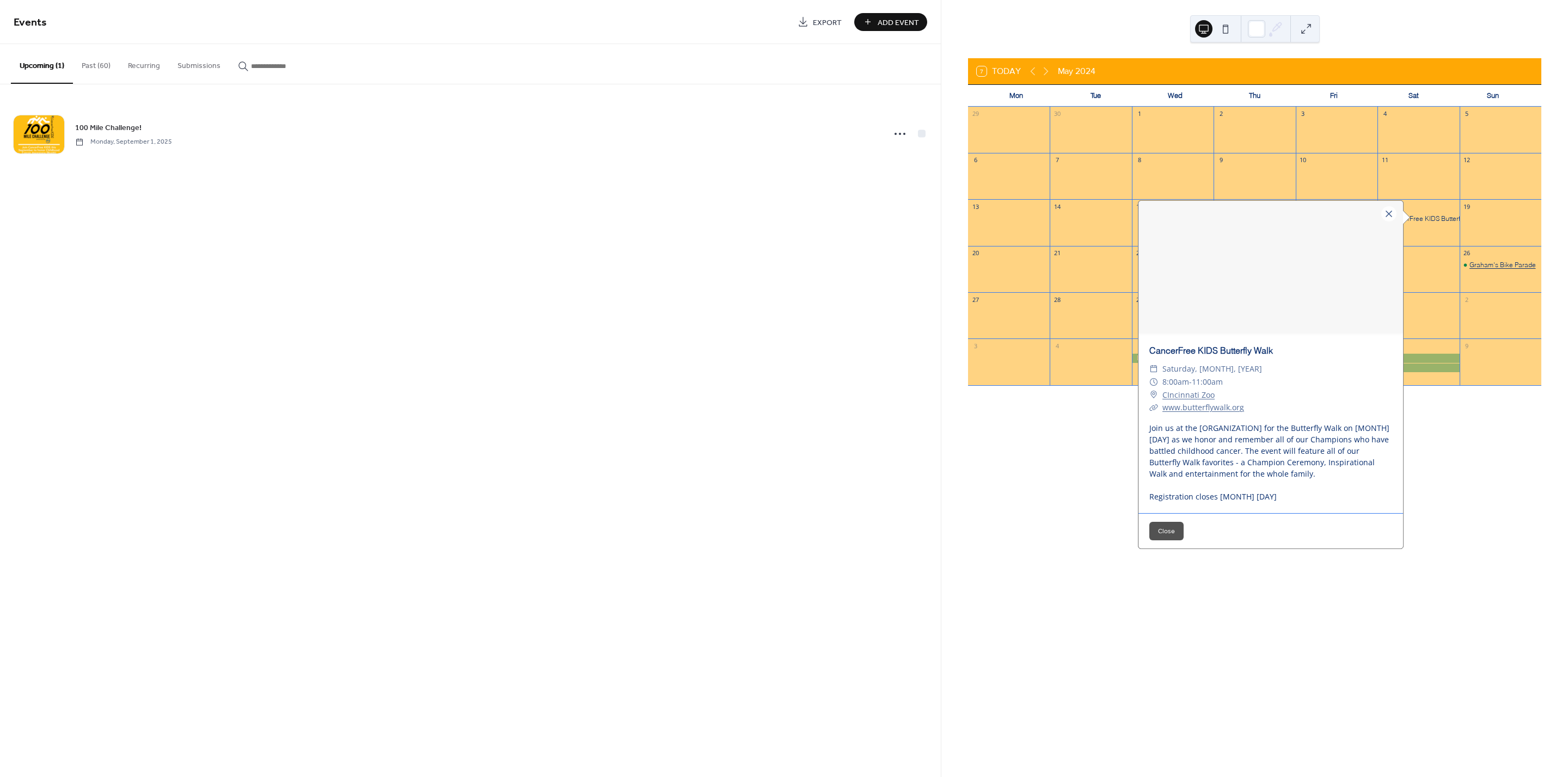 click on "Graham's Bike Parade" at bounding box center (1503, 265) 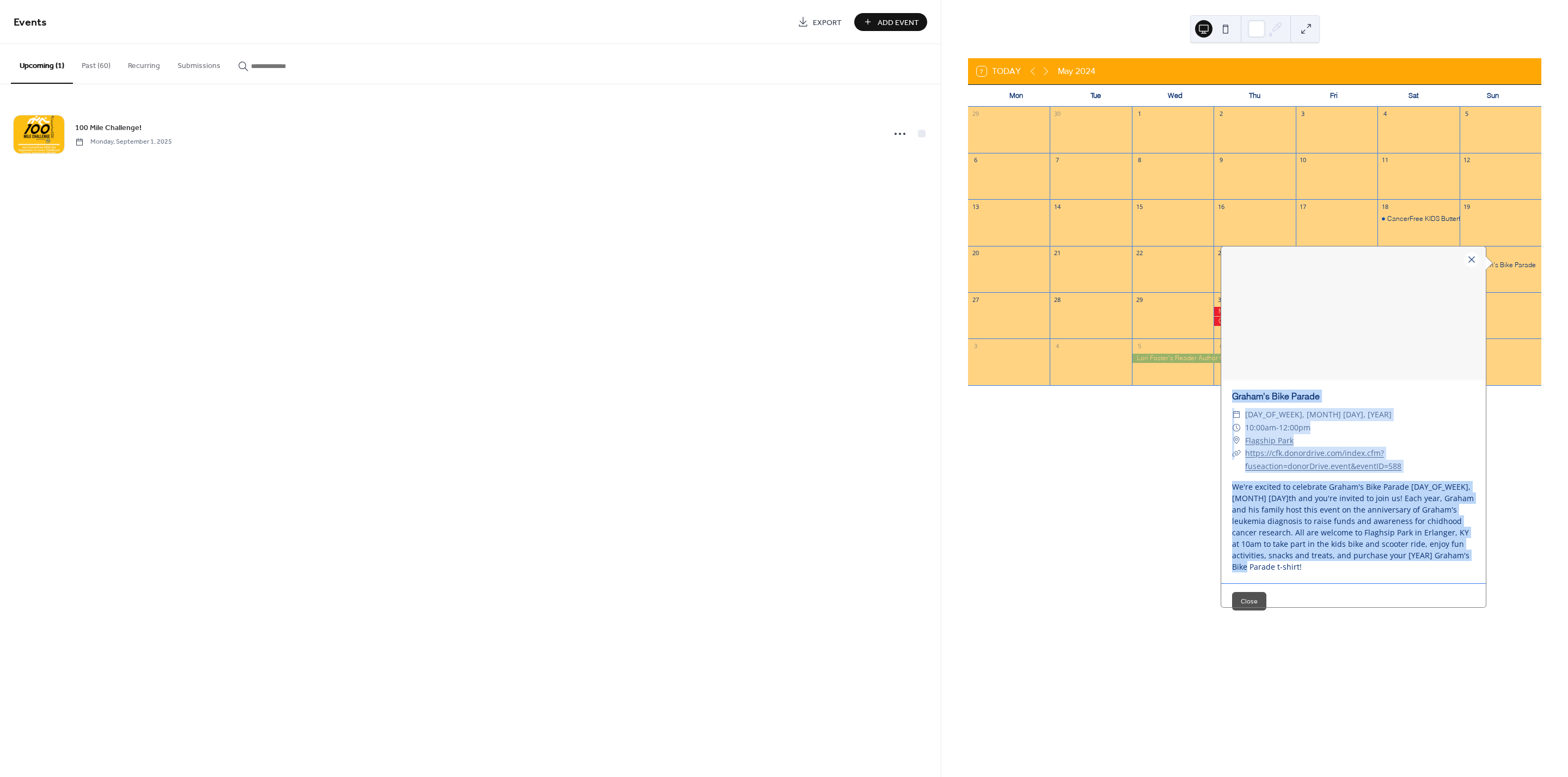 drag, startPoint x: 1433, startPoint y: 562, endPoint x: 1217, endPoint y: 399, distance: 270.601 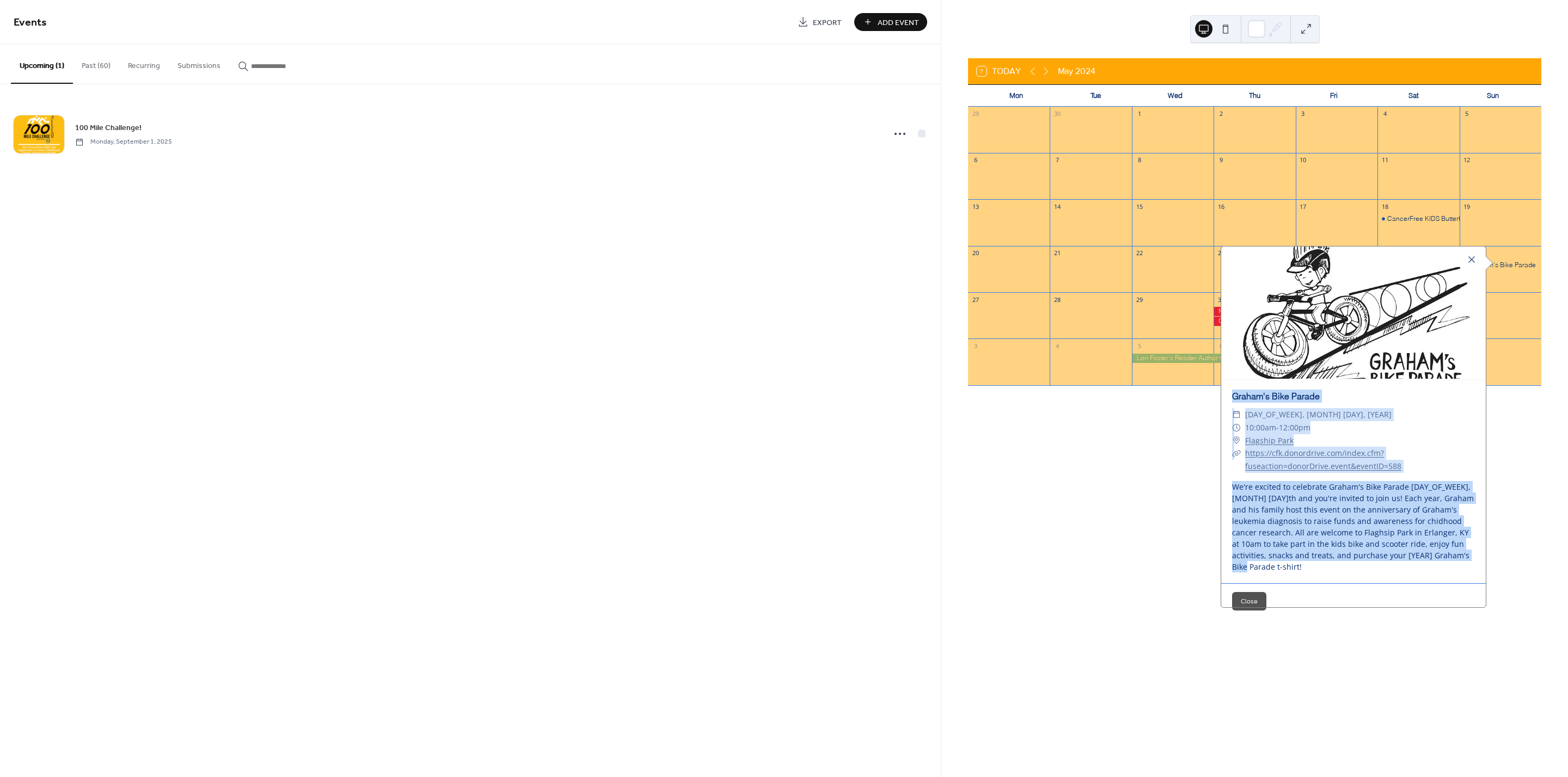 click on "7 Today [MONTH] [YEAR] Mon Tue Wed Thu Fri Sat Sun 27 28 29 30 31 1 2 3 4 5 6 7 8 9 10 11 12 100 Mile Challenge Virtual Info Session 13 14 15 16 17 18 19 20 21 22 23 24 25 26 27 28 29 30 1 2 3 4 5 6 7 Graham's Bike Parade ​ [DAY_OF_WEEK], [MONTH] [DAY], [YEAR] ​ 10:00am - 12:00pm ​ Flagship Park ​ https://cfk.donordrive.com/index.cfm?fuseaction=donorDrive.event&eventID=588 We're excited to celebrate Graham's Bike Parade [DAY_OF_WEEK], [MONTH] [DAY]th and you're invited to join us! Each year, Graham and his family host this event on the anniversary of Graham's leukemia diagnosis to raise funds and awareness for chidhood cancer research. All are welcome to Flaghsip Park in Erlanger, KY at 10am to take part in the kids bike and scooter ride, enjoy fun activities, snacks and treats, and purchase your [YEAR] Graham's Bike Parade t-shirt! Close" at bounding box center (1254, 388) 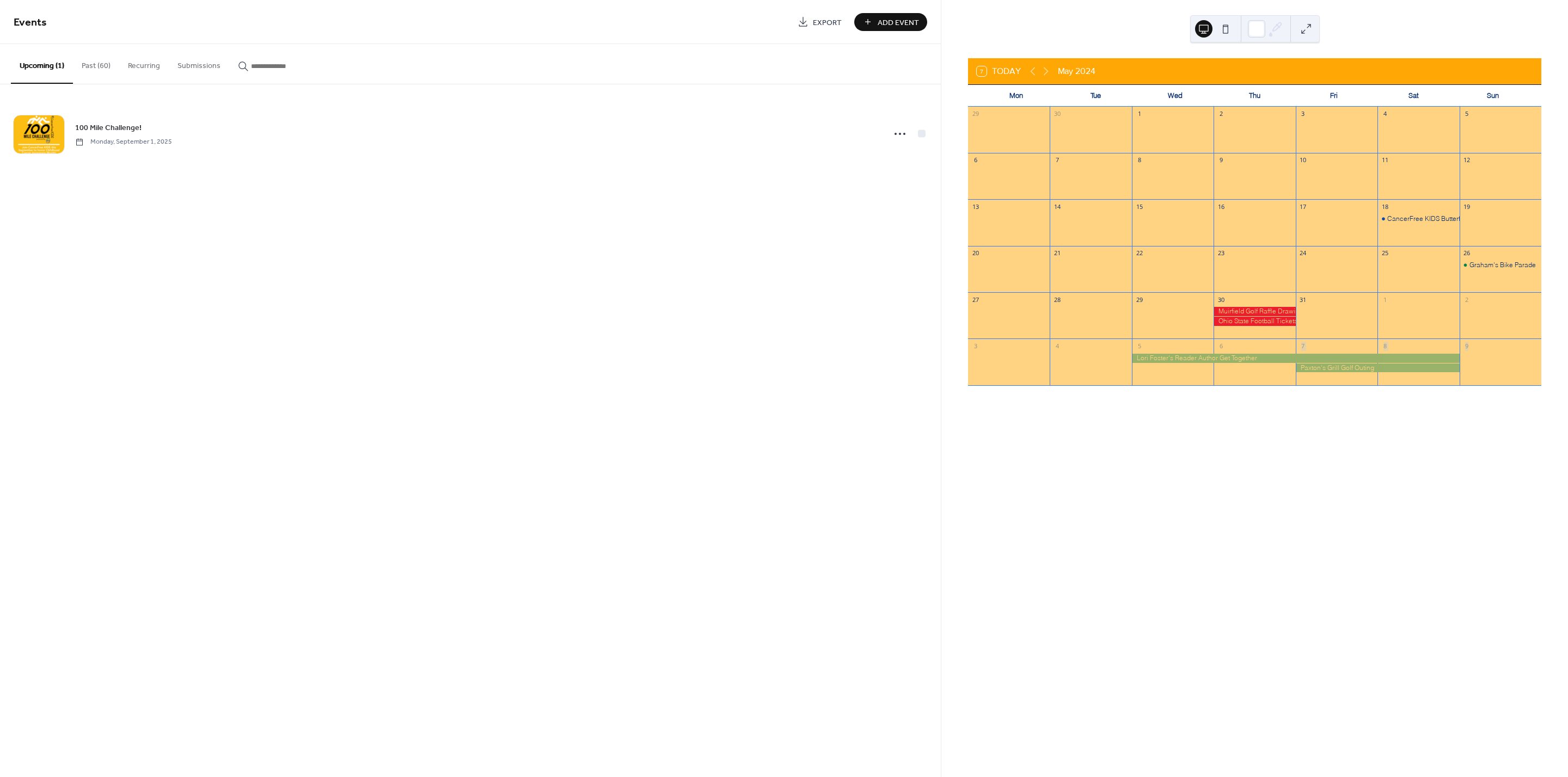 copy on "7 [DAY_OF_WEEK] [MONTH] [YEAR] Mon Tue Wed Thu Fri Sat Sun 29 30 1 2 3 4 5 6 7 8 9 10 11 12 13 14 15 16 17 18 CancerFree KIDS Butterfly Walk 19 20 21 22 23 24 25 26 Graham's Bike Parade 27 28 29 30 31 1 2 3 4 5 6 7 Graham's Bike Parade ​ [DAY_OF_WEEK], [MONTH] [DAY], [YEAR] ​ 10:00am - 12:00pm ​ Flagship Park ​ https://cfk.donordrive.com/index.cfm?fuseaction=donorDrive.event&eventID=588 We're excited to celebrate Graham's Bike Parade [DAY_OF_WEEK], [MONTH] [DAY]th and you're invited to join us! Each year, Graham and his family host this event on the anniversary of Graham's leukemia diagnosis to raise funds and awareness for chidhood cancer research. All are welcome to Flaghsip Park in Erlanger, KY at 10am to take part in the kids bike and scooter ride, enjoy fun activities, snacks and treats, and purchase your [YEAR] Graham's Bike Parade t-shirt!" 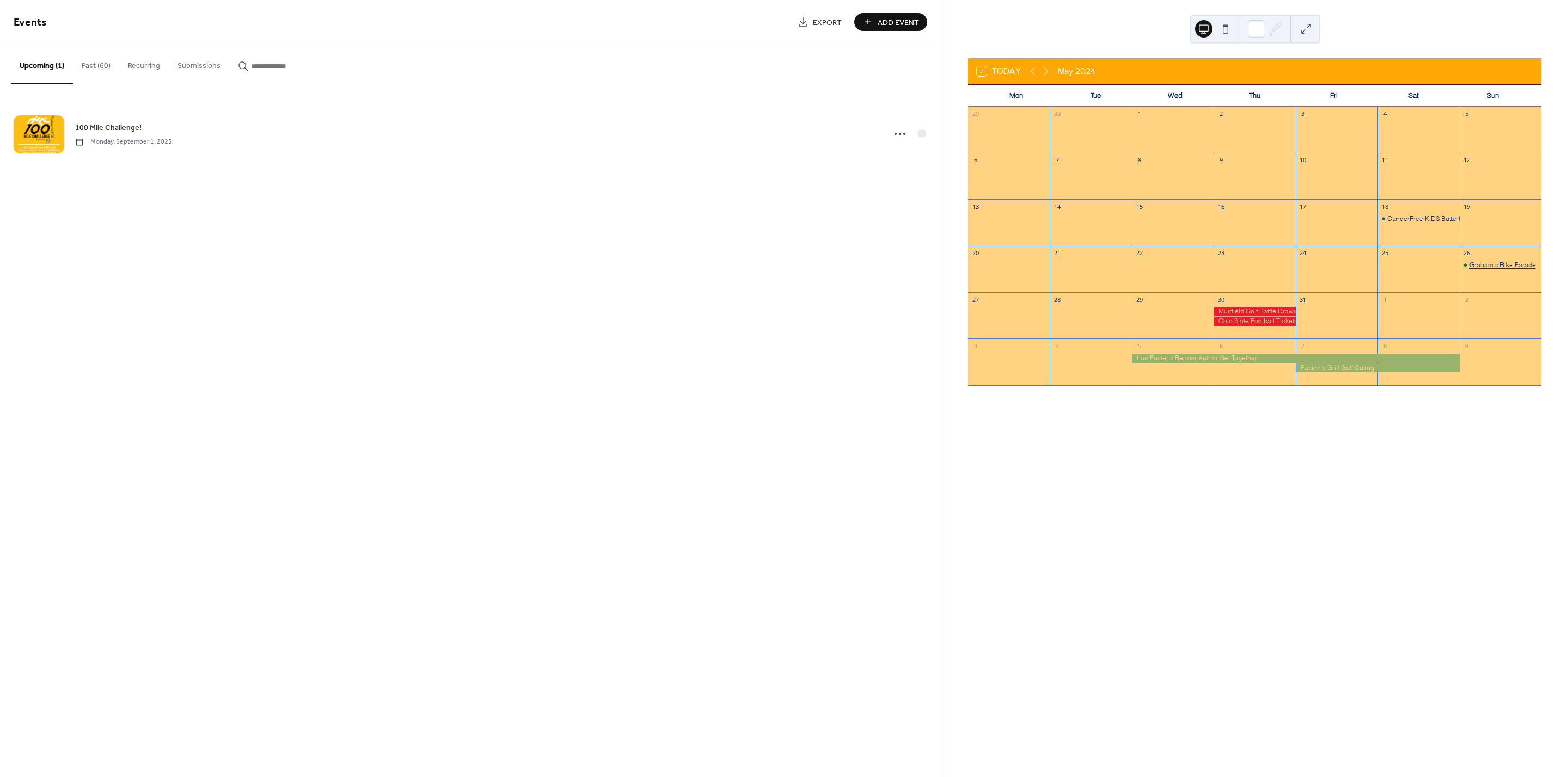 click on "Graham's Bike Parade" at bounding box center (1503, 265) 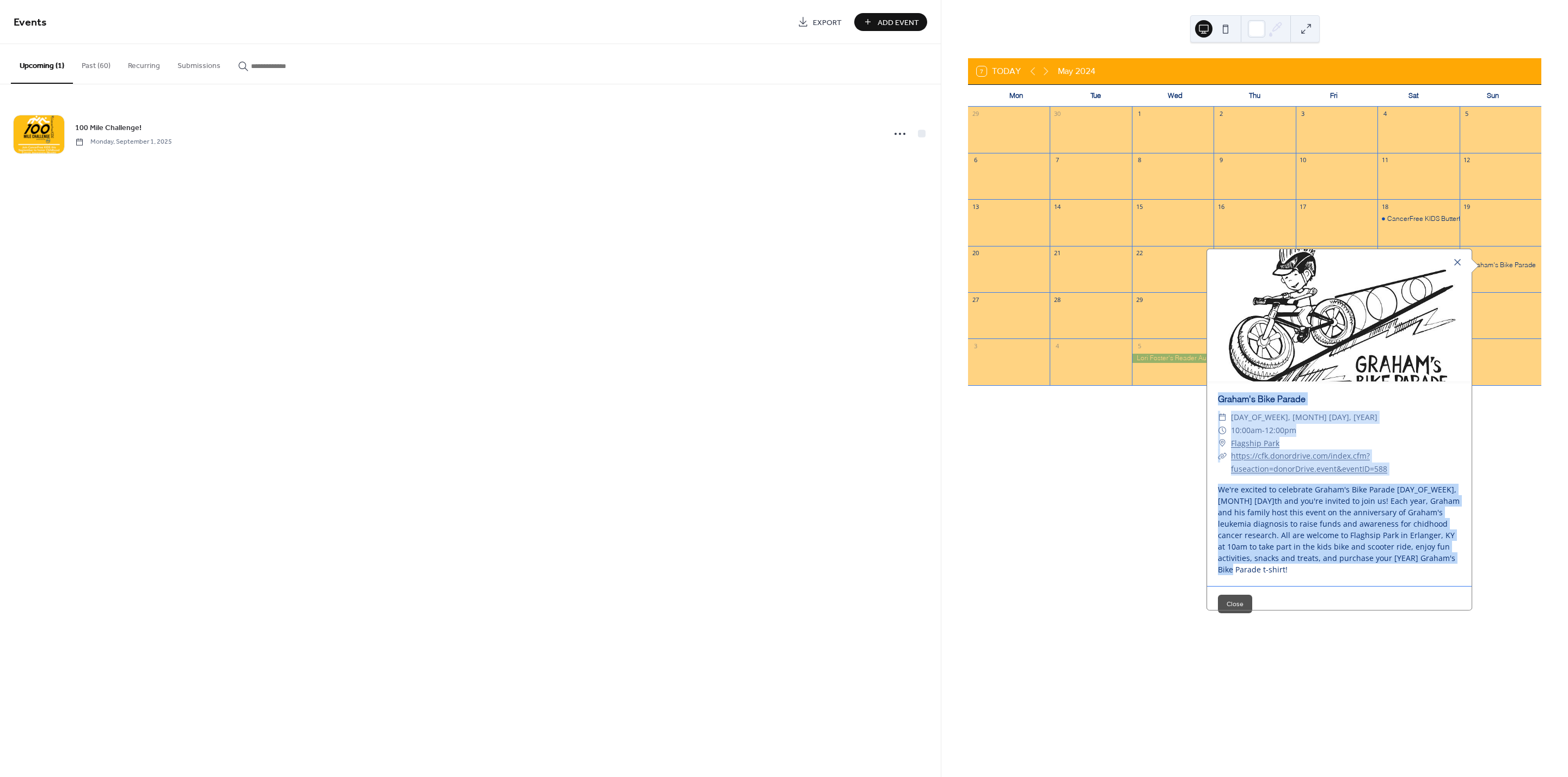 drag, startPoint x: 1404, startPoint y: 550, endPoint x: 1206, endPoint y: 400, distance: 248.4029 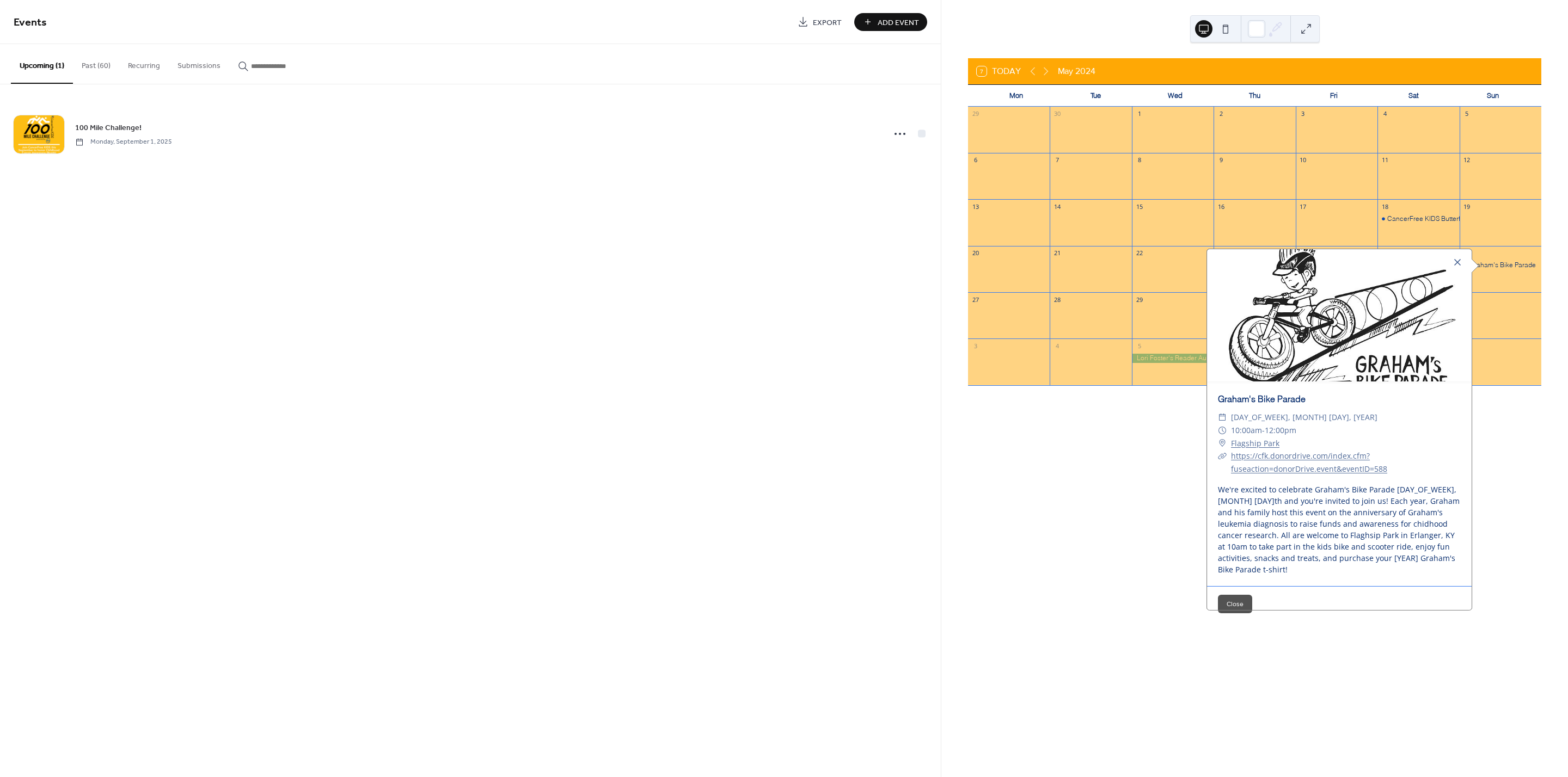 click on "7 Today [MONTH] [YEAR] Mon Tue Wed Thu Fri Sat Sun 27 28 29 30 31 1 2 3 4 5 6 7 8 9 10 11 12 100 Mile Challenge Virtual Info Session 13 14 15 16 17 18 19 20 21 22 23 24 25 26 27 28 29 30 1 2 3 4 5 6 7 Graham's Bike Parade ​ [DAY_OF_WEEK], [MONTH] [DAY], [YEAR] ​ 10:00am - 12:00pm ​ Flagship Park ​ https://cfk.donordrive.com/index.cfm?fuseaction=donorDrive.event&eventID=588 We're excited to celebrate Graham's Bike Parade [DAY_OF_WEEK], [MONTH] [DAY]th and you're invited to join us! Each year, Graham and his family host this event on the anniversary of Graham's leukemia diagnosis to raise funds and awareness for chidhood cancer research. All are welcome to Flaghsip Park in Erlanger, KY at 10am to take part in the kids bike and scooter ride, enjoy fun activities, snacks and treats, and purchase your [YEAR] Graham's Bike Parade t-shirt! Close" at bounding box center (1254, 388) 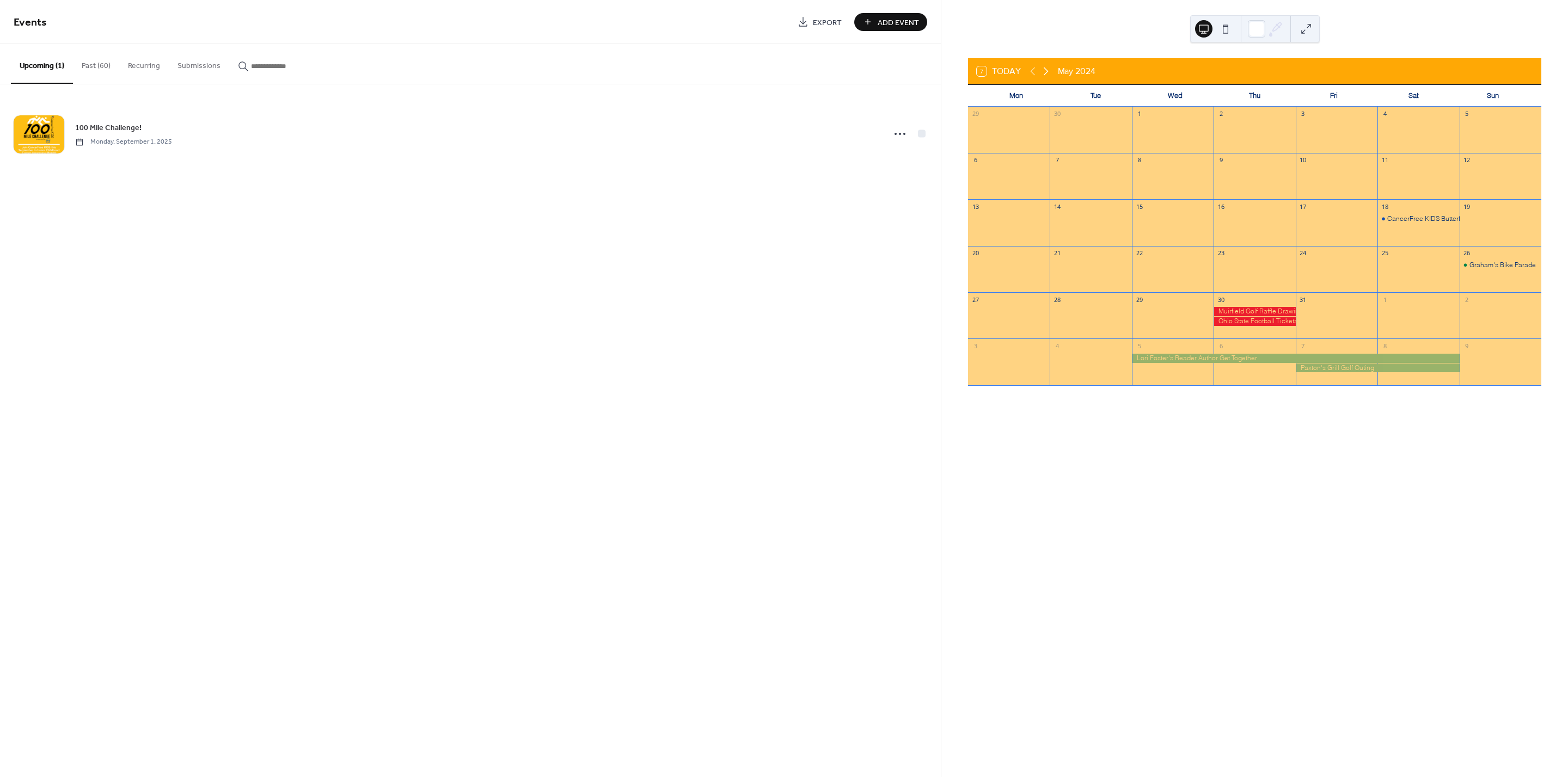 click 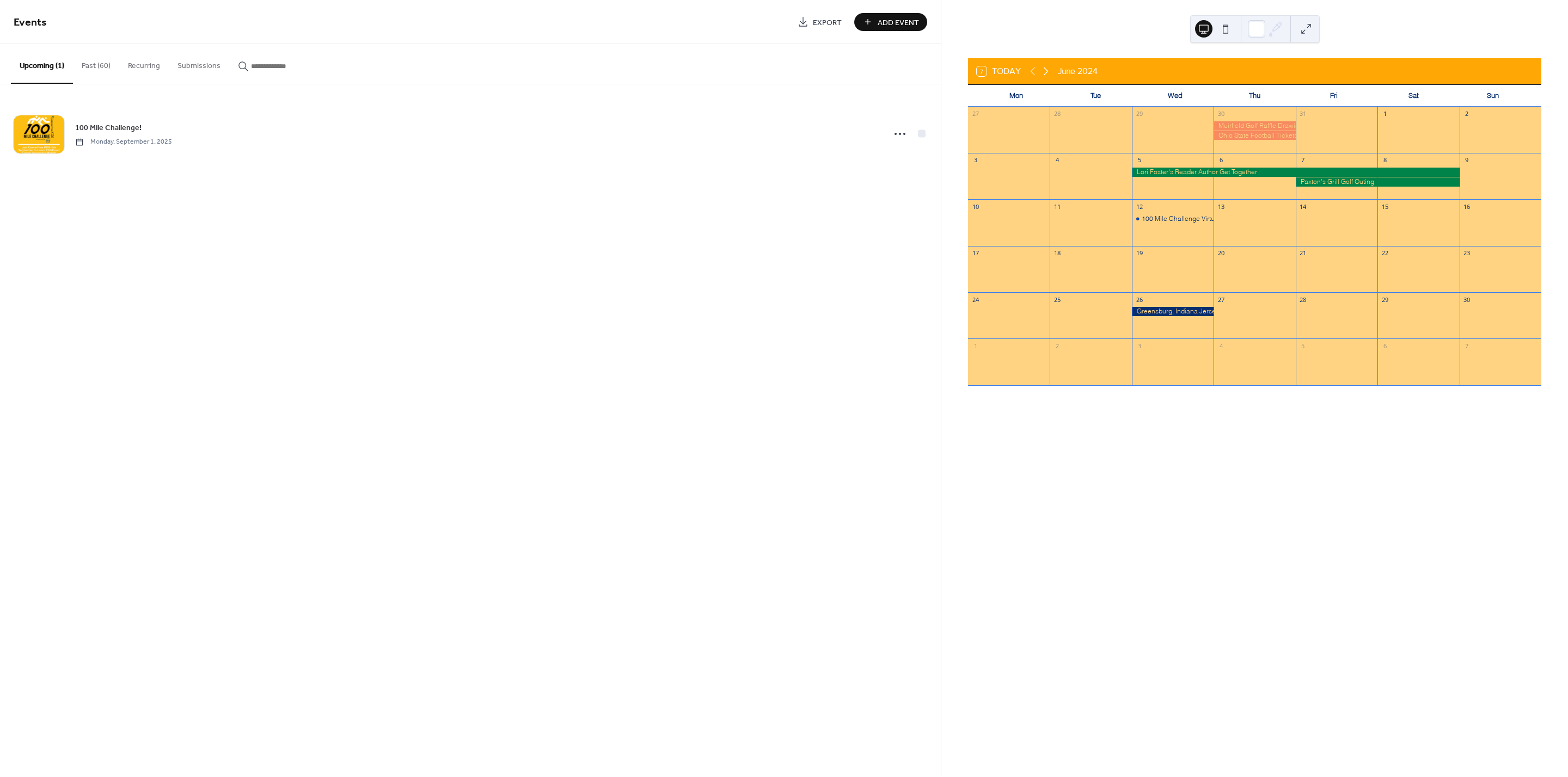 click 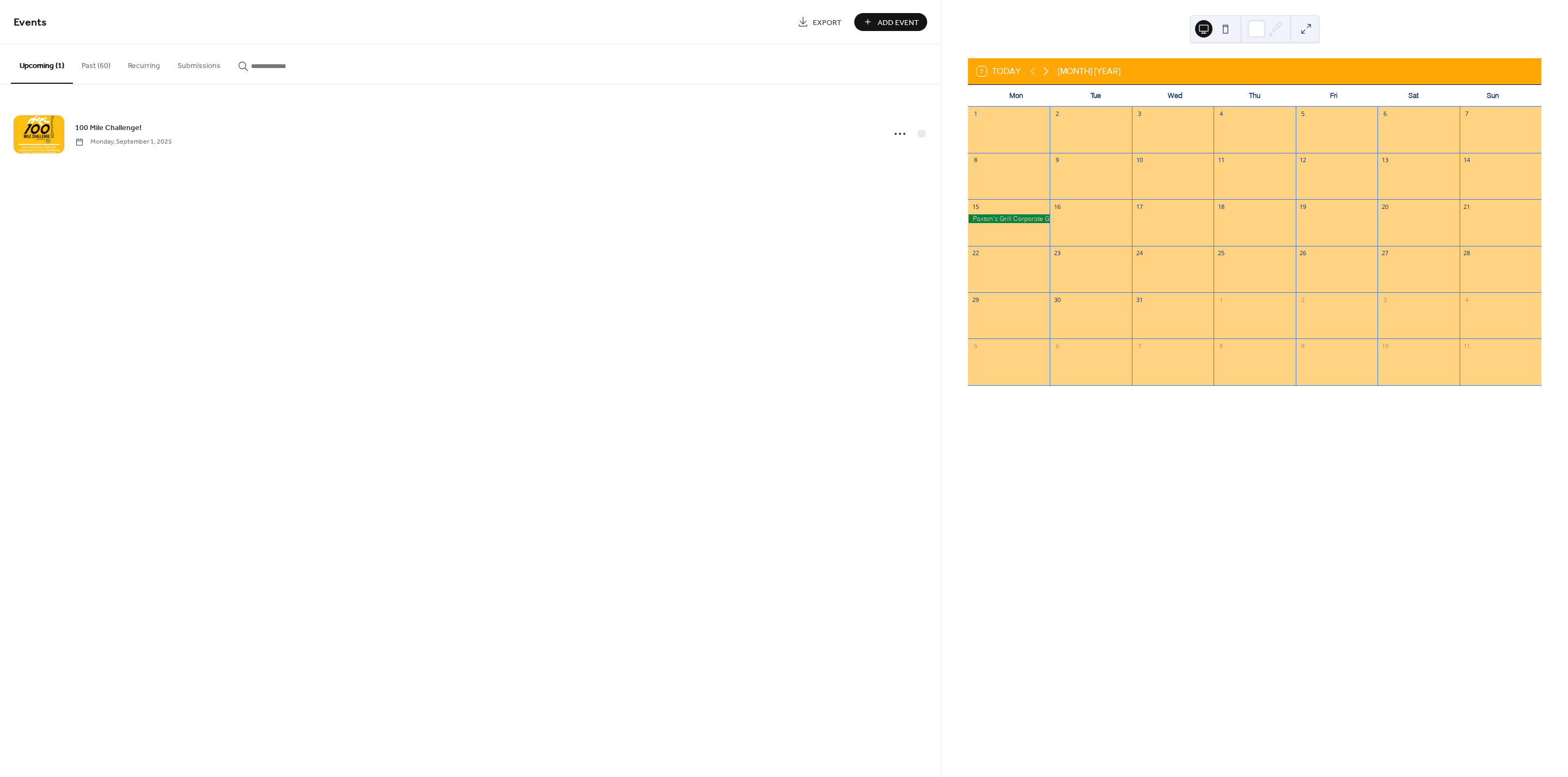 click 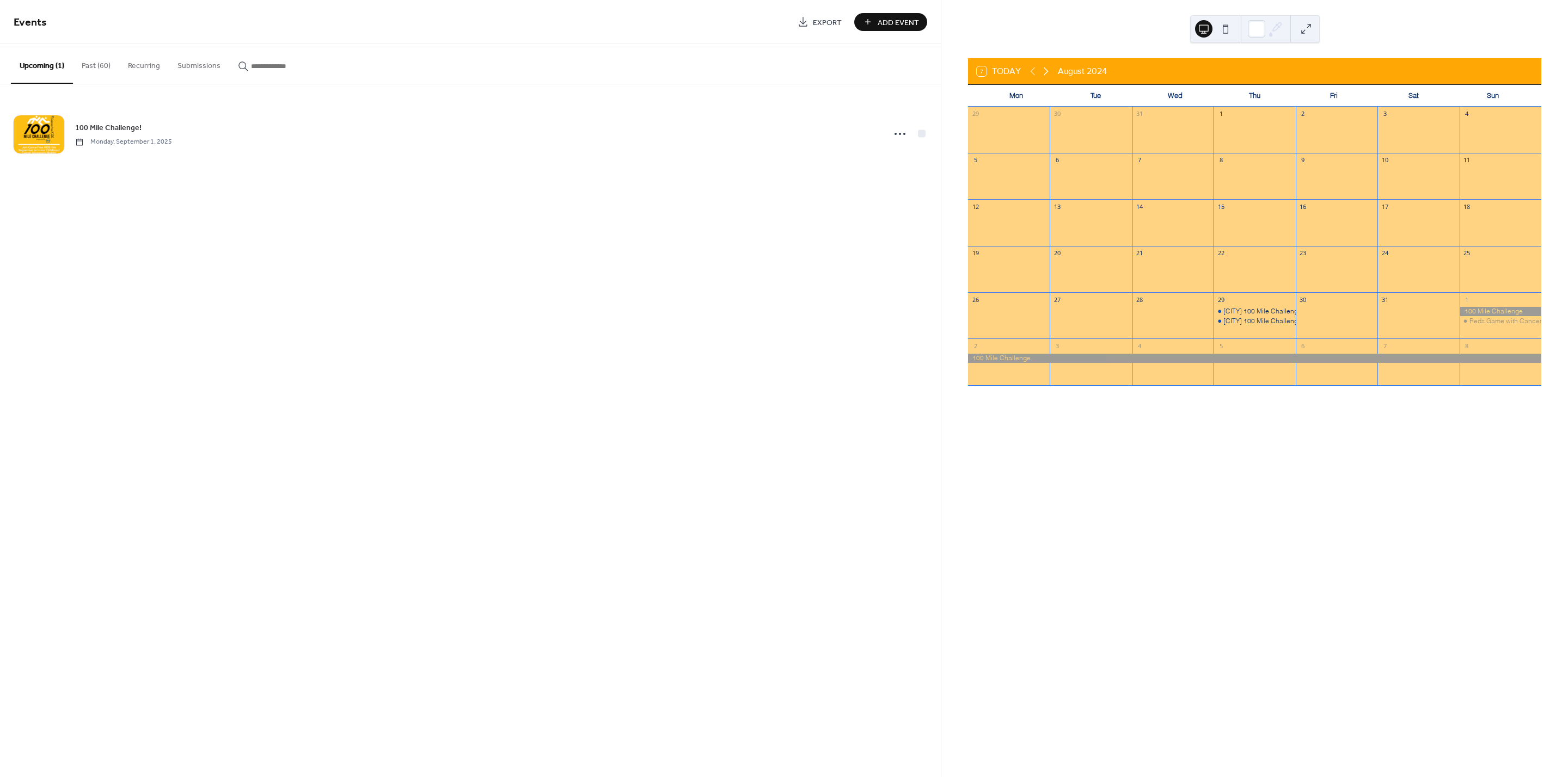 click 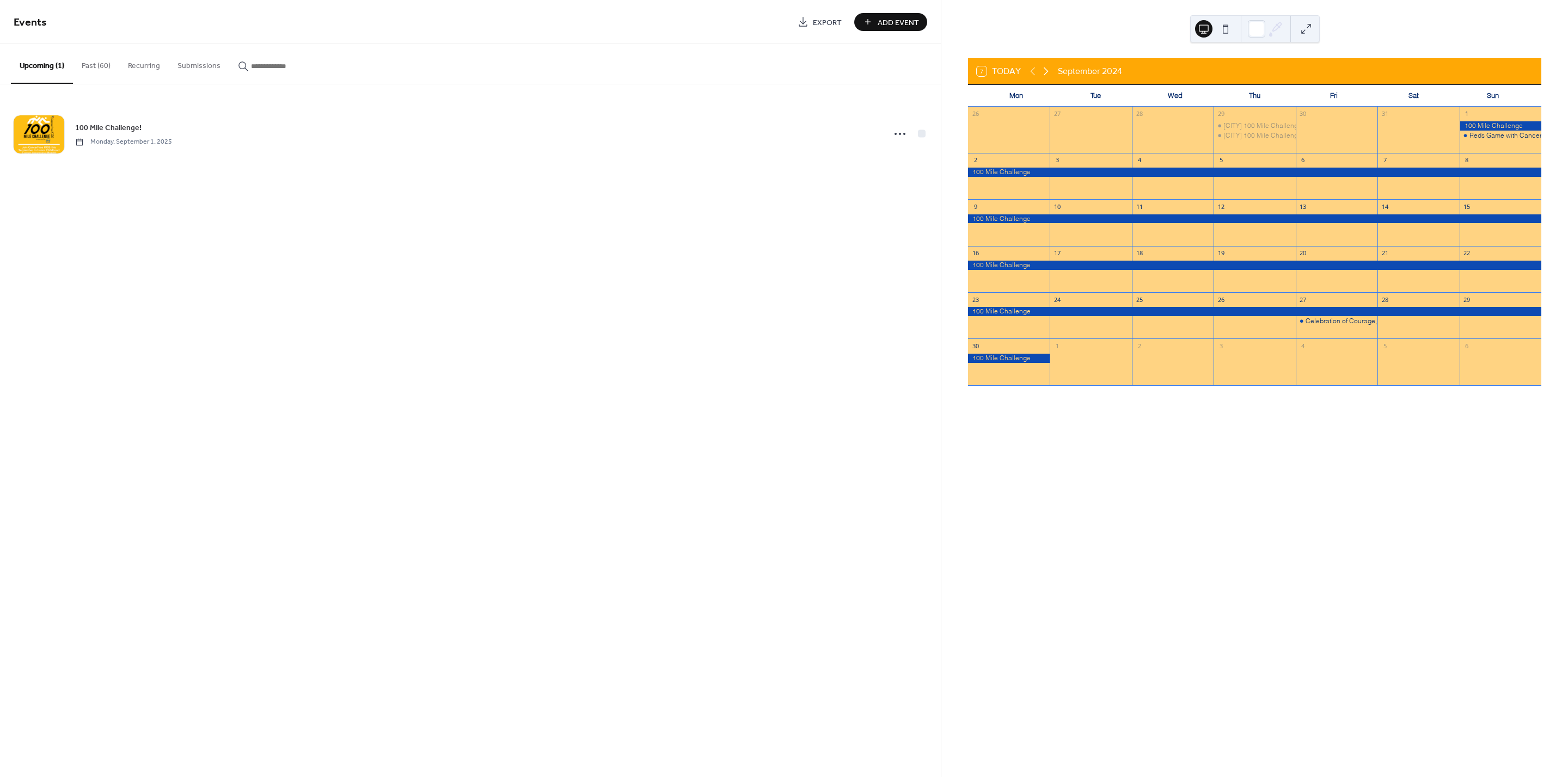 click 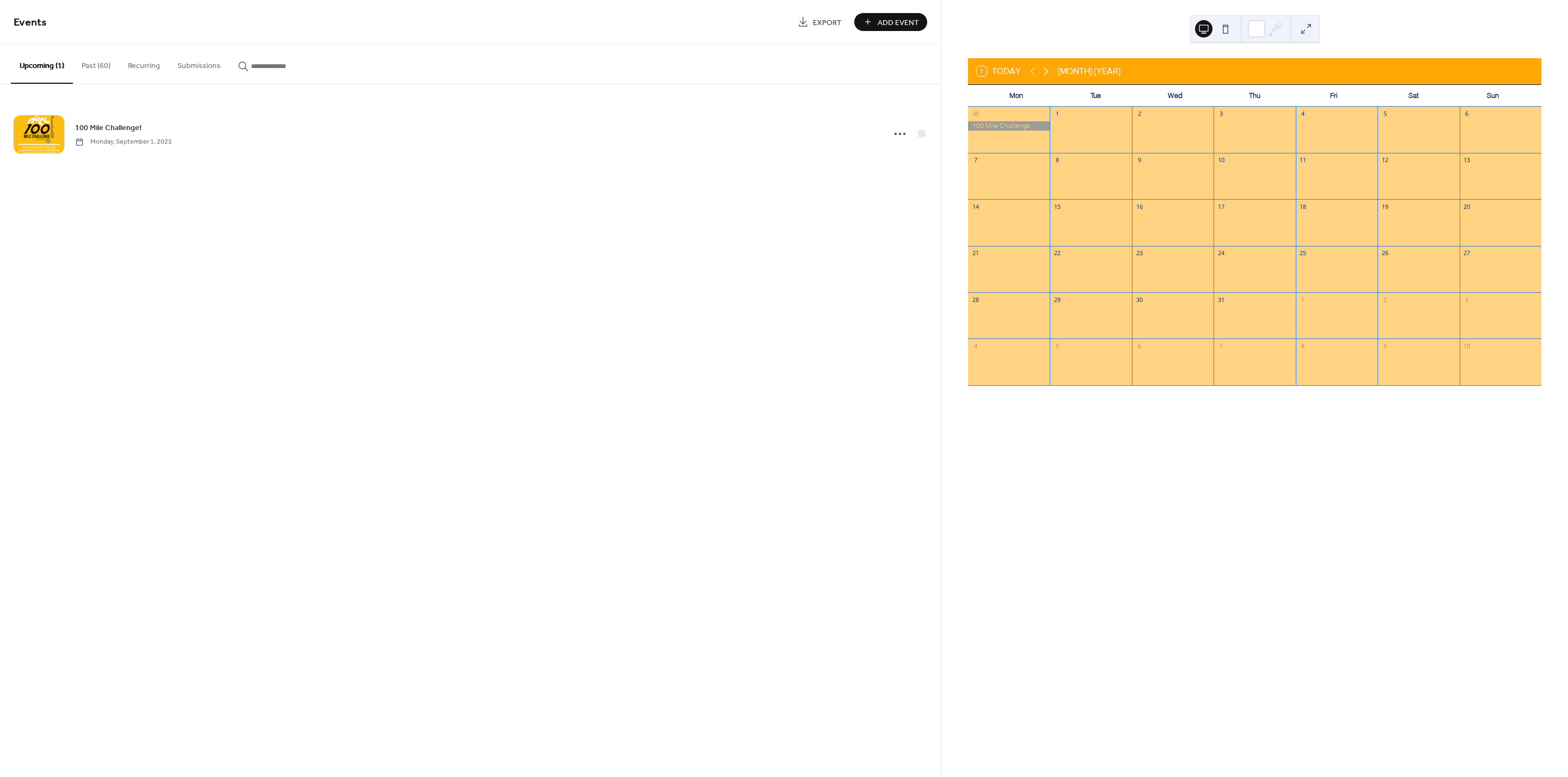 click 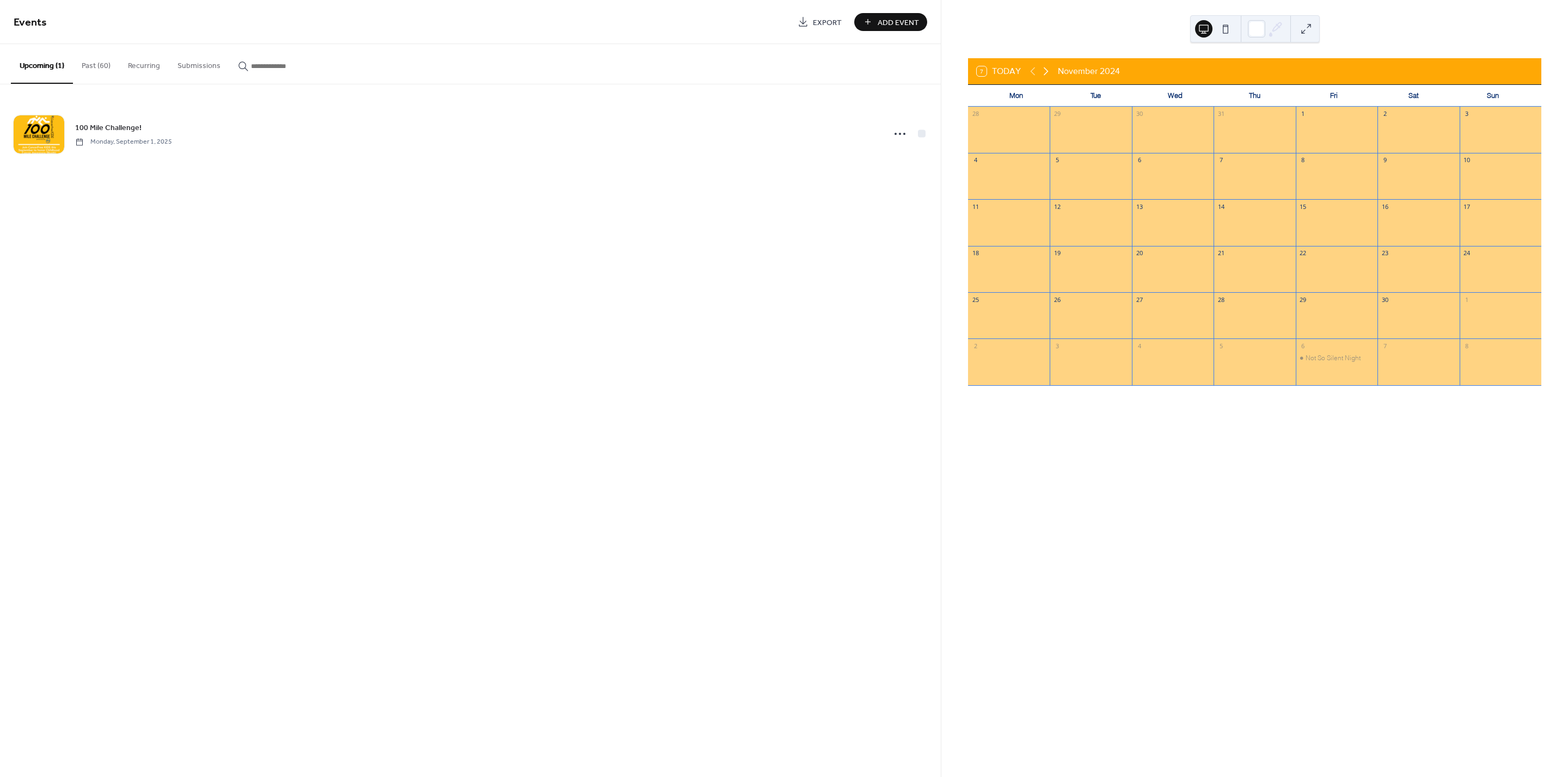 click 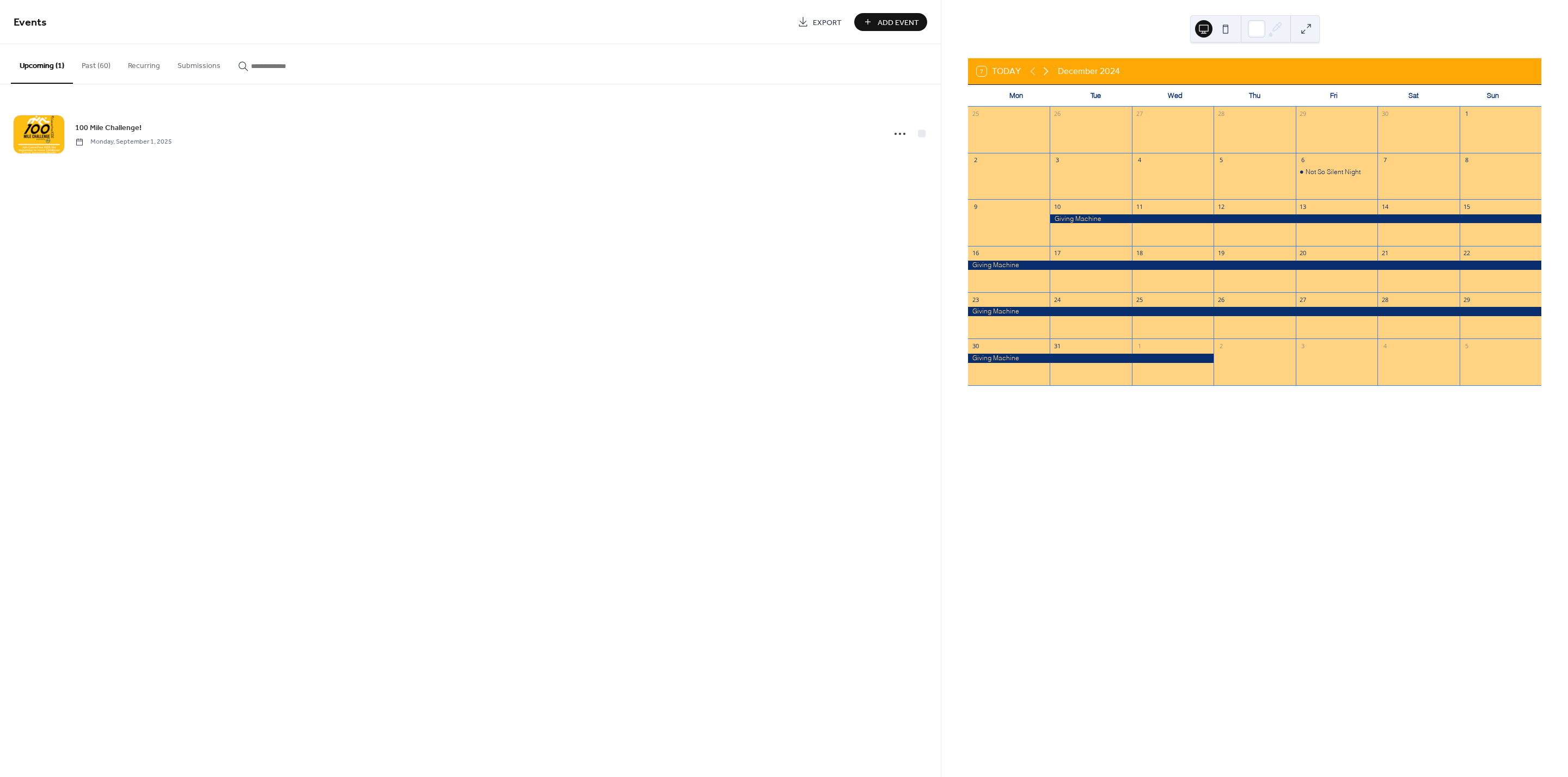 click 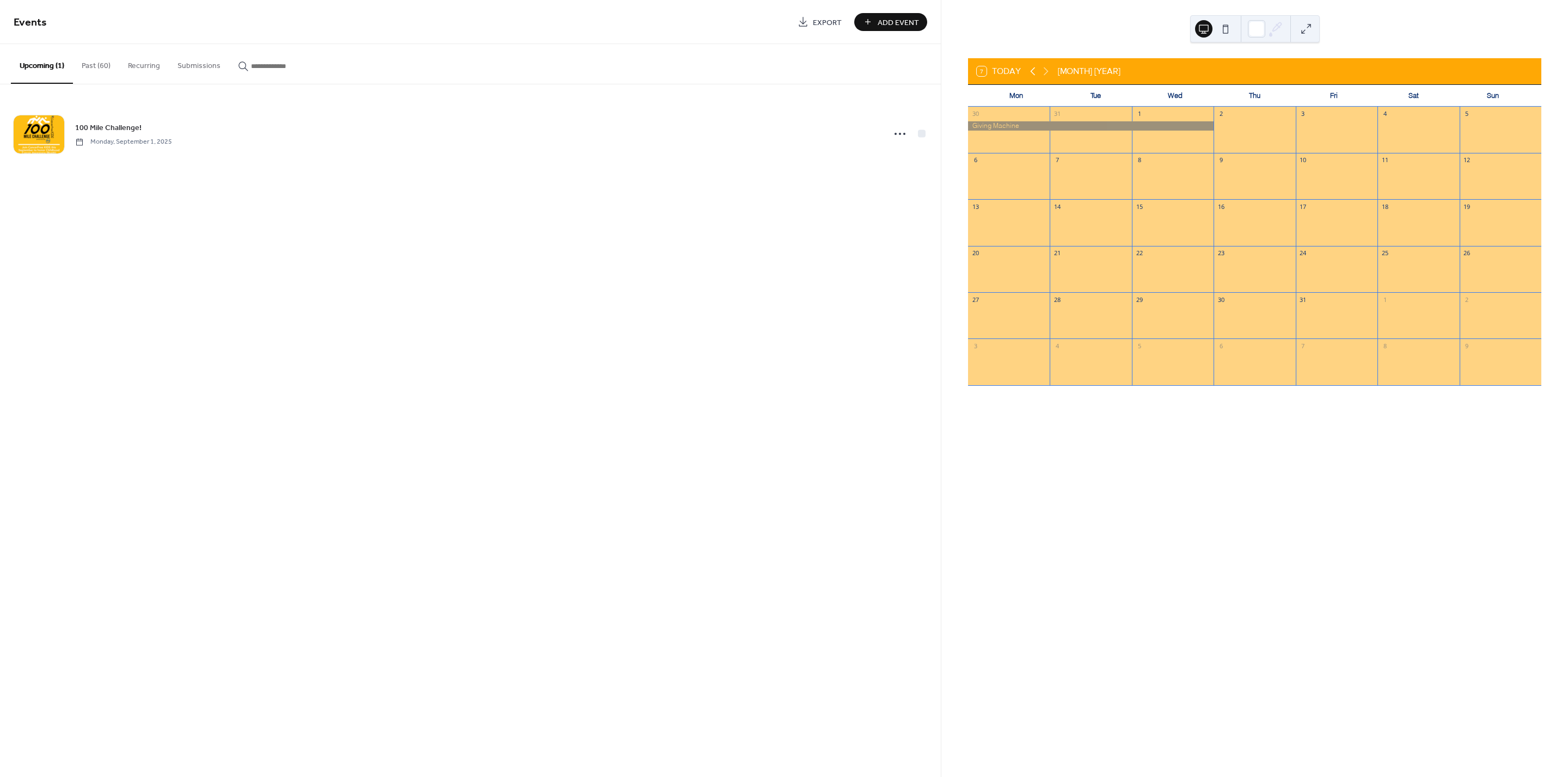 click 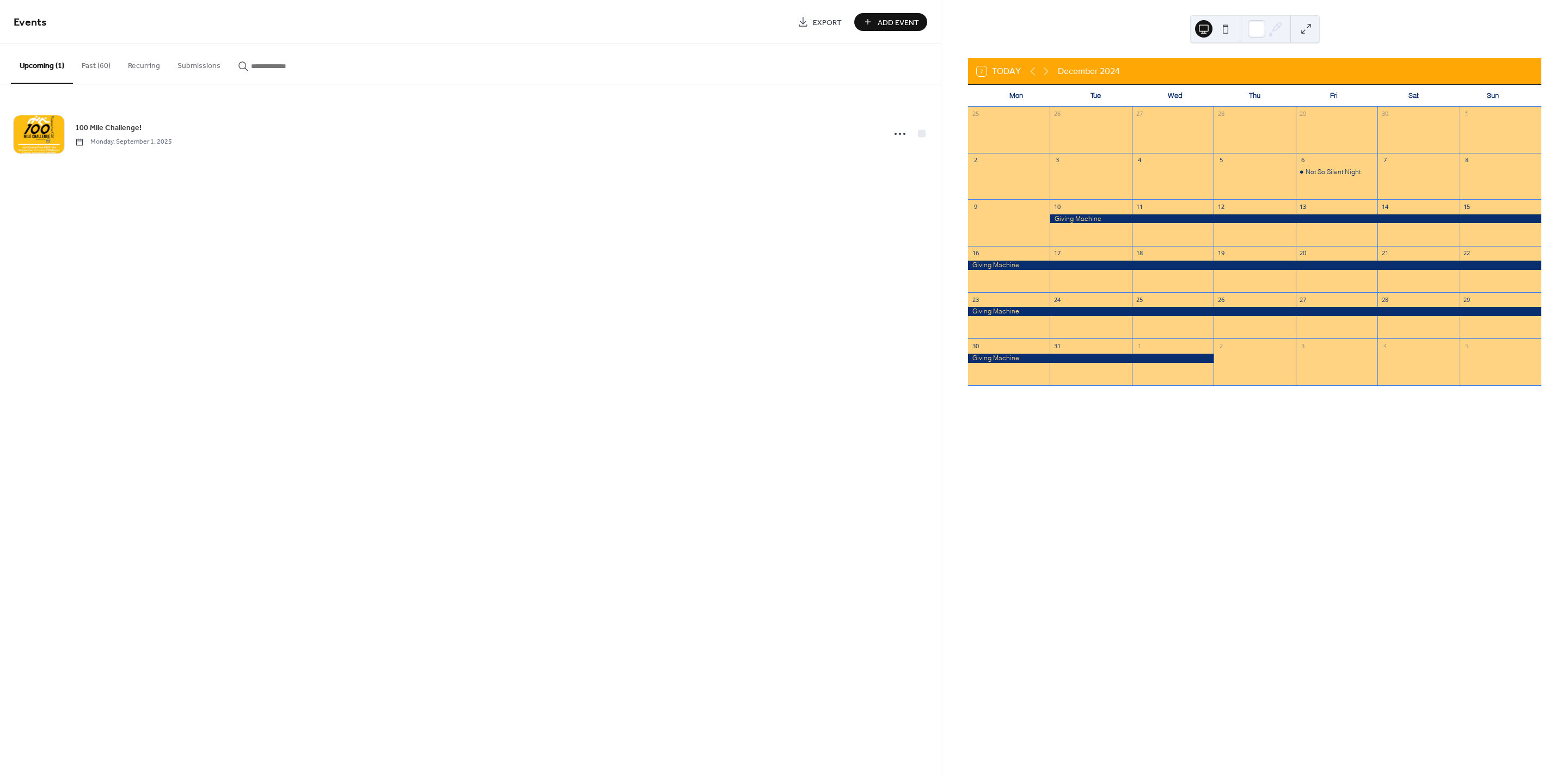 click on "10" at bounding box center (1091, 222) 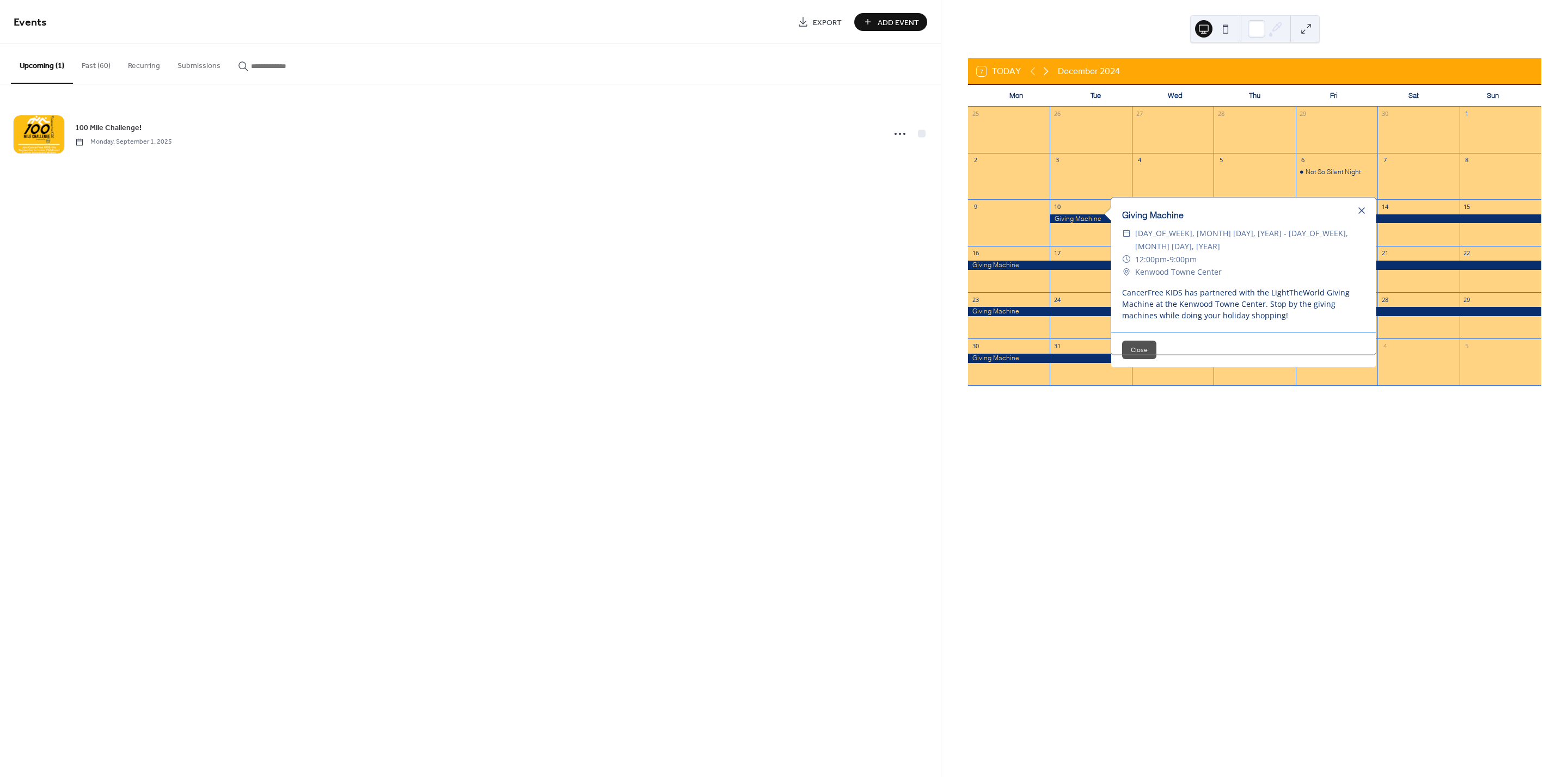 click 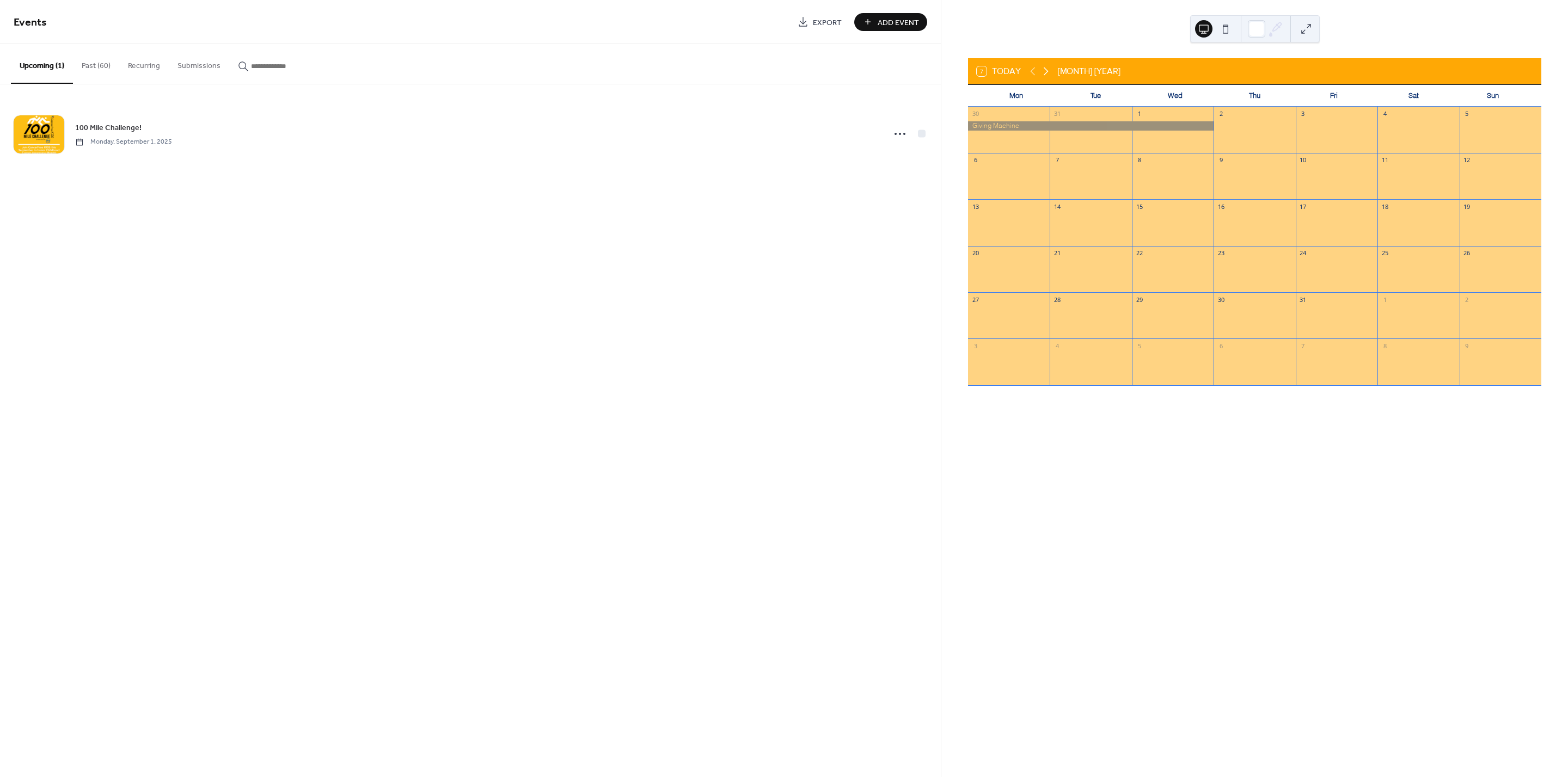 click 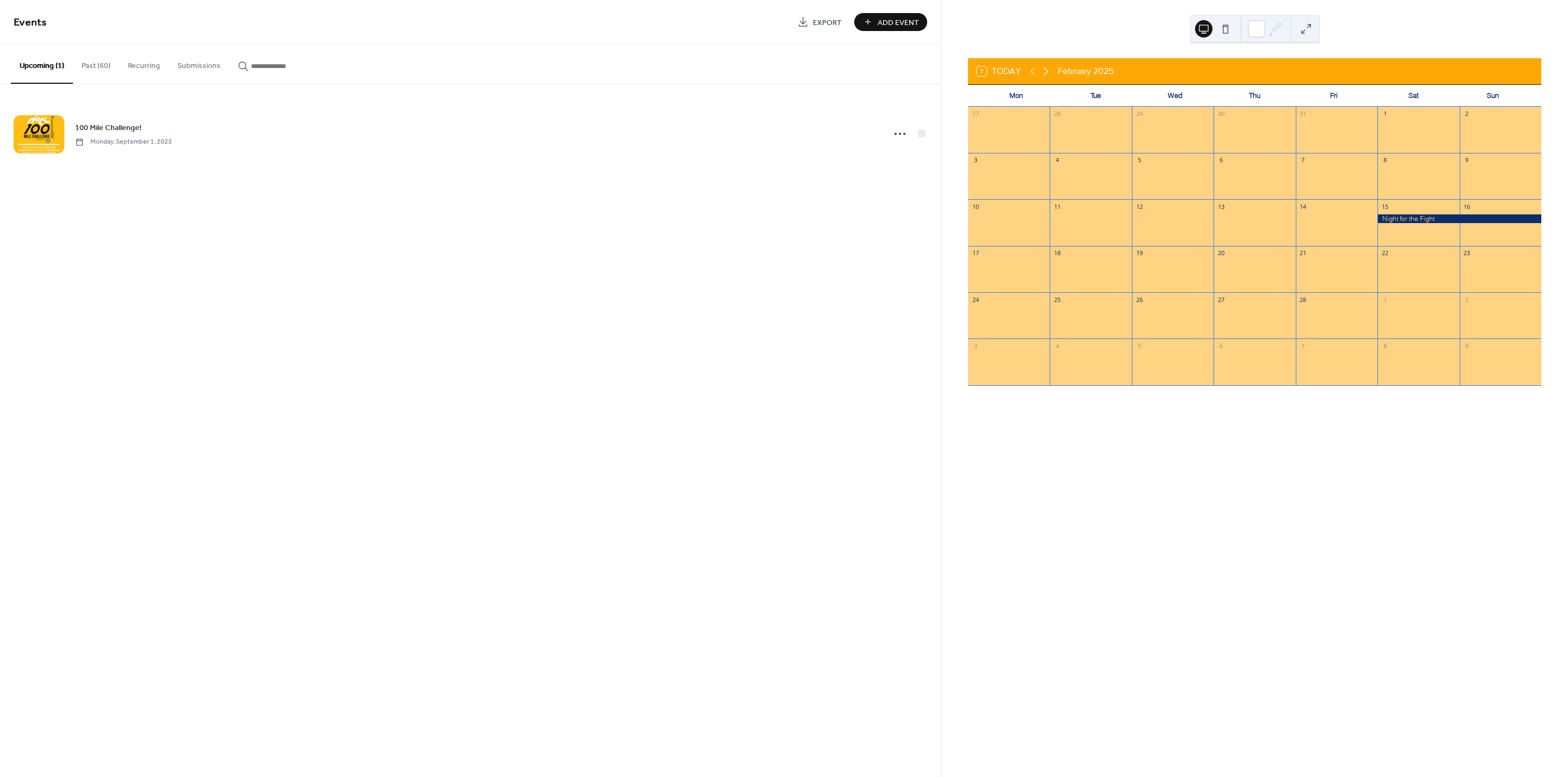 click 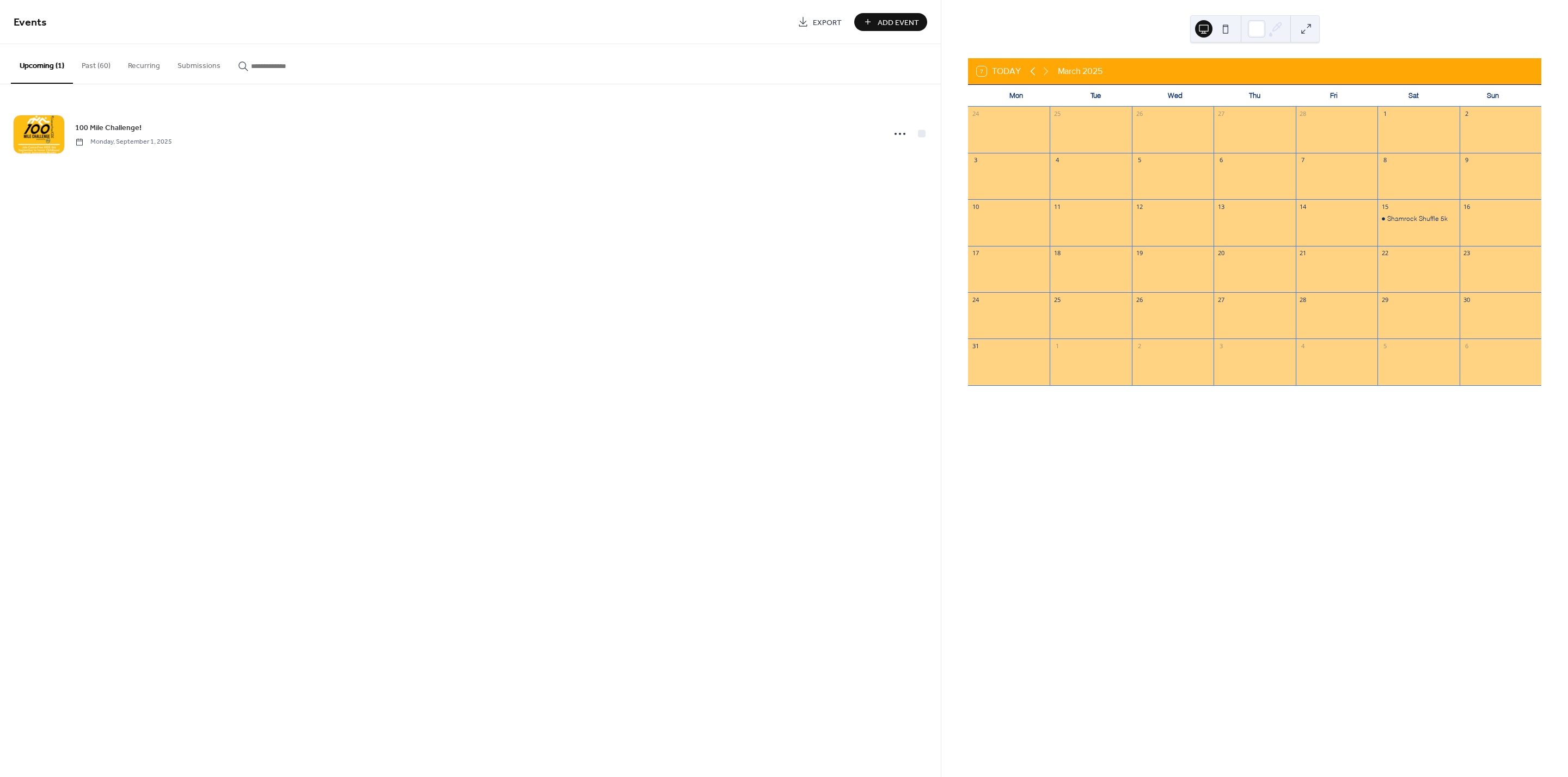 click 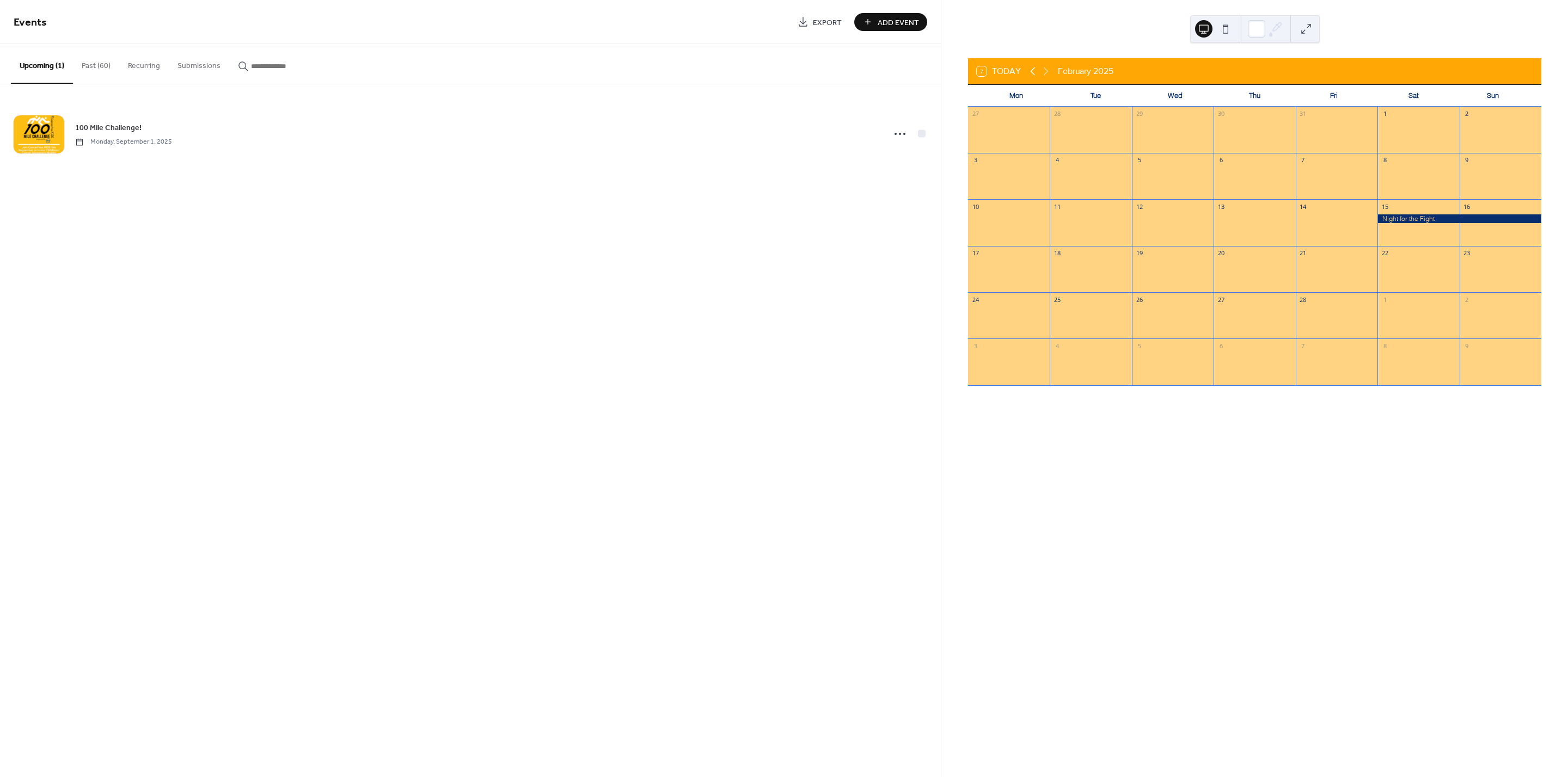 click 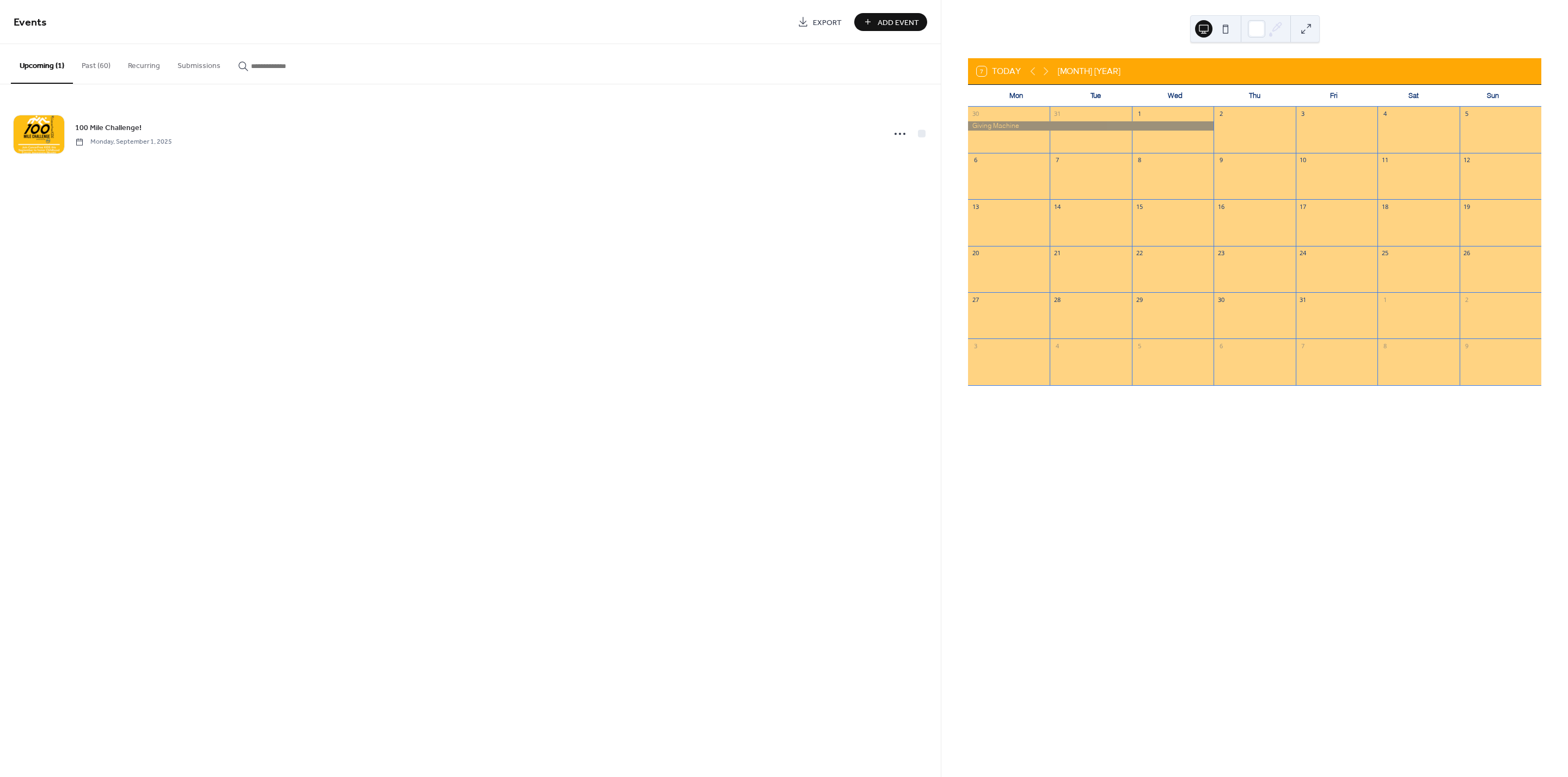 click at bounding box center [1091, 126] 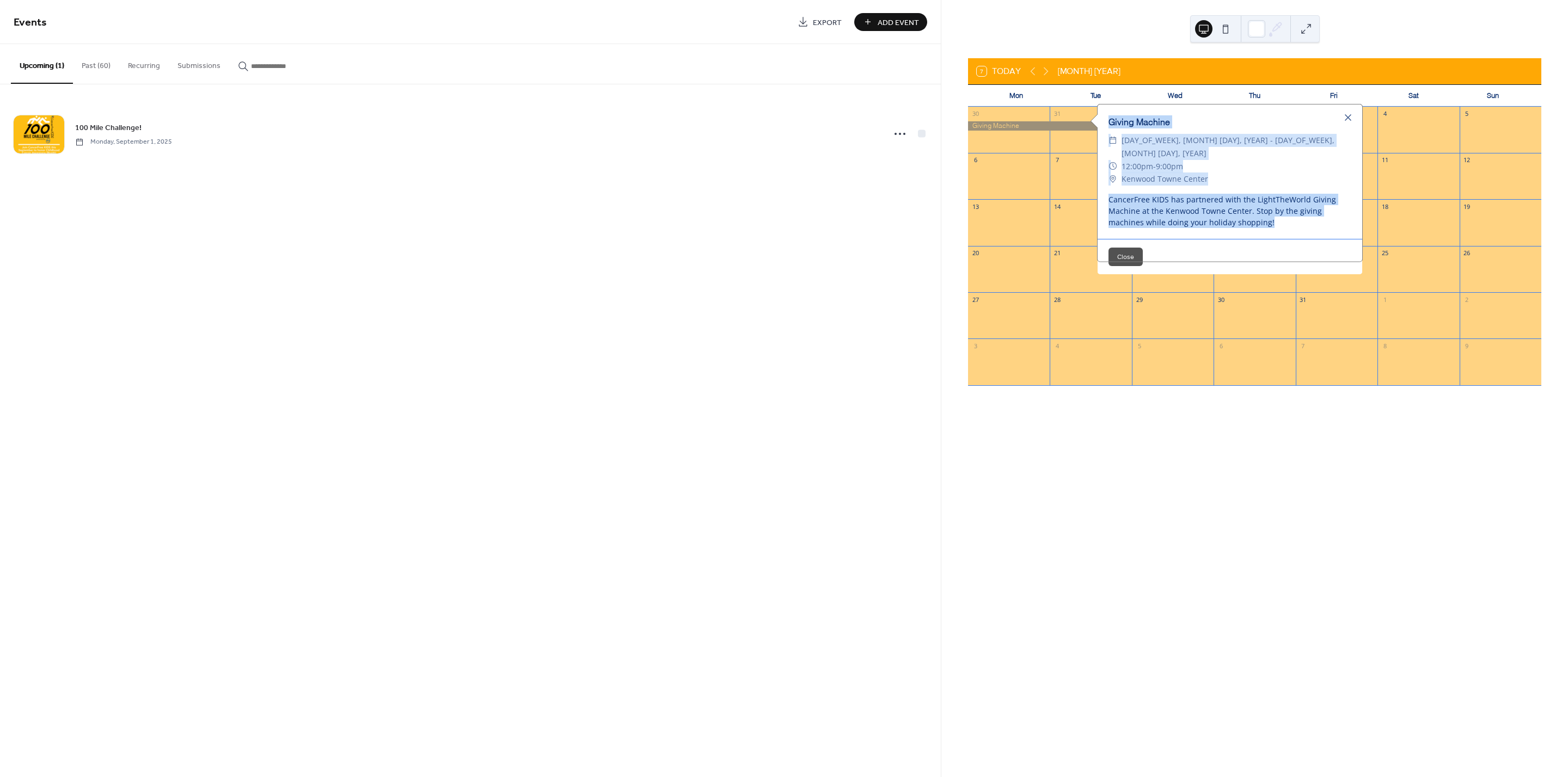 drag, startPoint x: 1242, startPoint y: 212, endPoint x: 1094, endPoint y: 128, distance: 170.17638 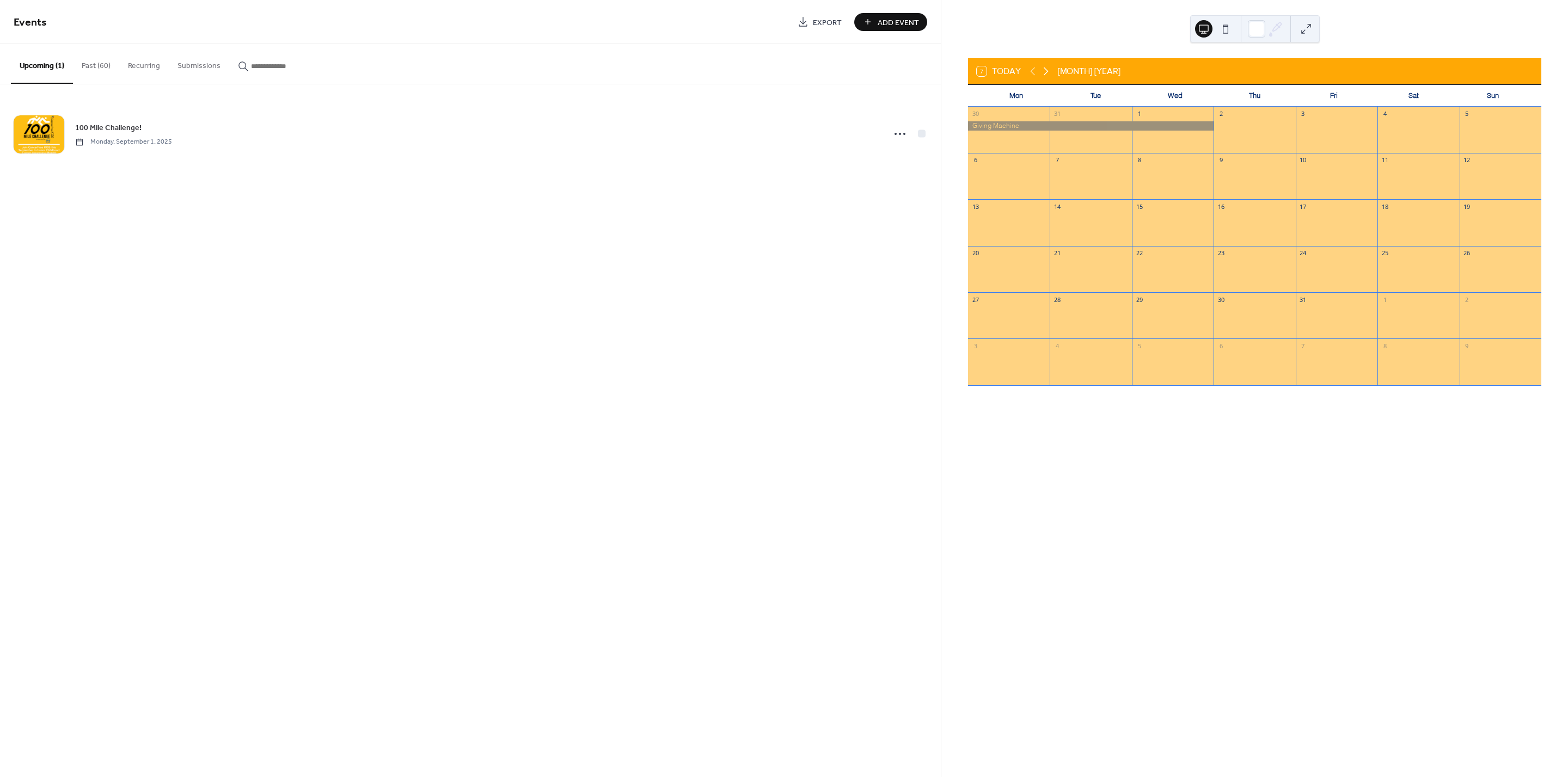 click 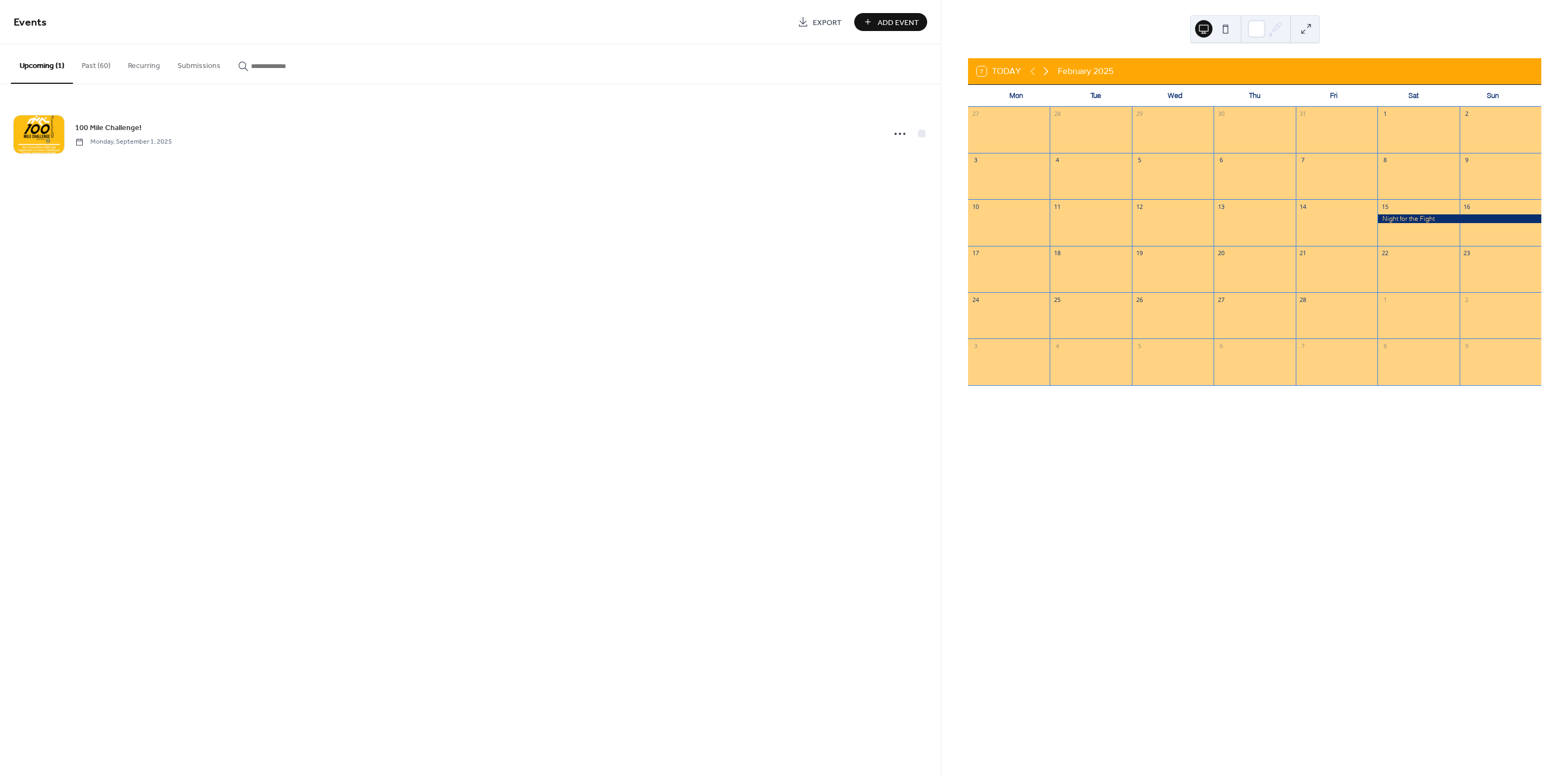 click 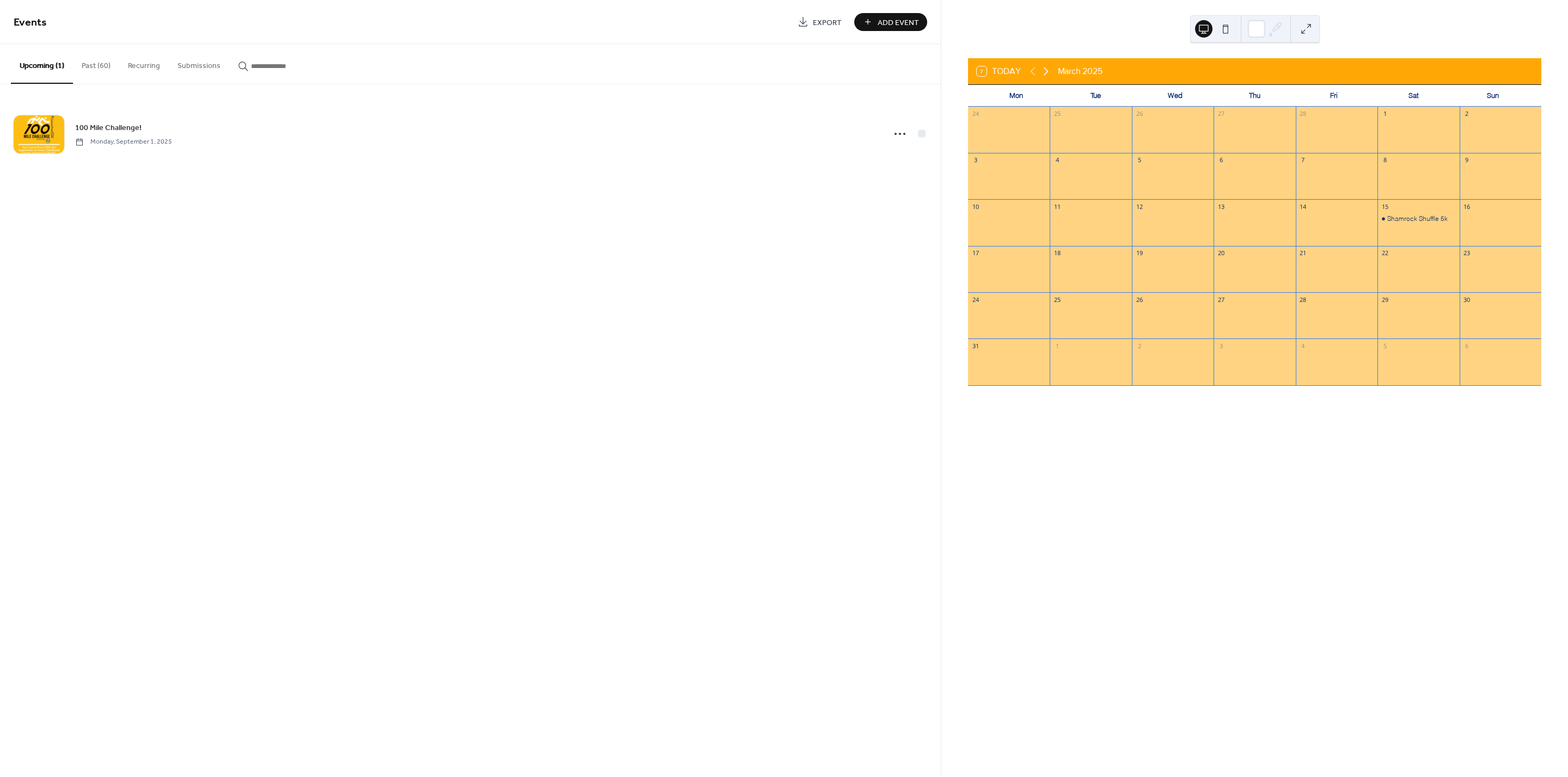 click 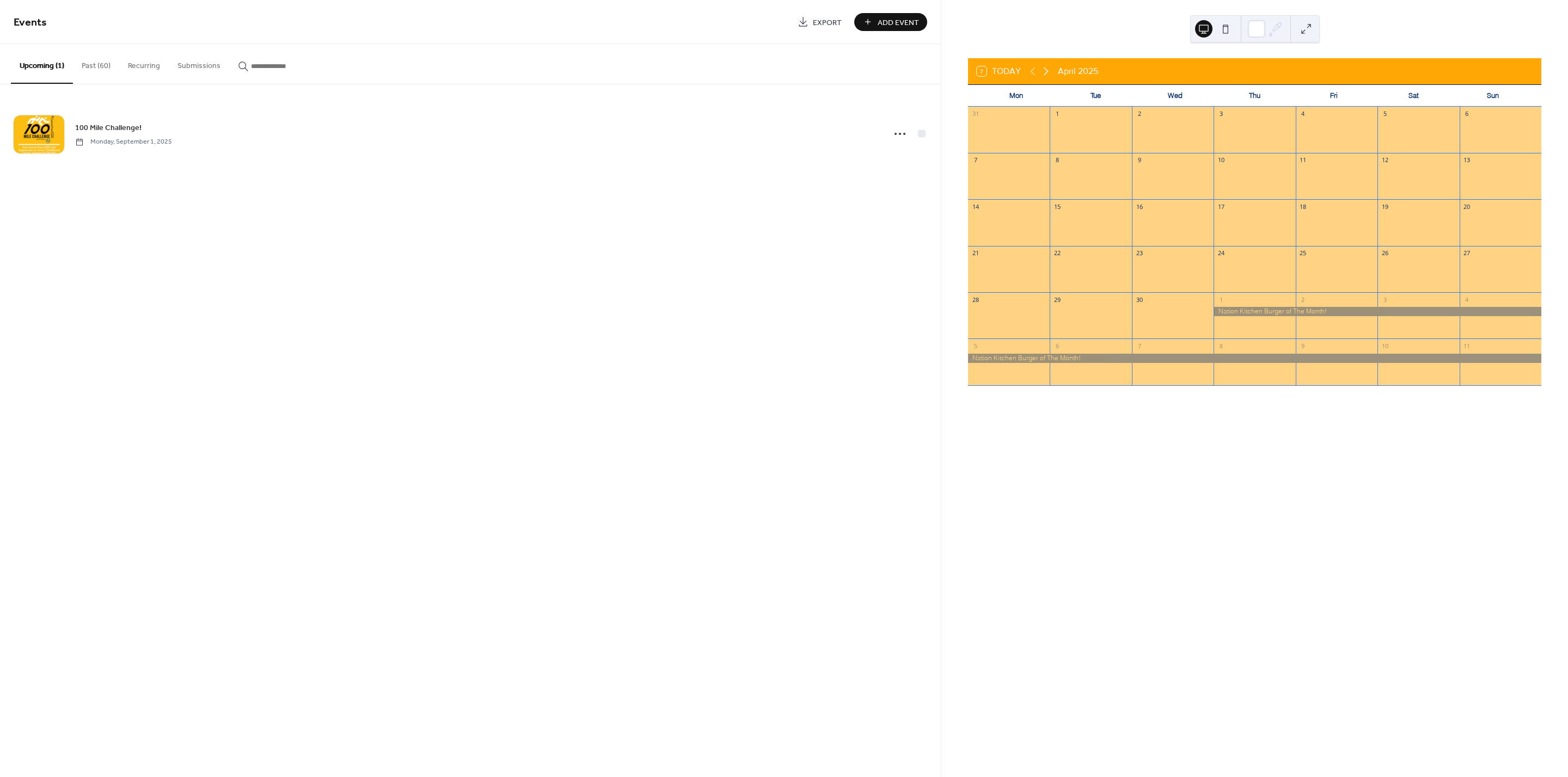 click 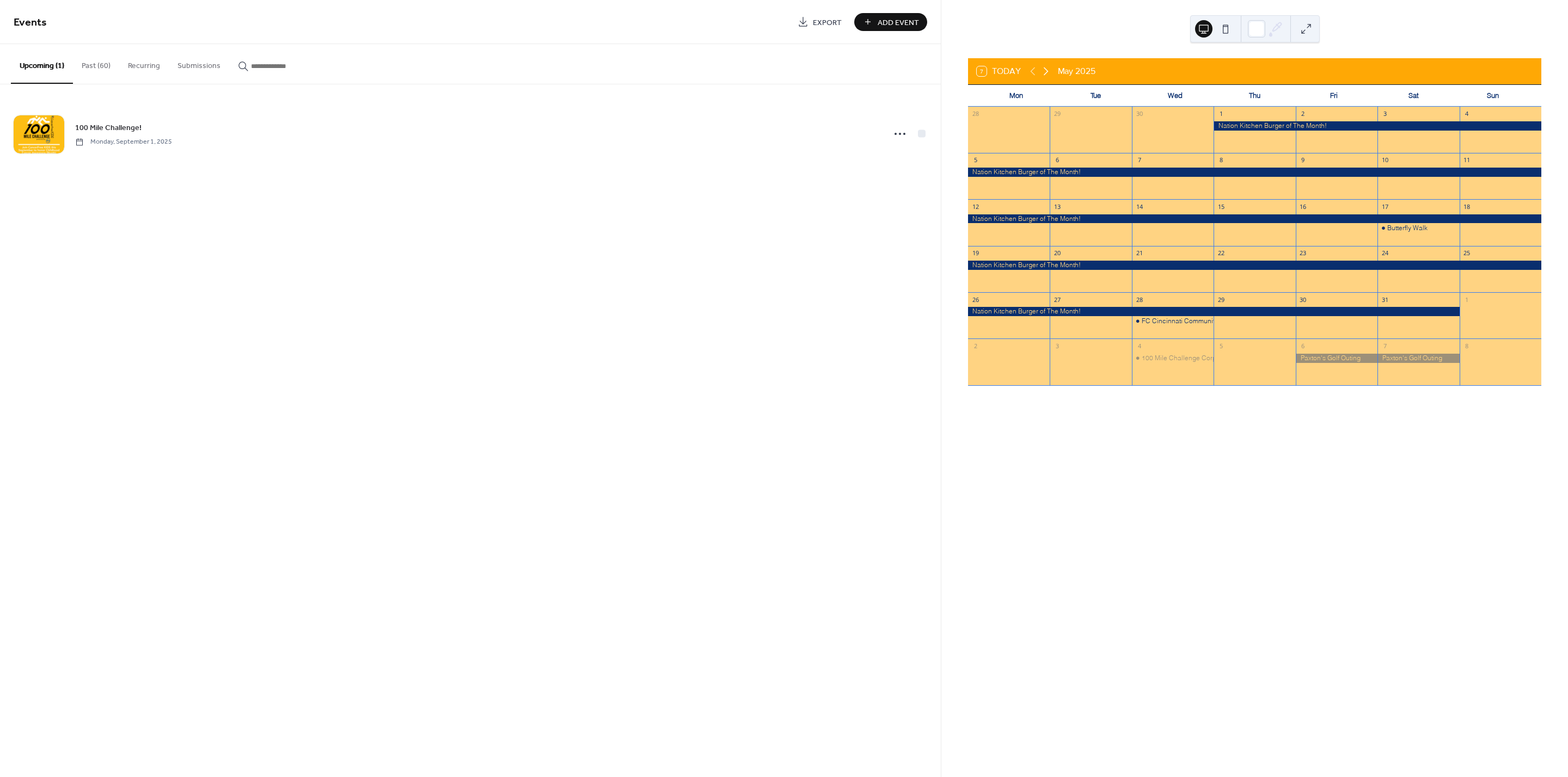 click 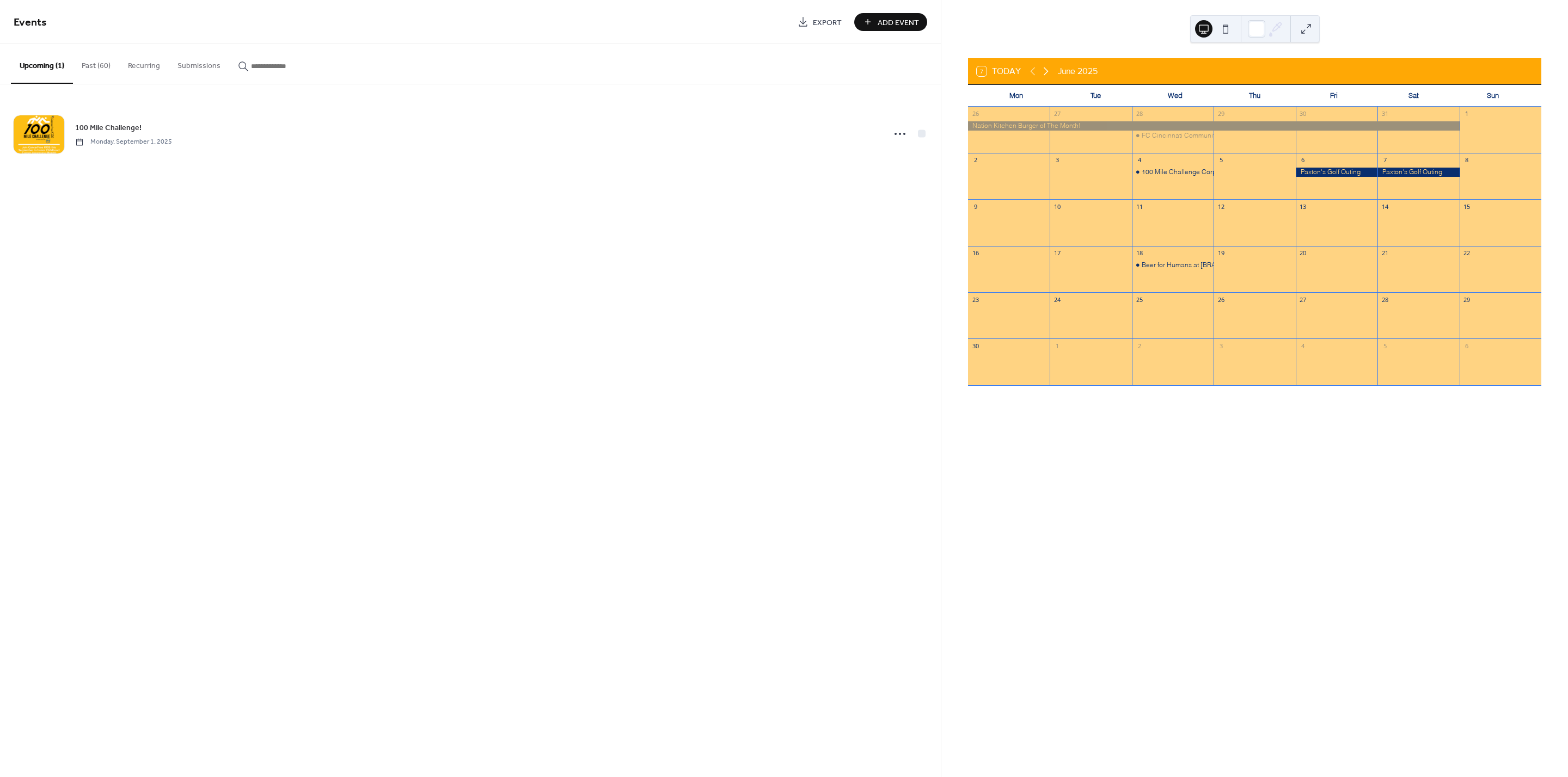 click 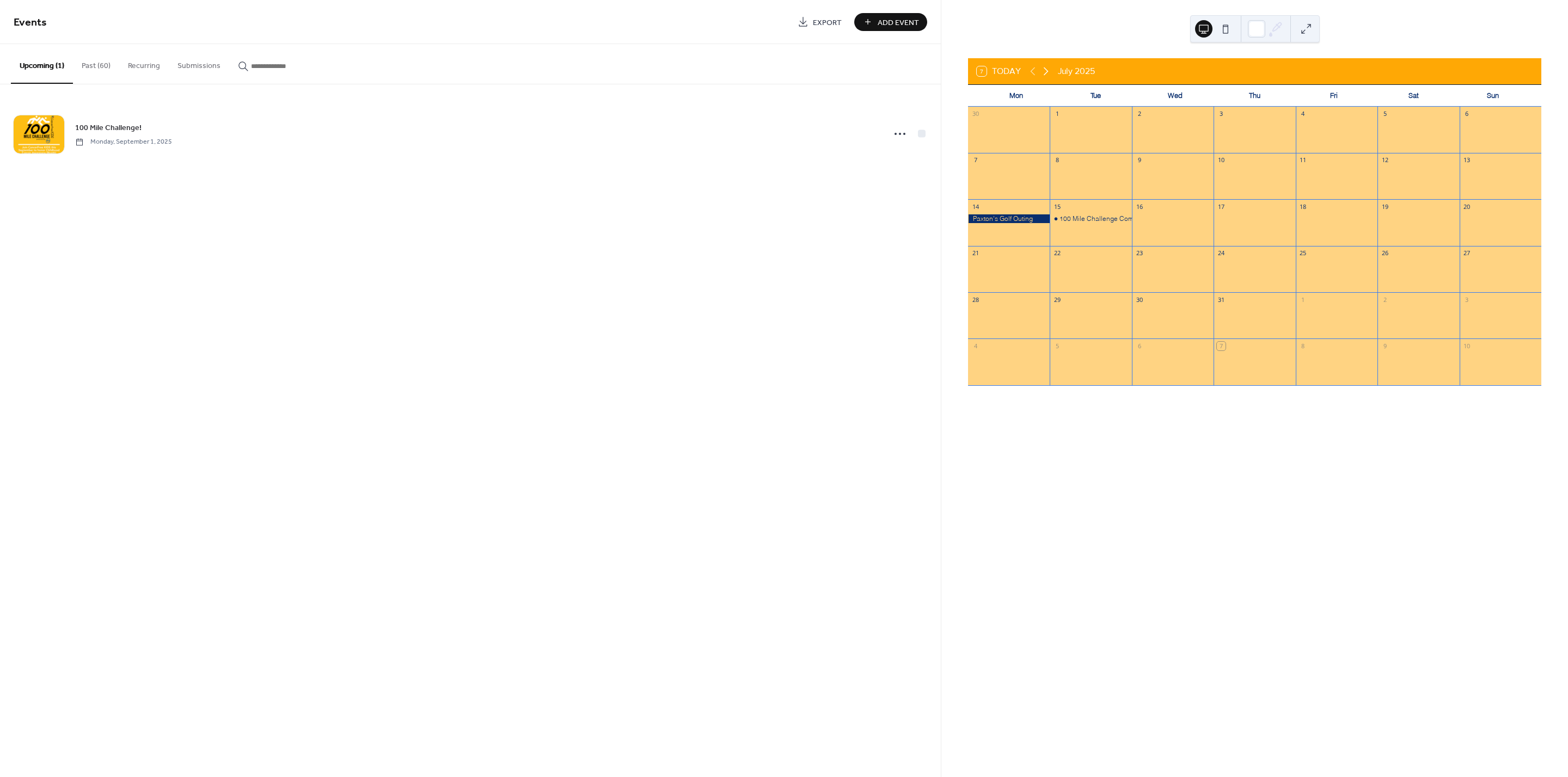 click 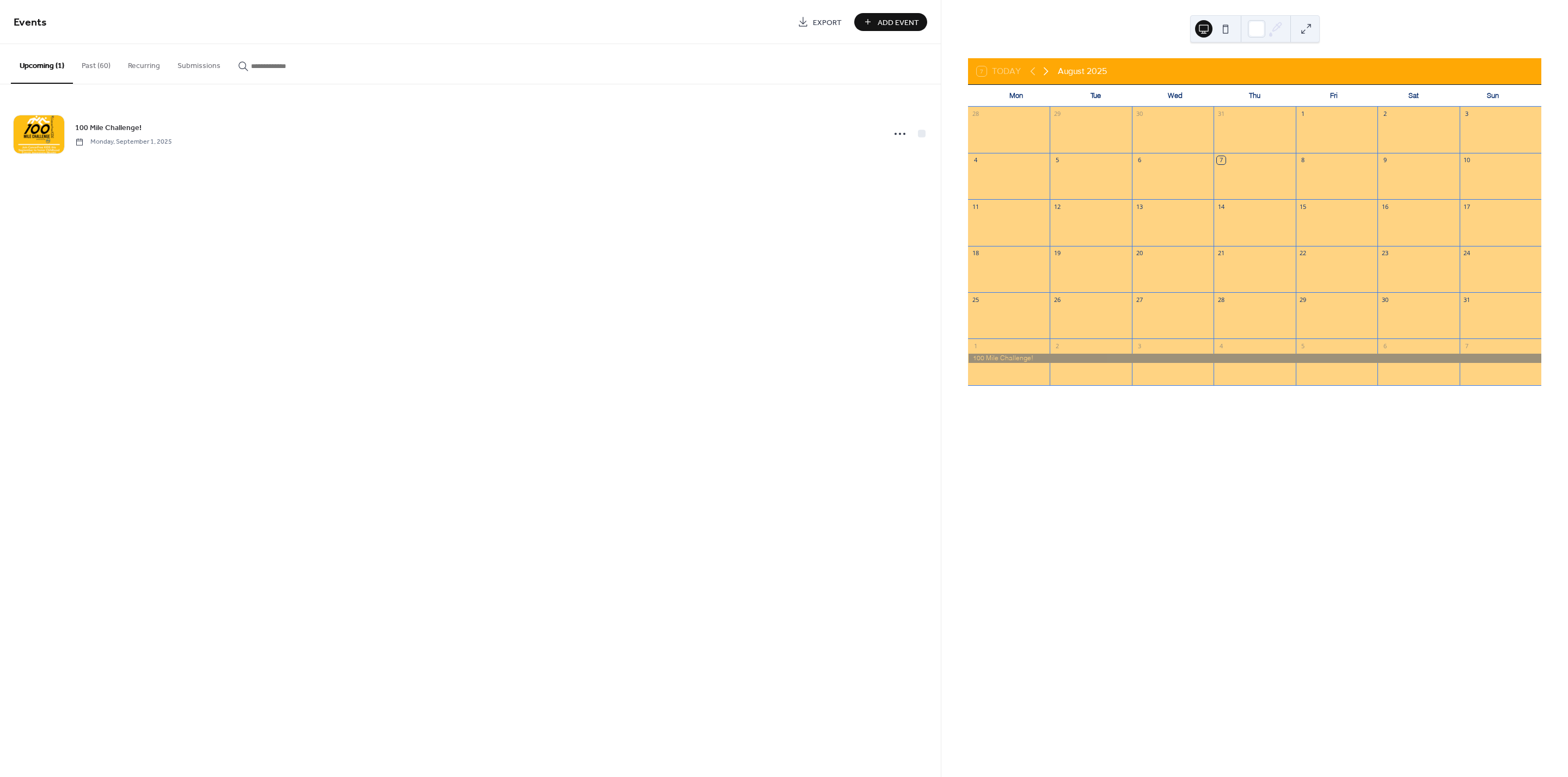 click 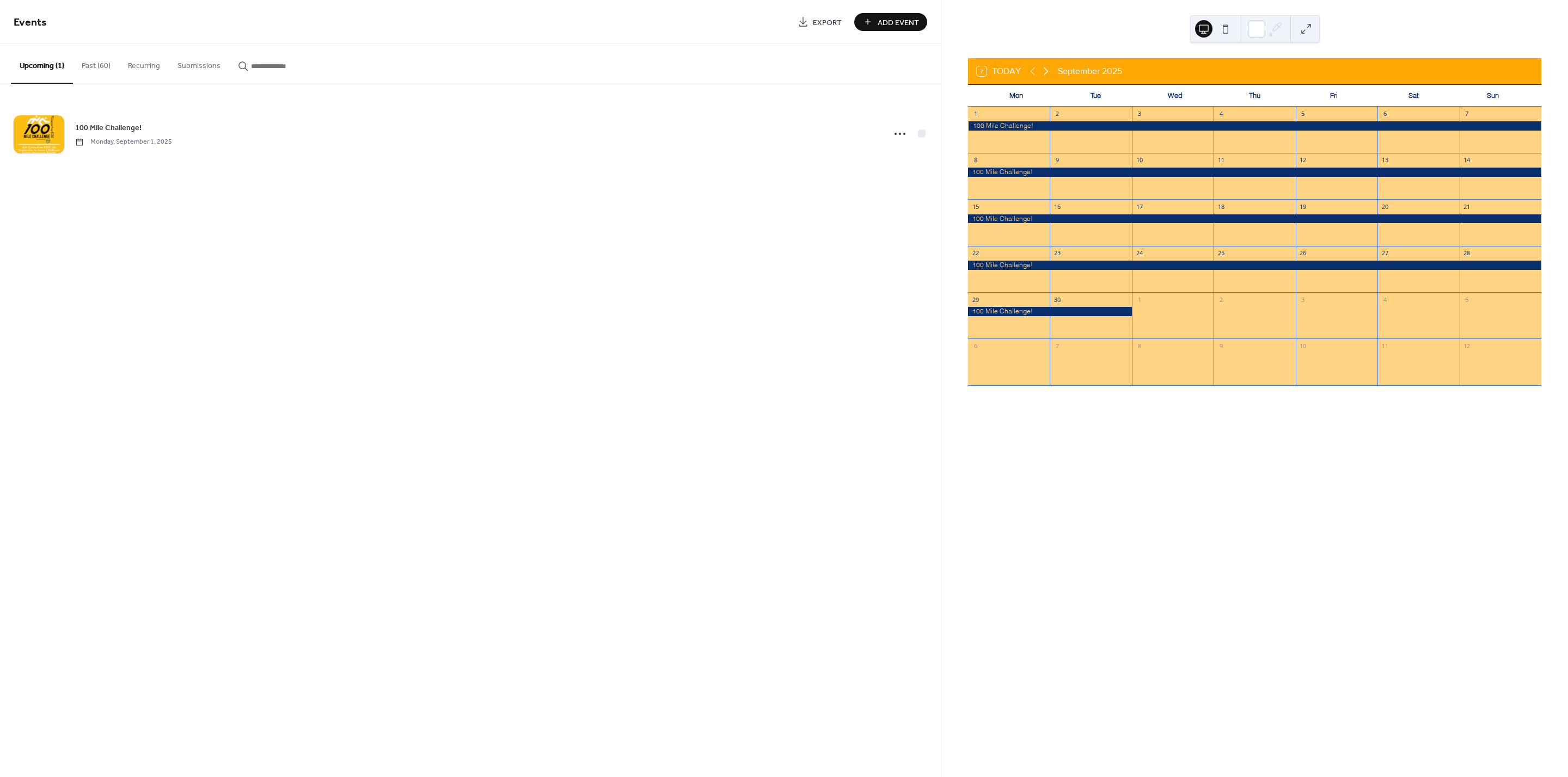click 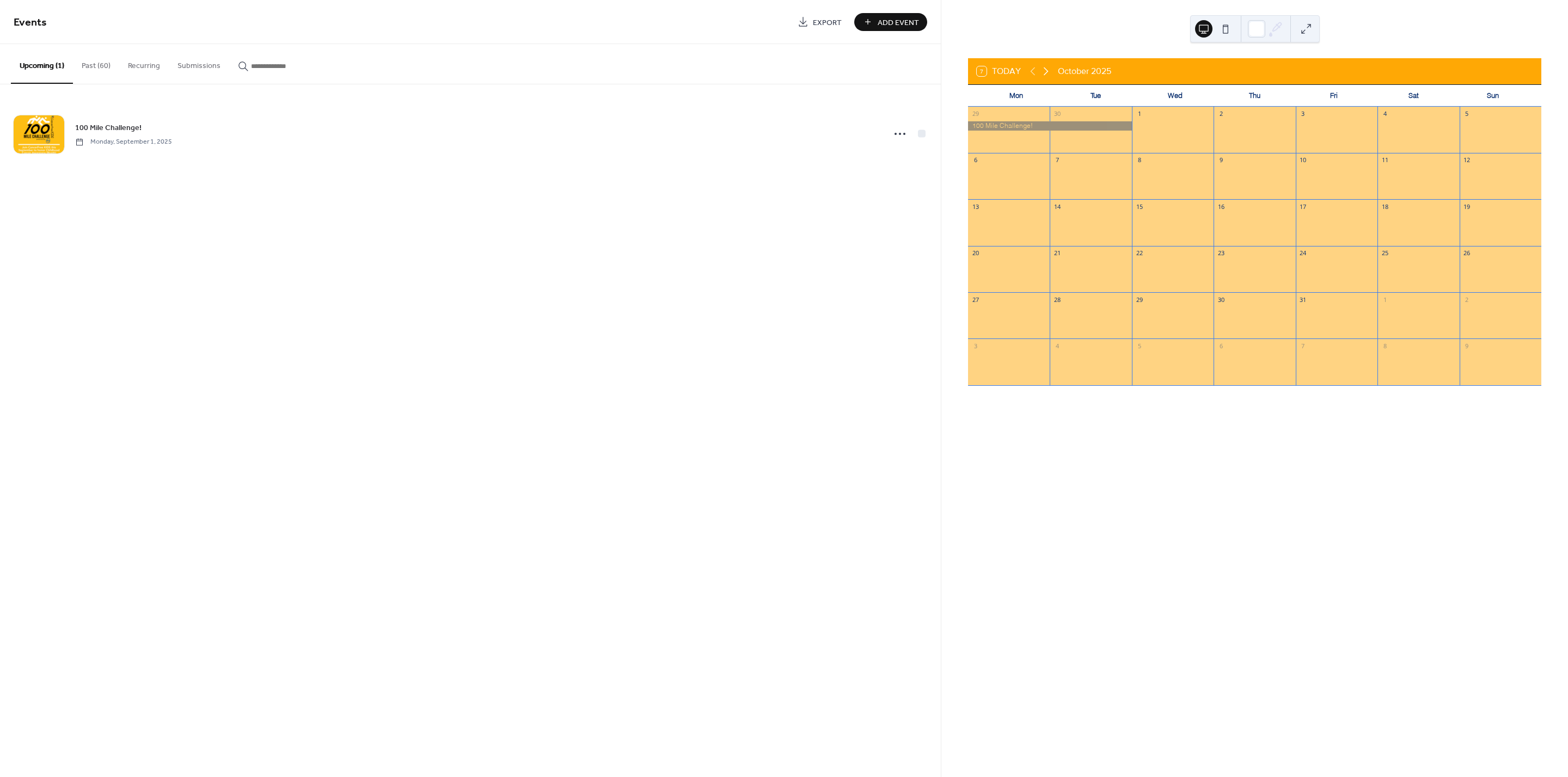 click 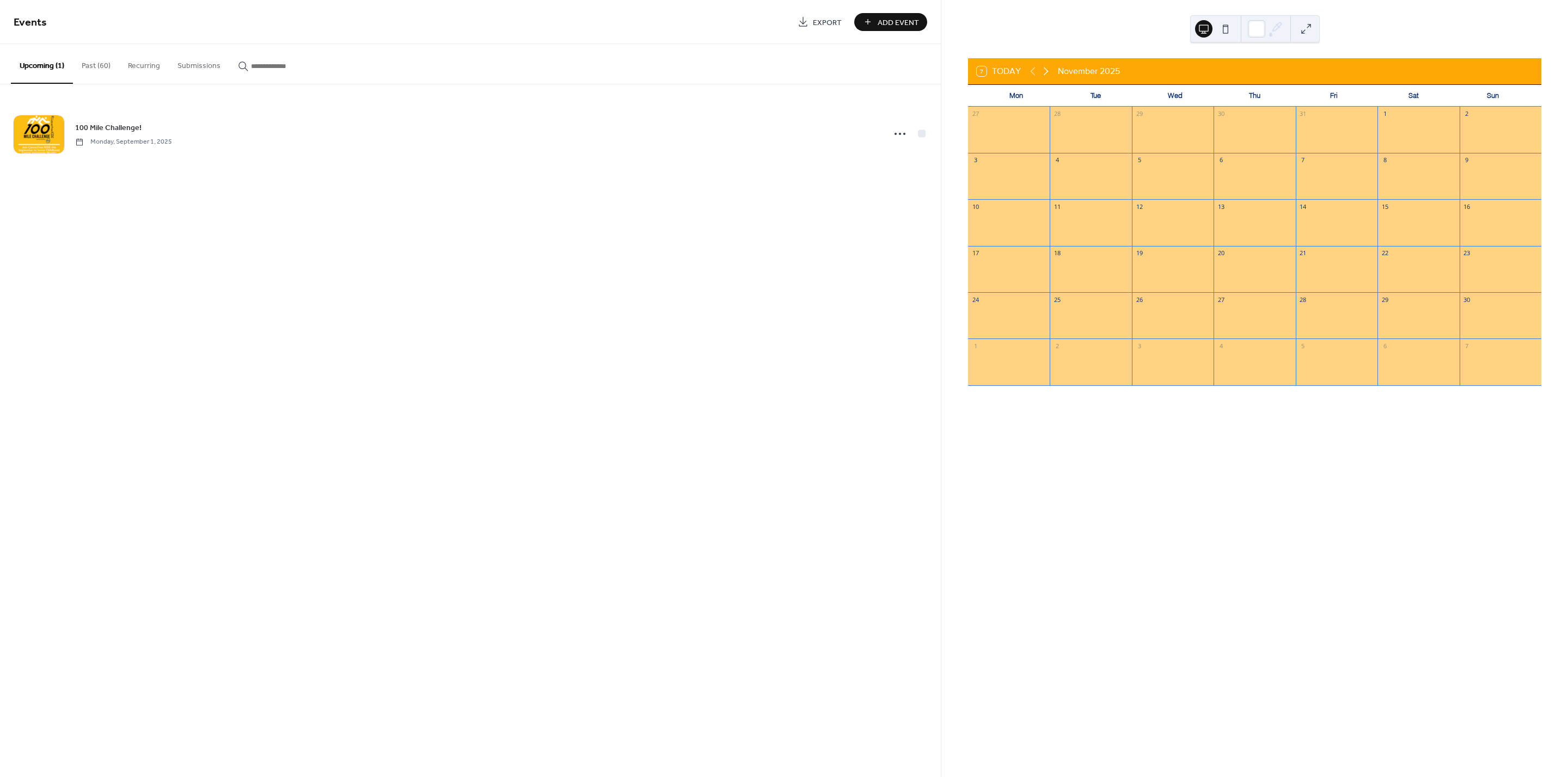 click 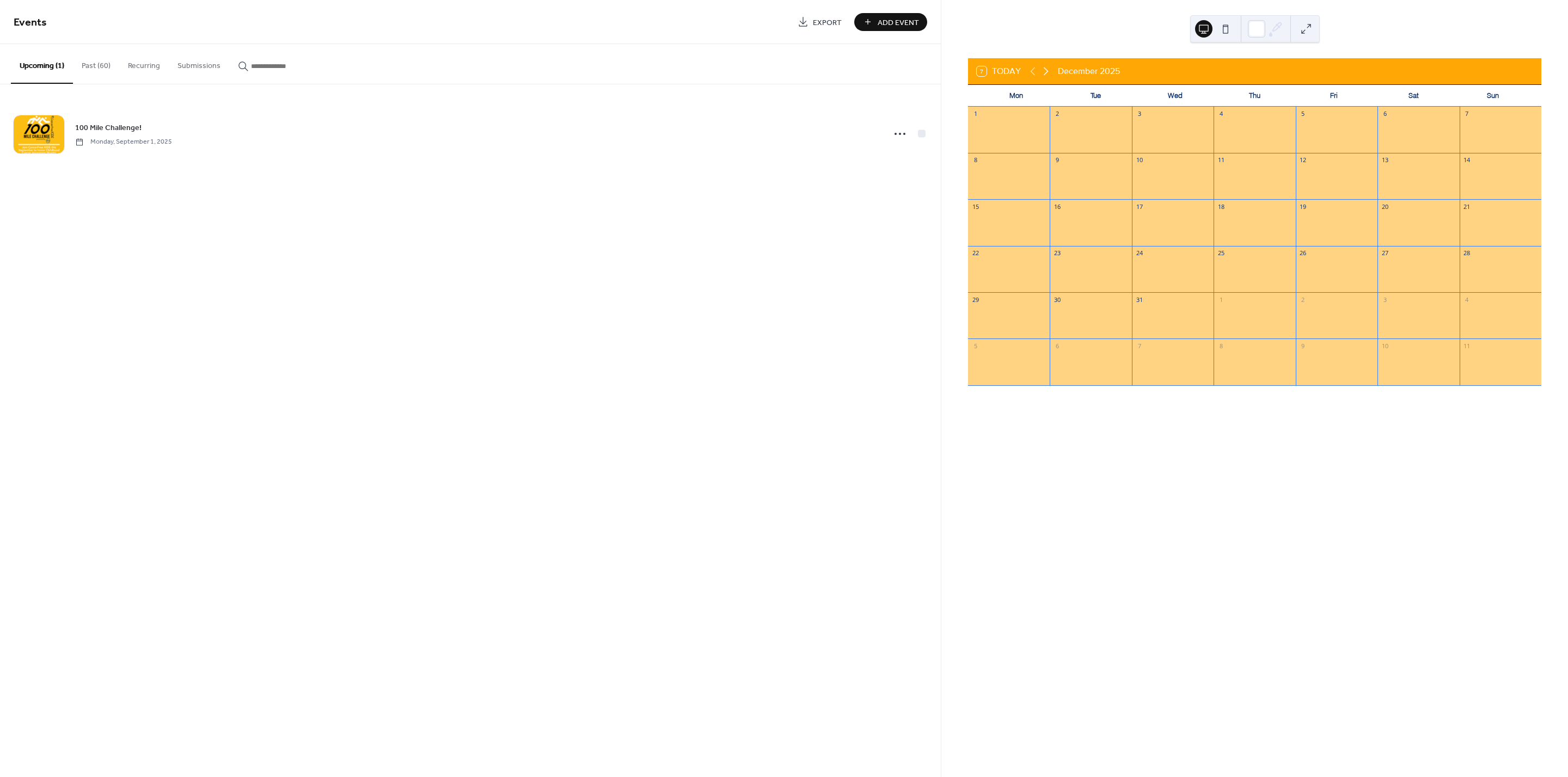 click 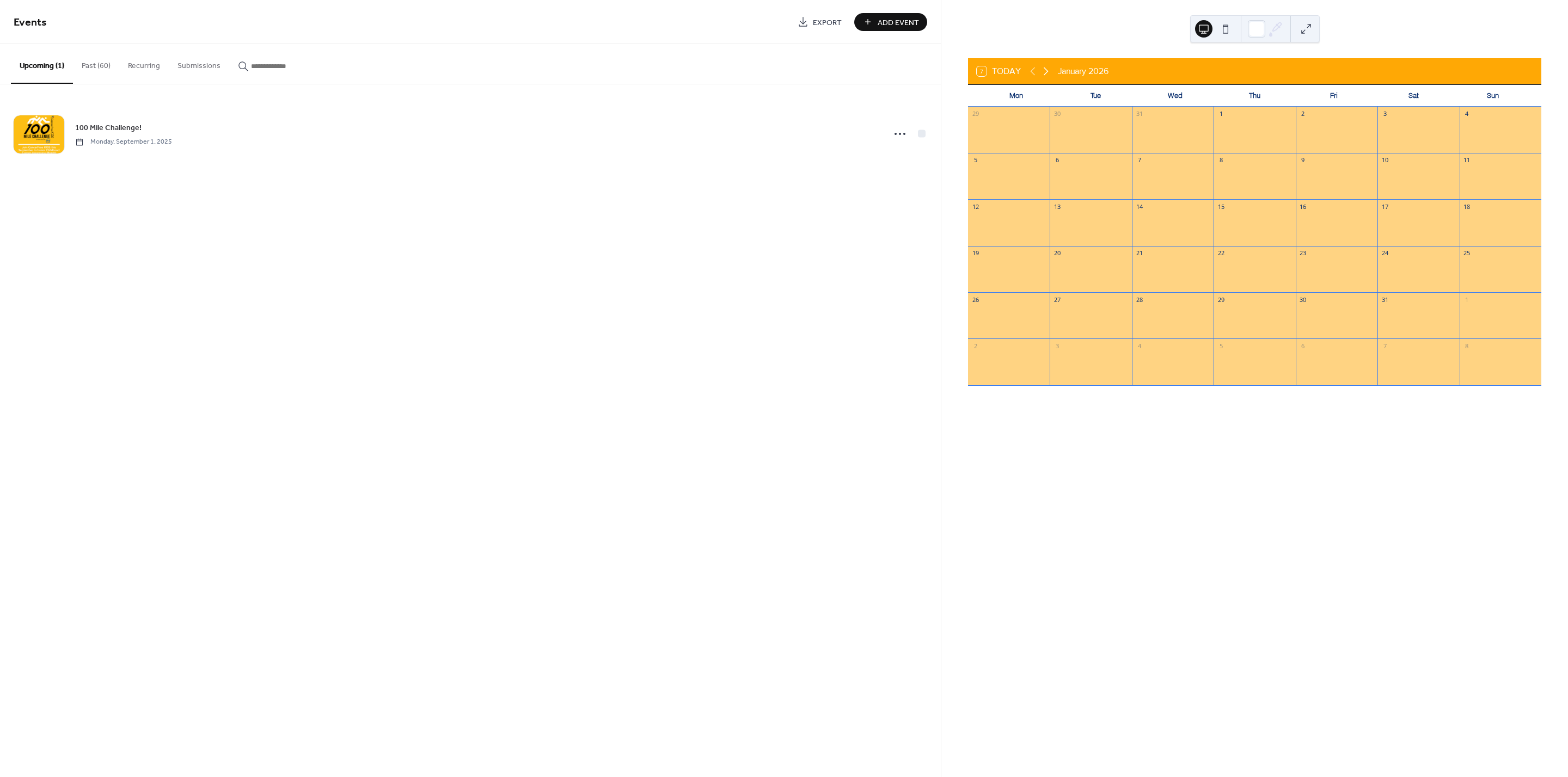 click 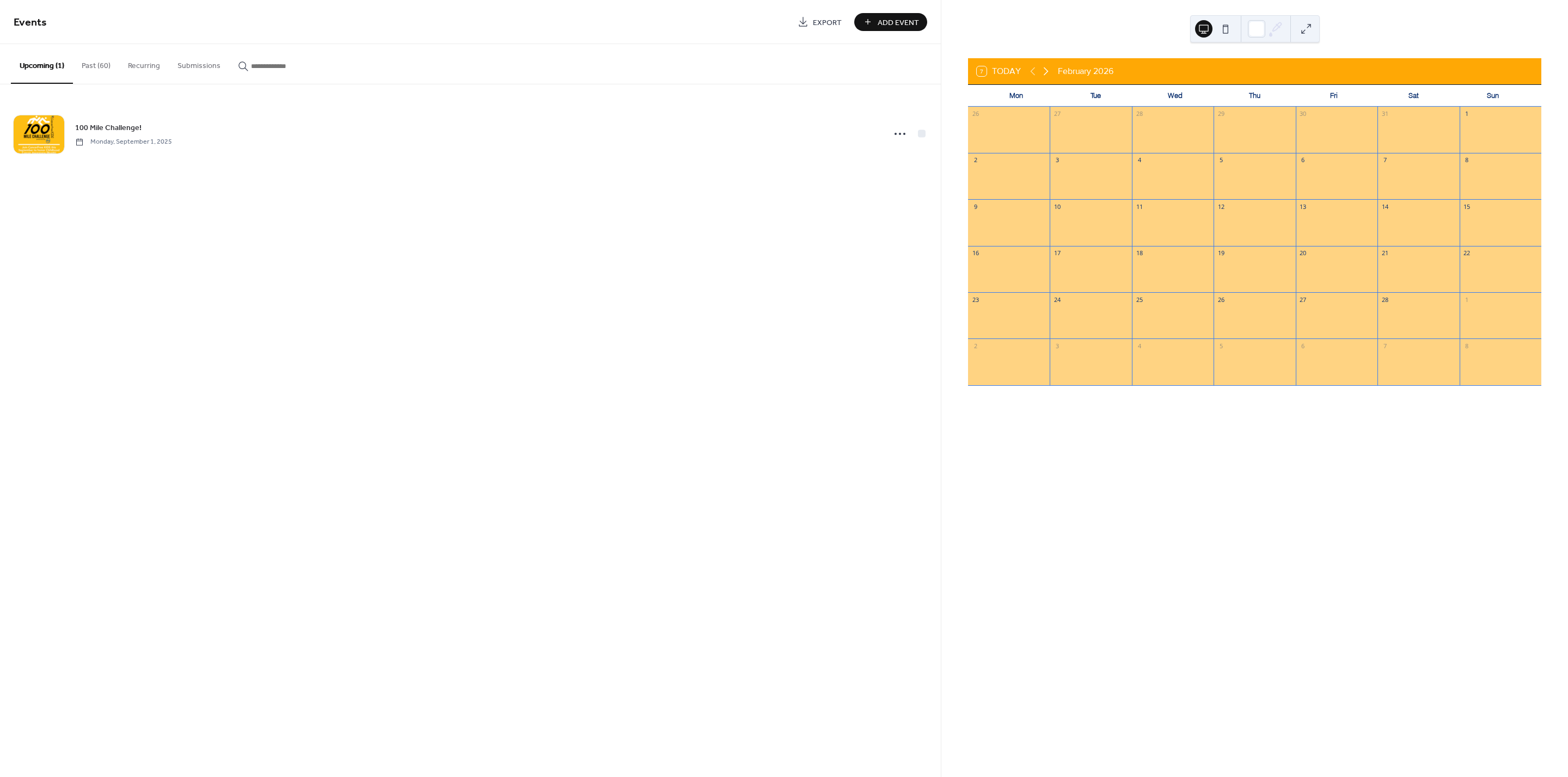 click 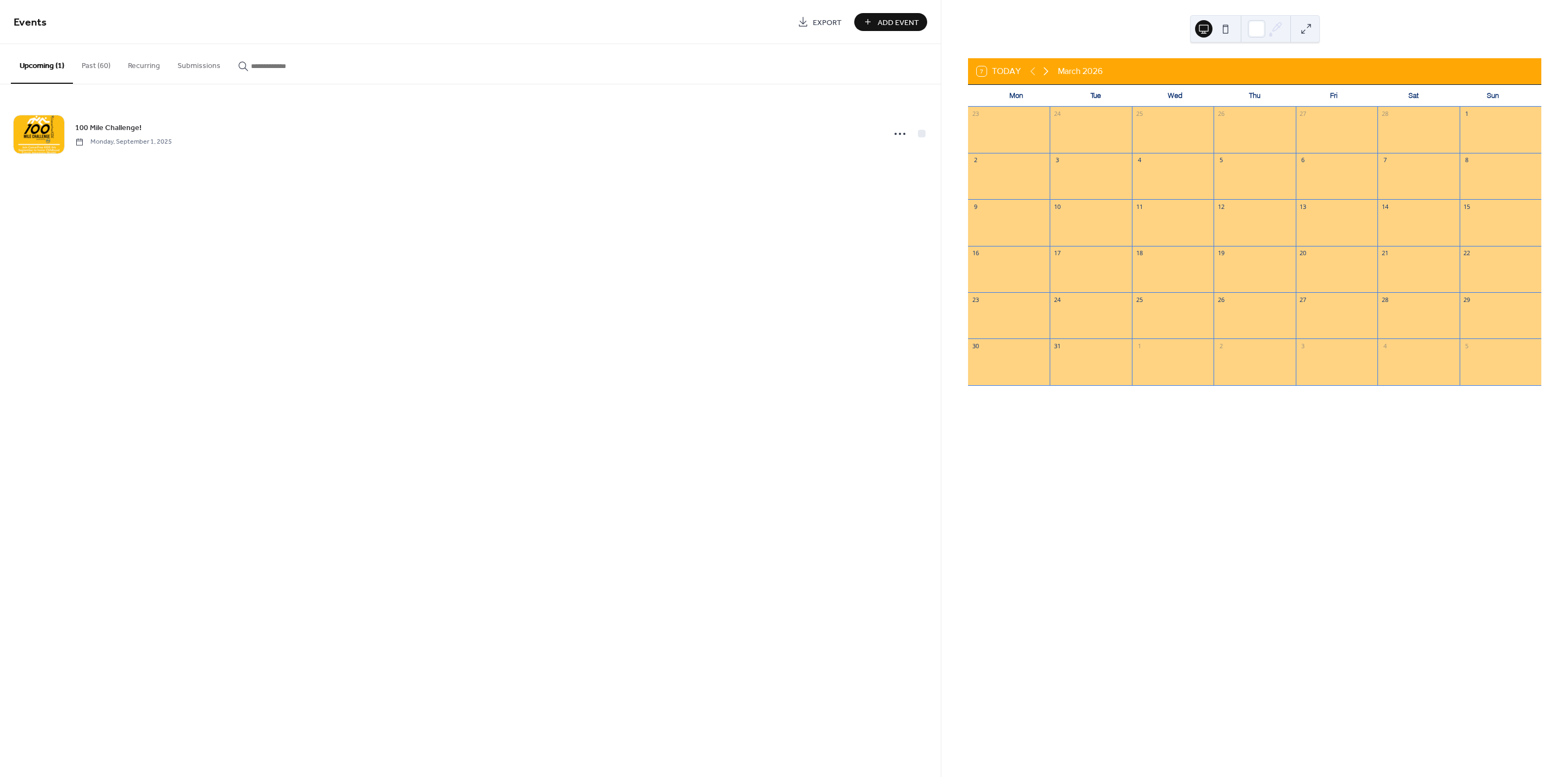 click 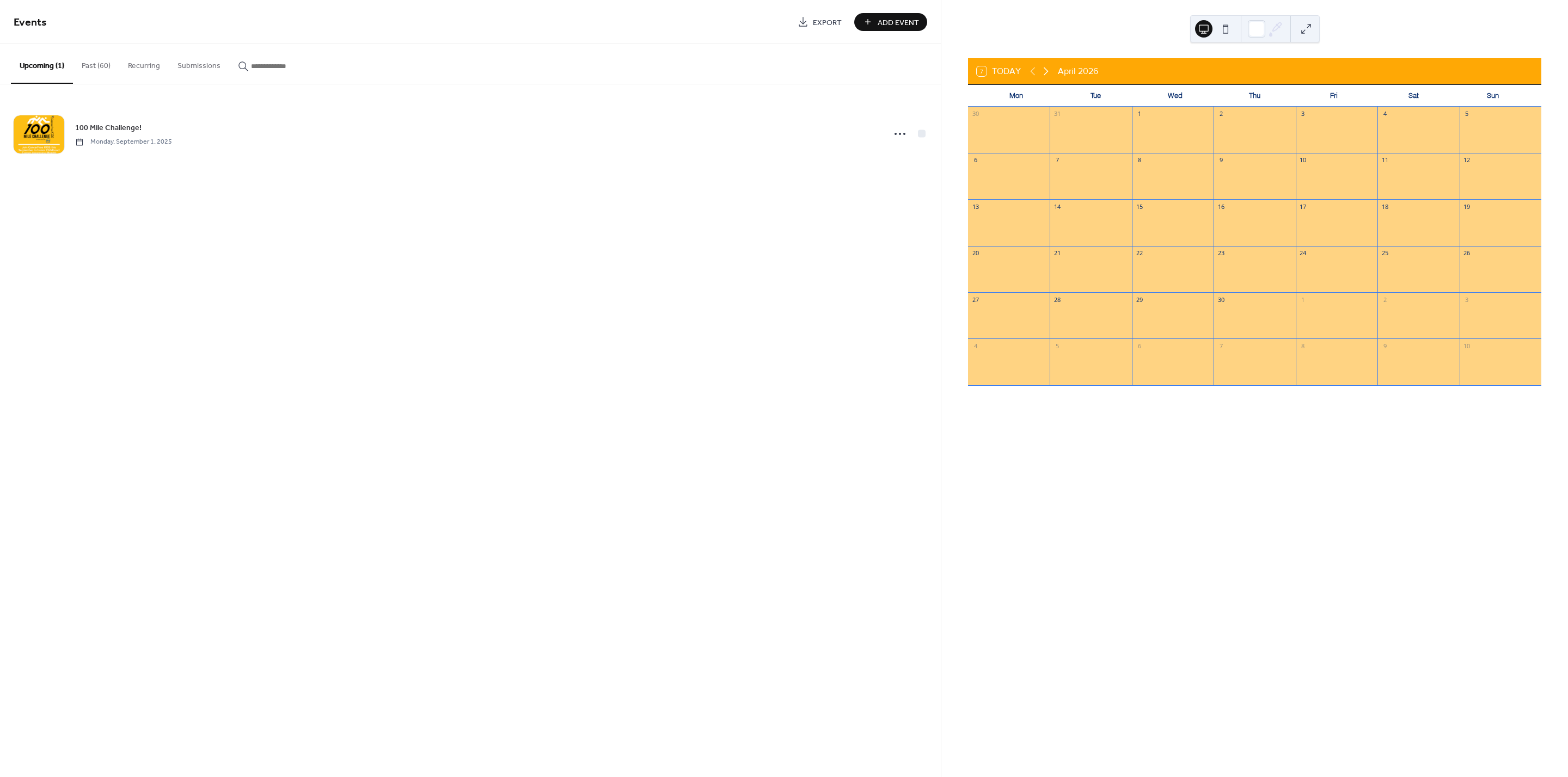 click 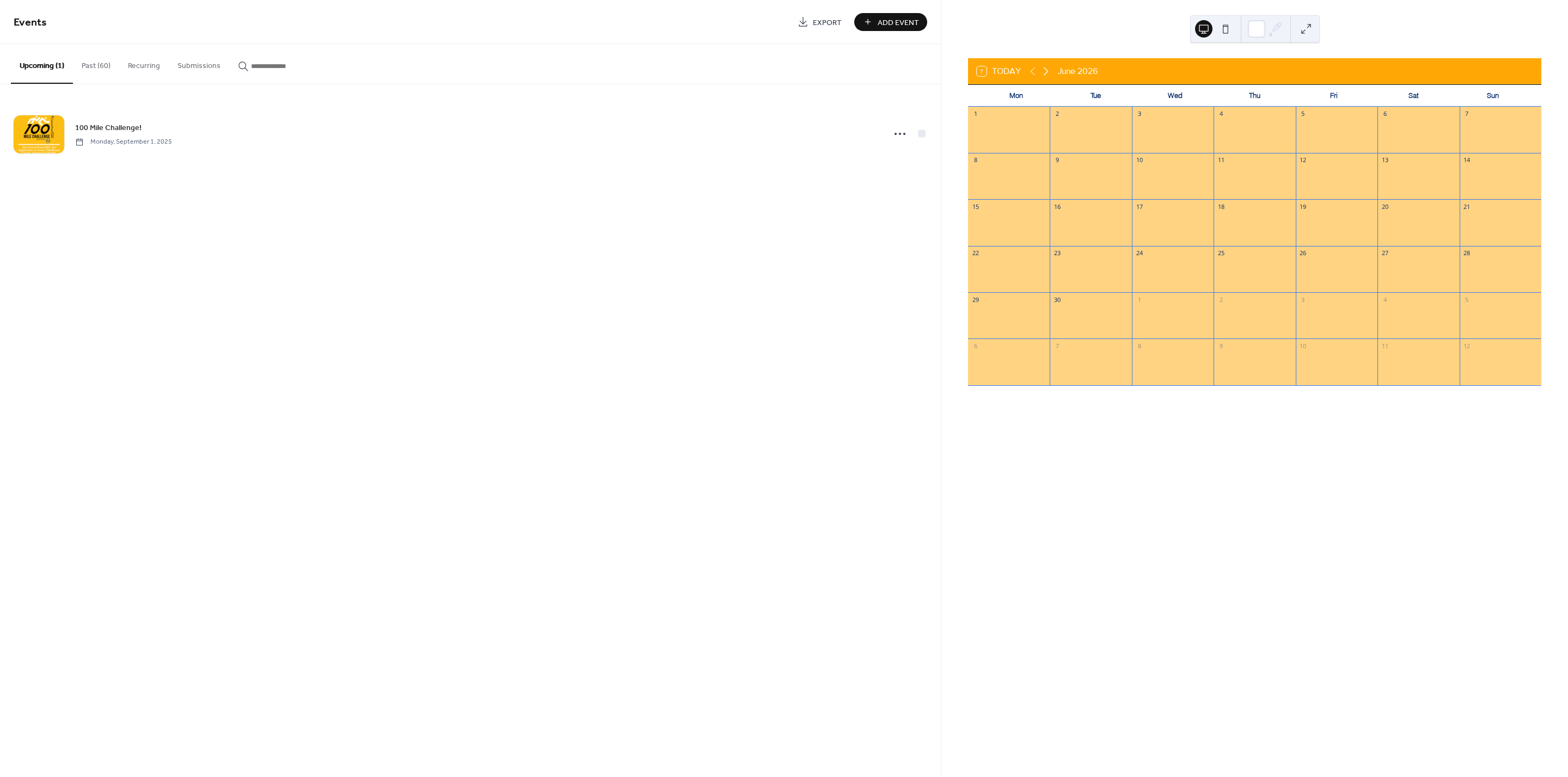 click 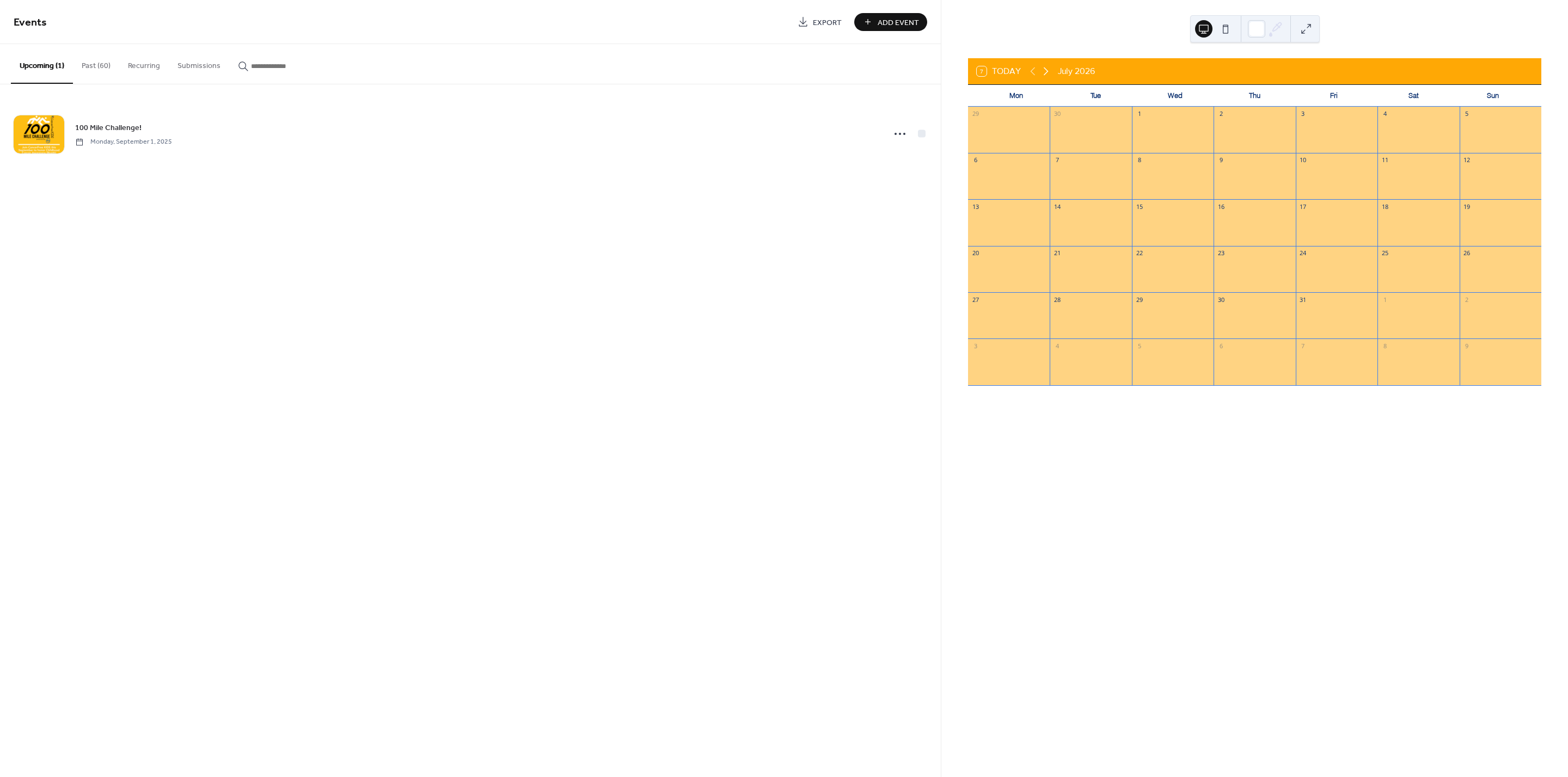 click 